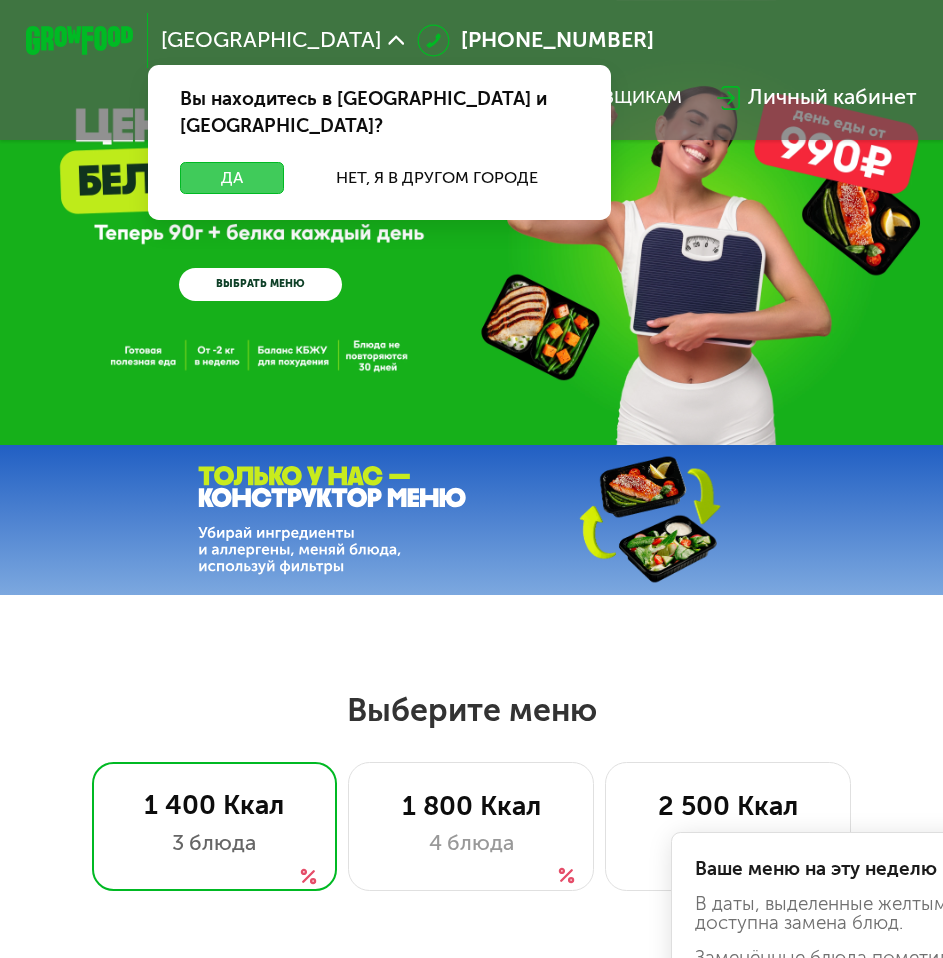 scroll, scrollTop: 0, scrollLeft: 0, axis: both 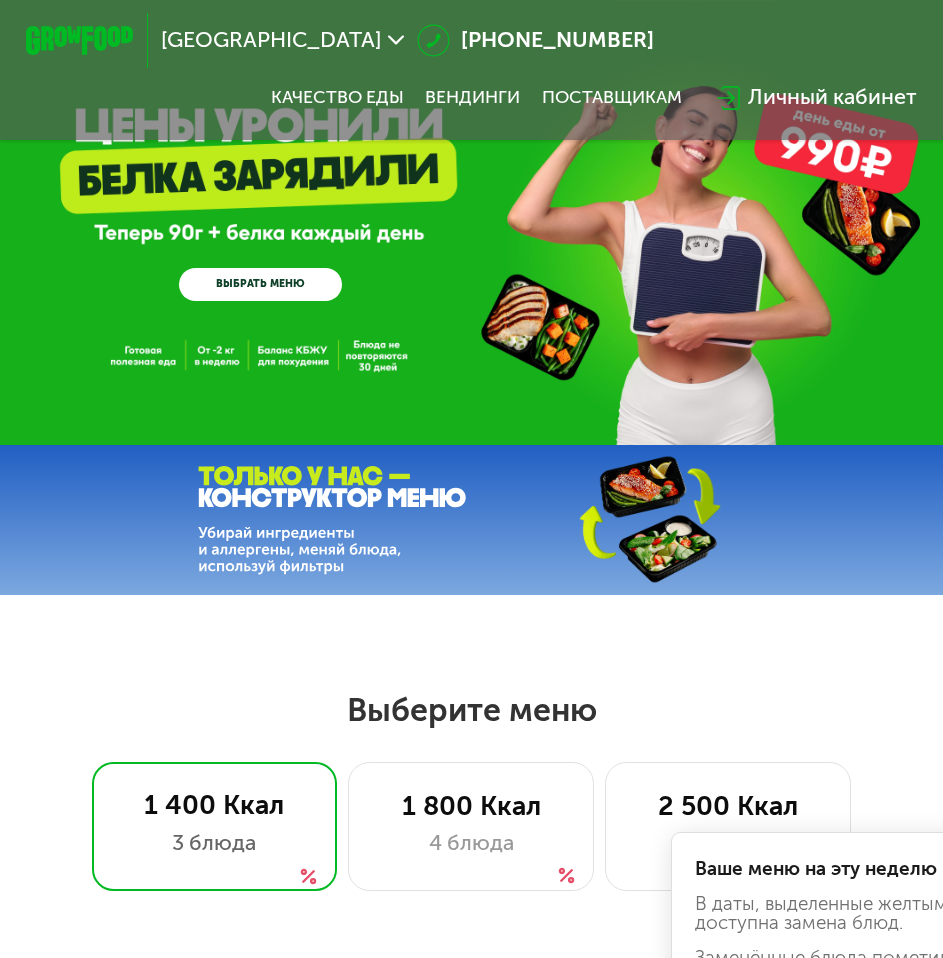 click on "ВЫБРАТЬ МЕНЮ" at bounding box center [260, 284] 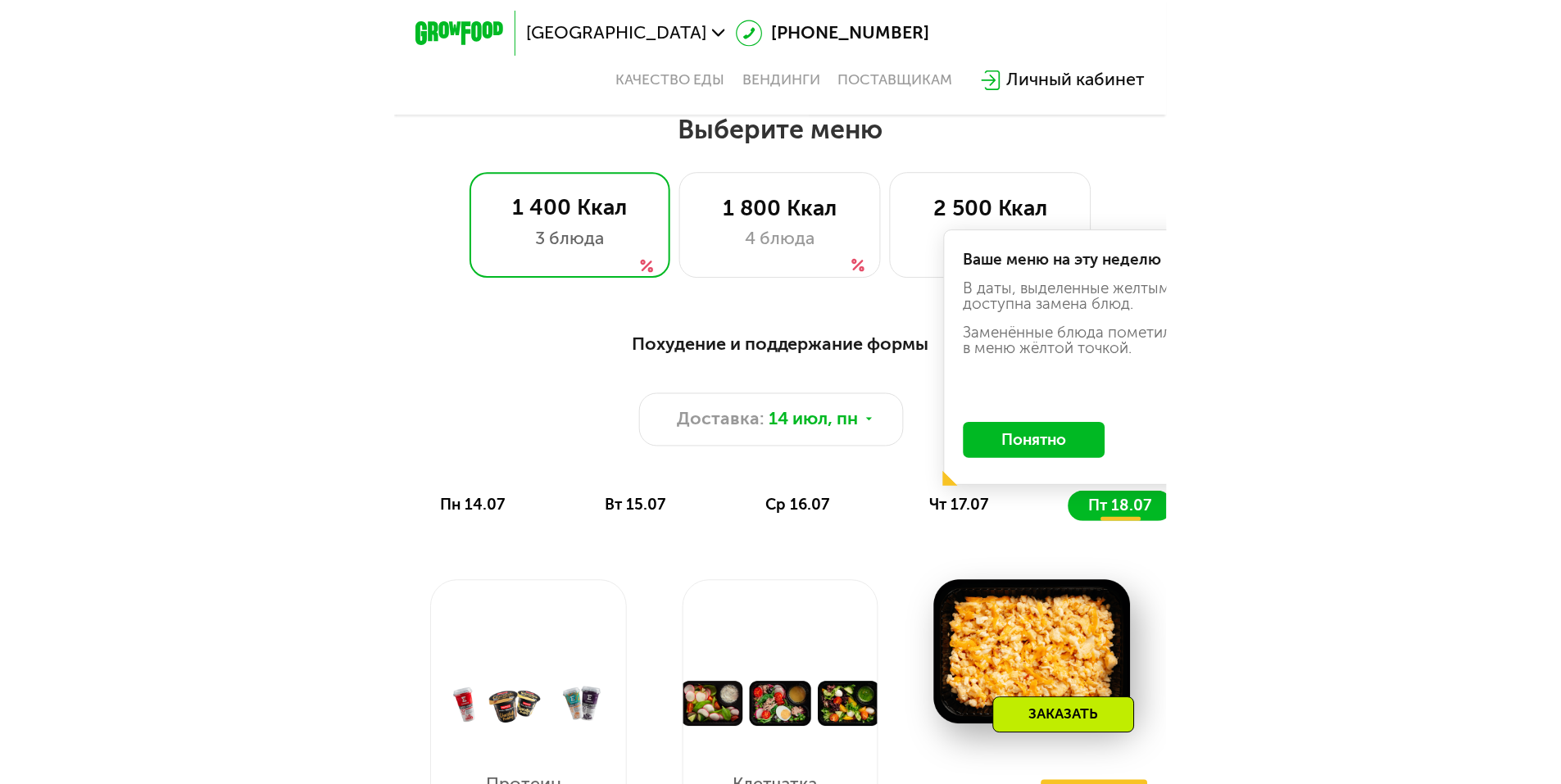 scroll, scrollTop: 455, scrollLeft: 0, axis: vertical 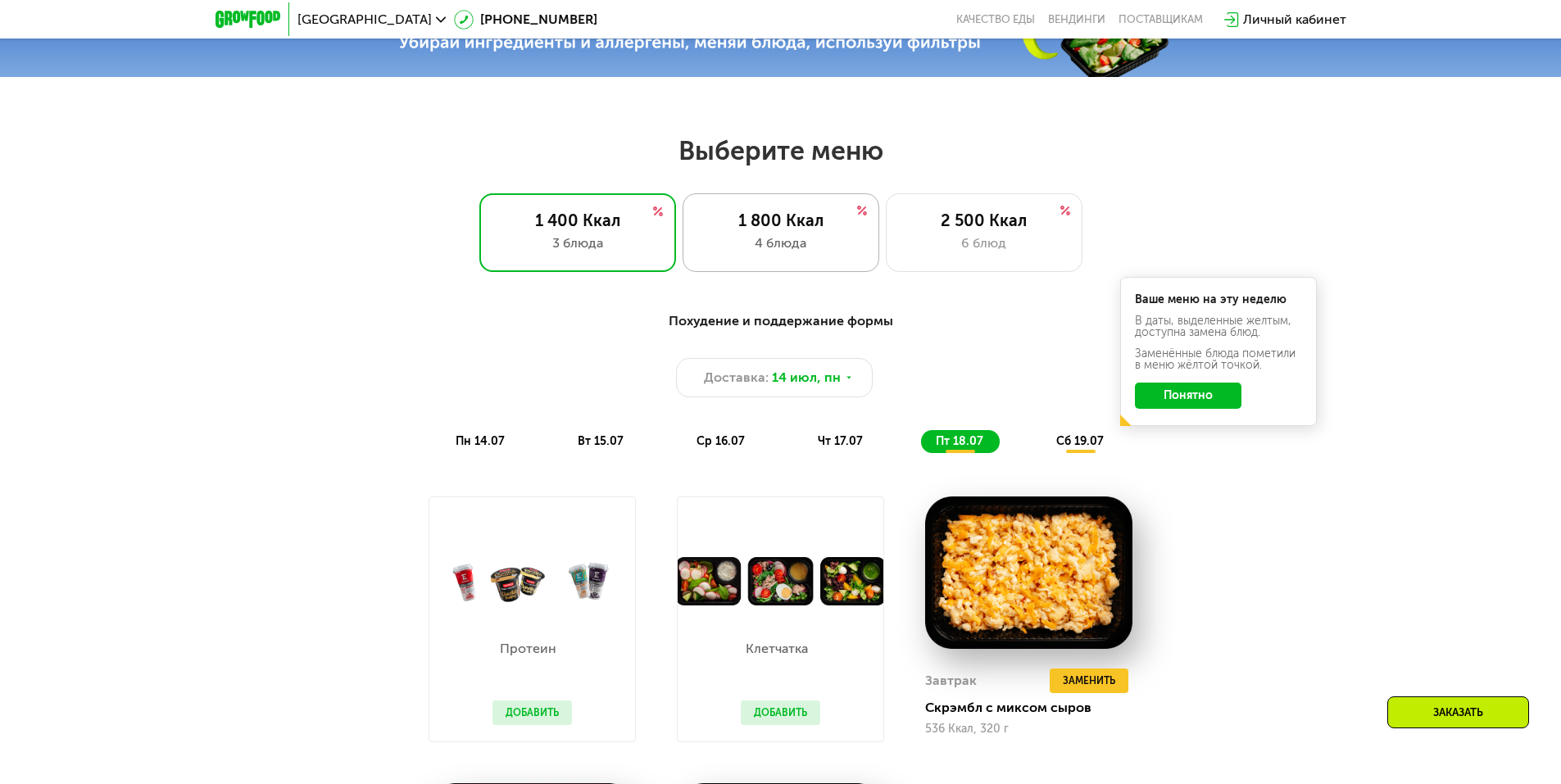 click on "4 блюда" at bounding box center [781, 243] 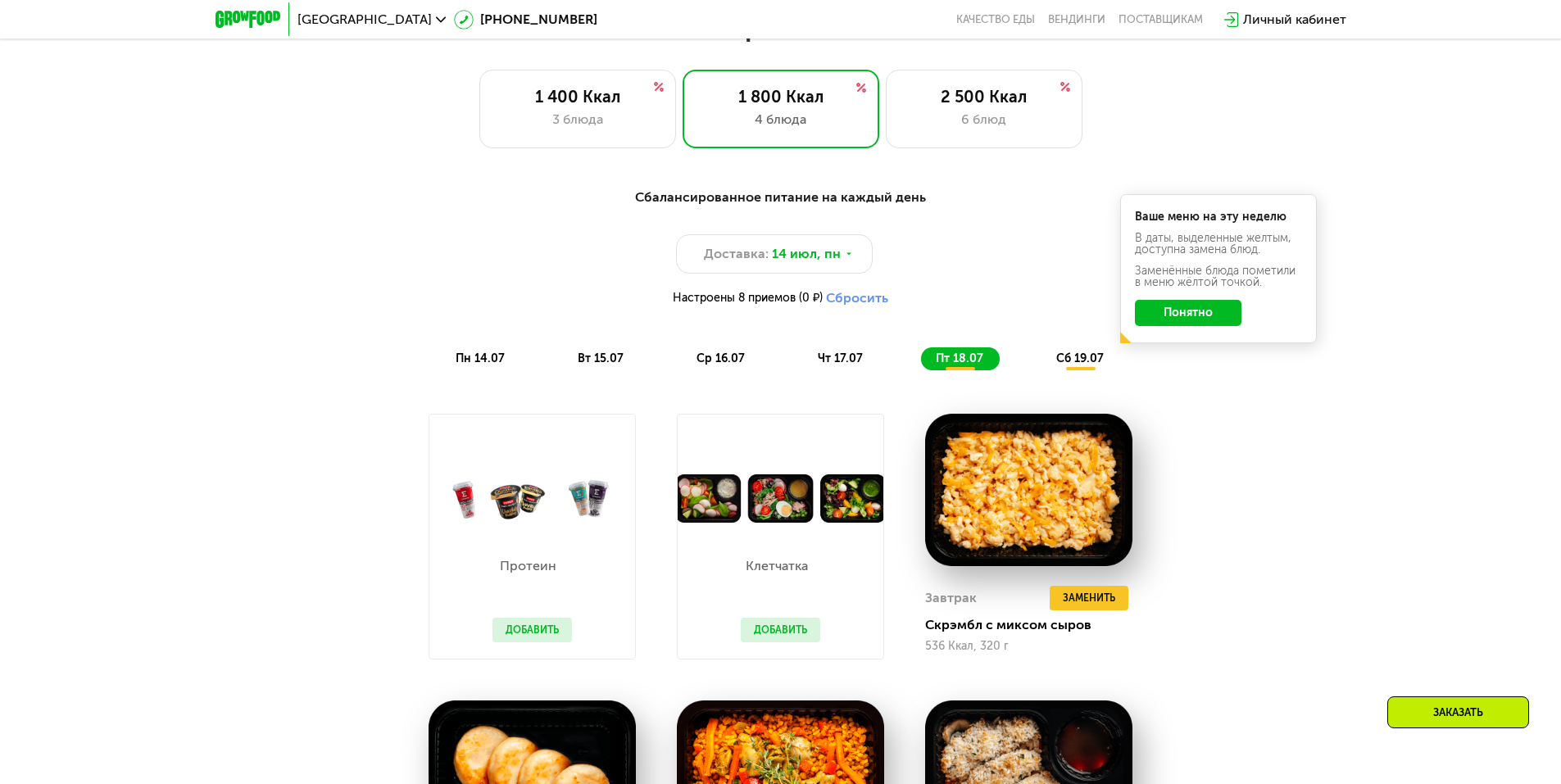 scroll, scrollTop: 947, scrollLeft: 0, axis: vertical 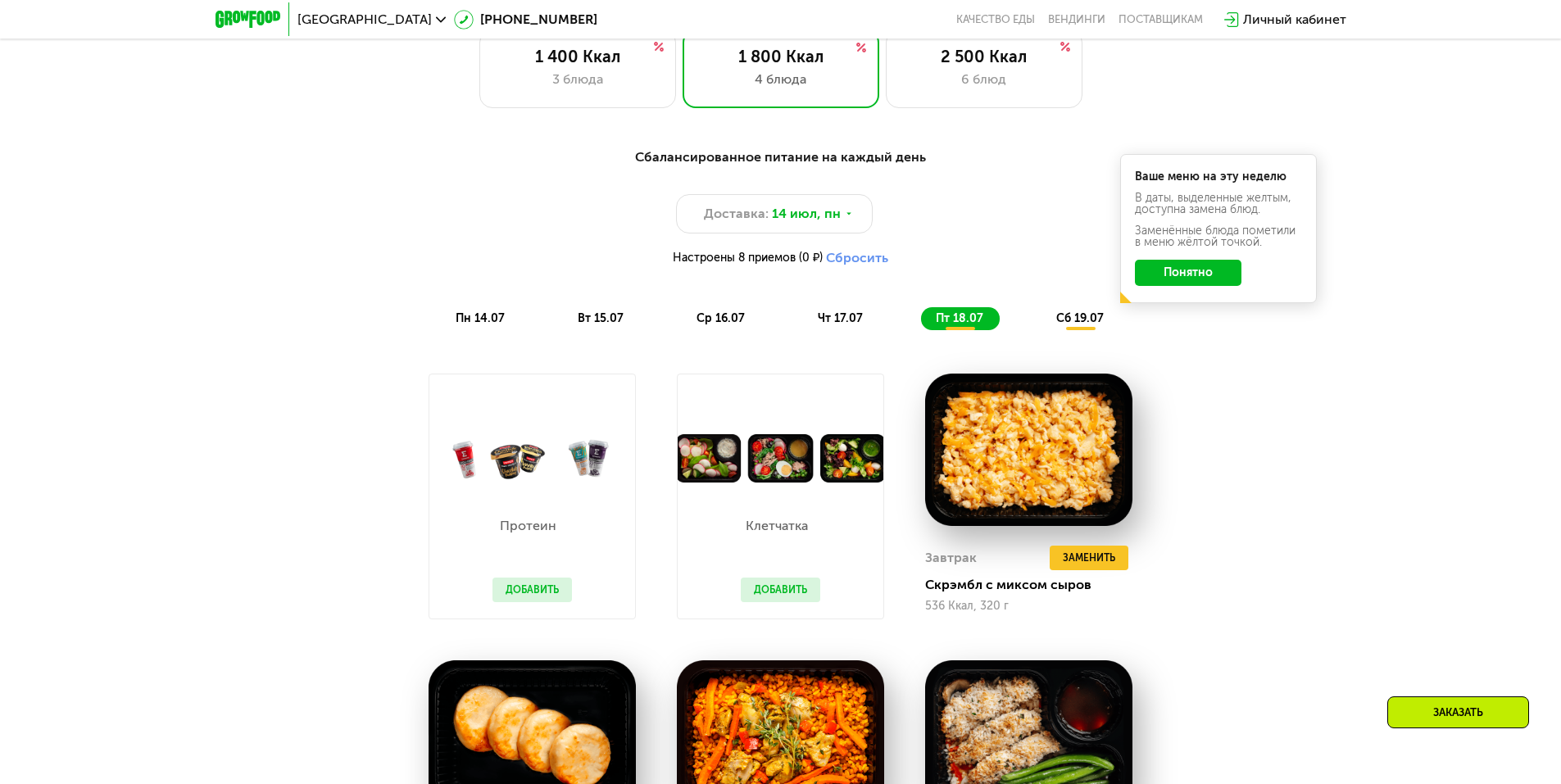 click on "Выберите меню  1 400 Ккал 3 блюда 1 800 Ккал 4 блюда 2 500 Ккал 6 блюд Сбалансированное питание на каждый день Доставка: [DATE]  Настроены 8 приемов (0 ₽)     Сбросить  пн 14.07 вт 15.07 ср 16.07 чт 17.07 пт 18.07 сб 19.07 Ваше меню на эту неделю В даты, выделенные желтым, доступна замена блюд. Заменённые блюда пометили в меню жёлтой точкой.  Понятно  Завтрак Томатный блин с грибами 277 Ккал, 164 г 2й завтрак Ролл с курицей и клюквой 422 Ккал, 172 г Обед Паста болоньезе с сыром 662 Ккал, 458 г Ужин Стрипсы и коктейльный соус 457 Ккал, 194 г  Всего в [DATE] 1818 Ккал 107  Белки  93  Жиры  138  Углеводы  Обед" 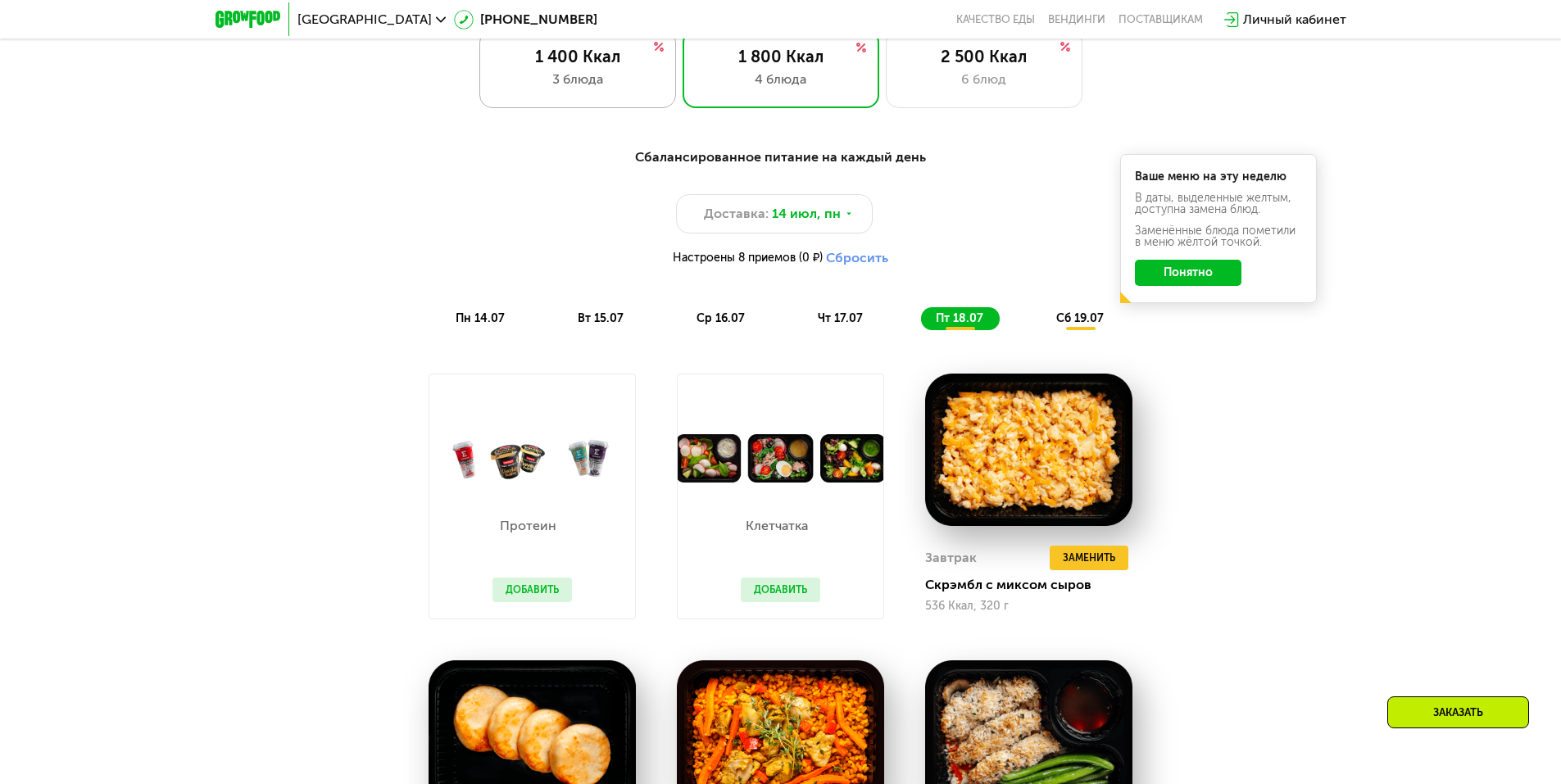 click on "1 400 Ккал 3 блюда" 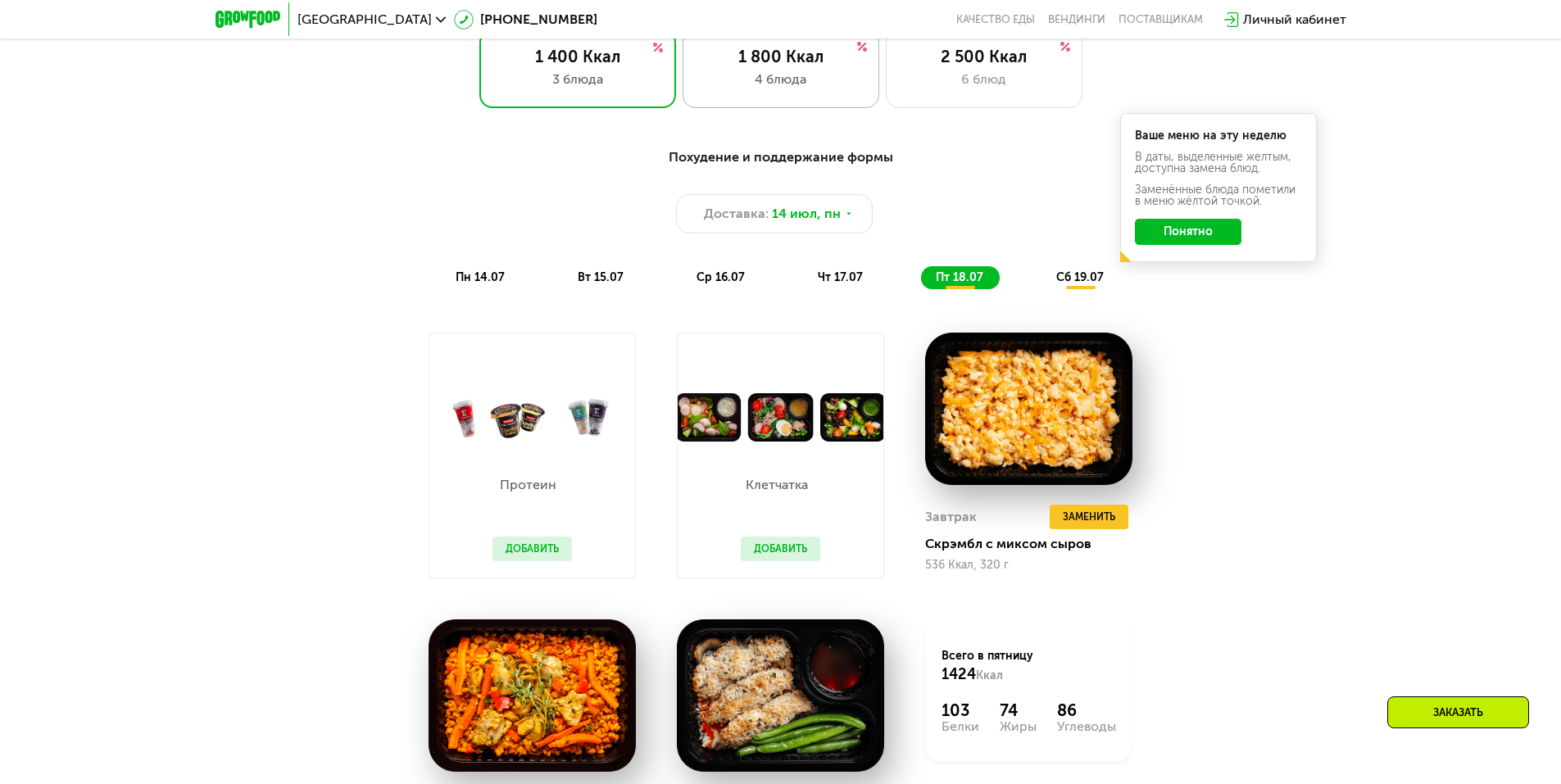 click on "4 блюда" at bounding box center (781, 79) 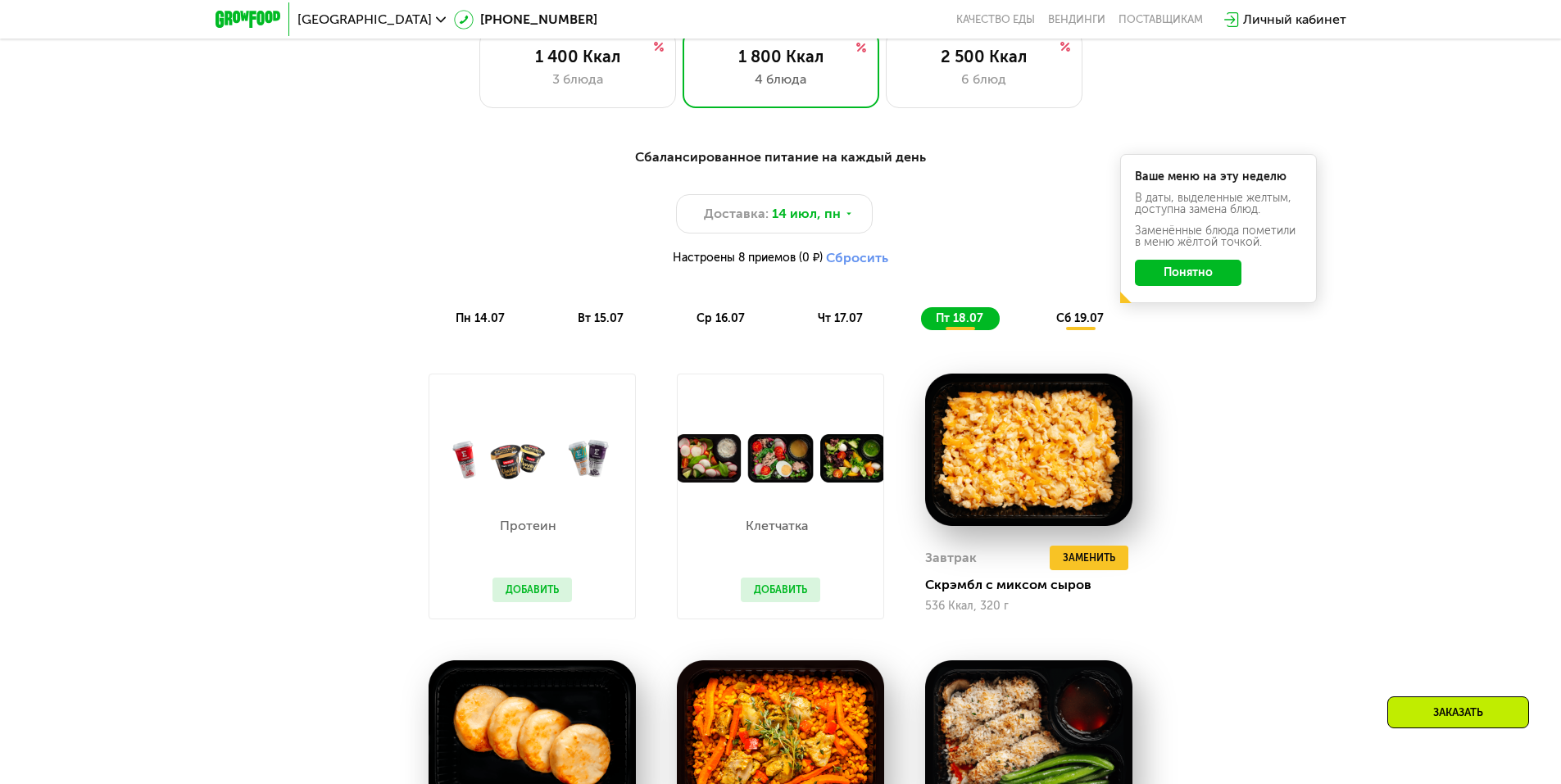 click on "Понятно" 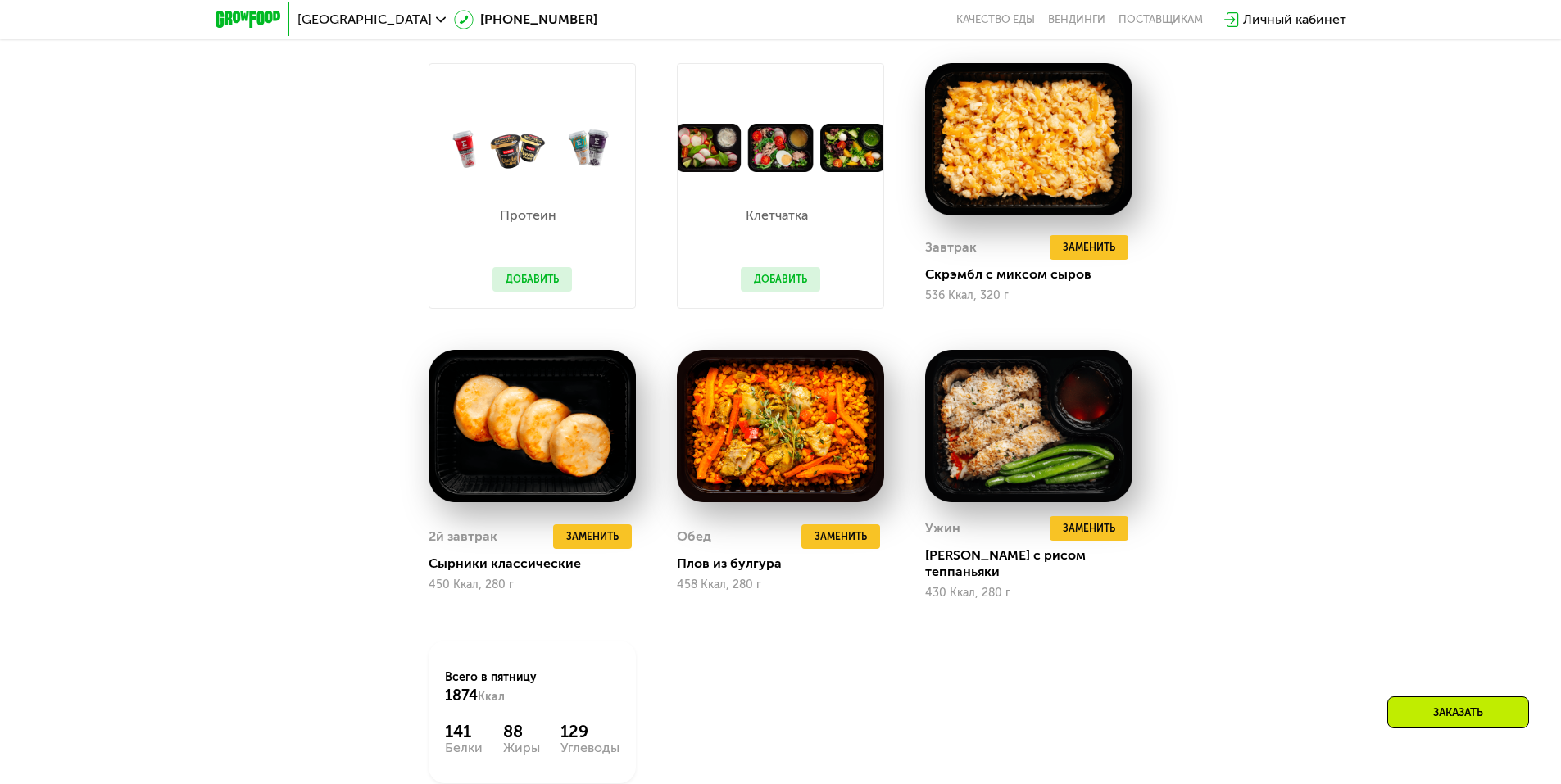 scroll, scrollTop: 1275, scrollLeft: 0, axis: vertical 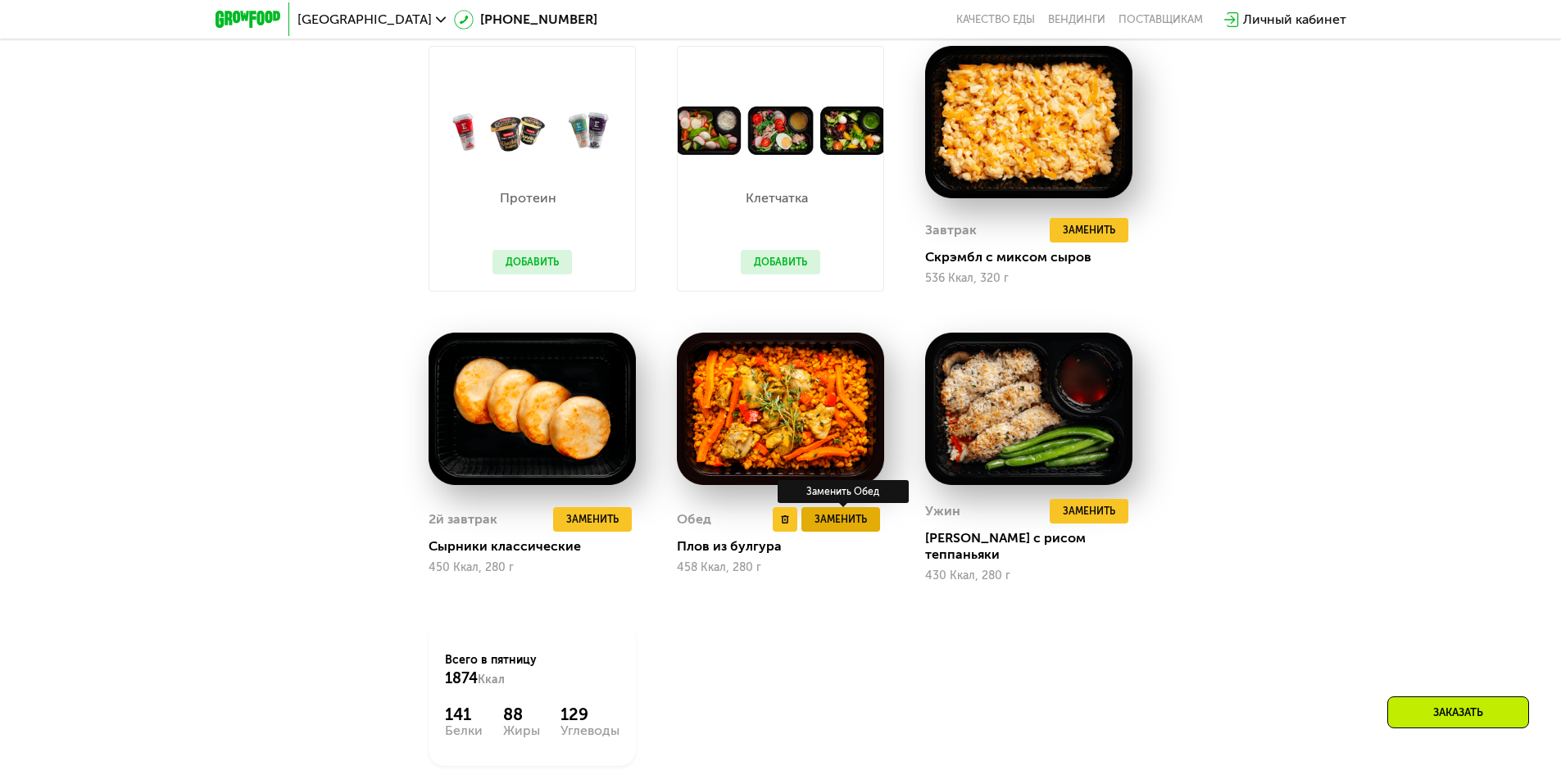 click on "Заменить" at bounding box center (841, 519) 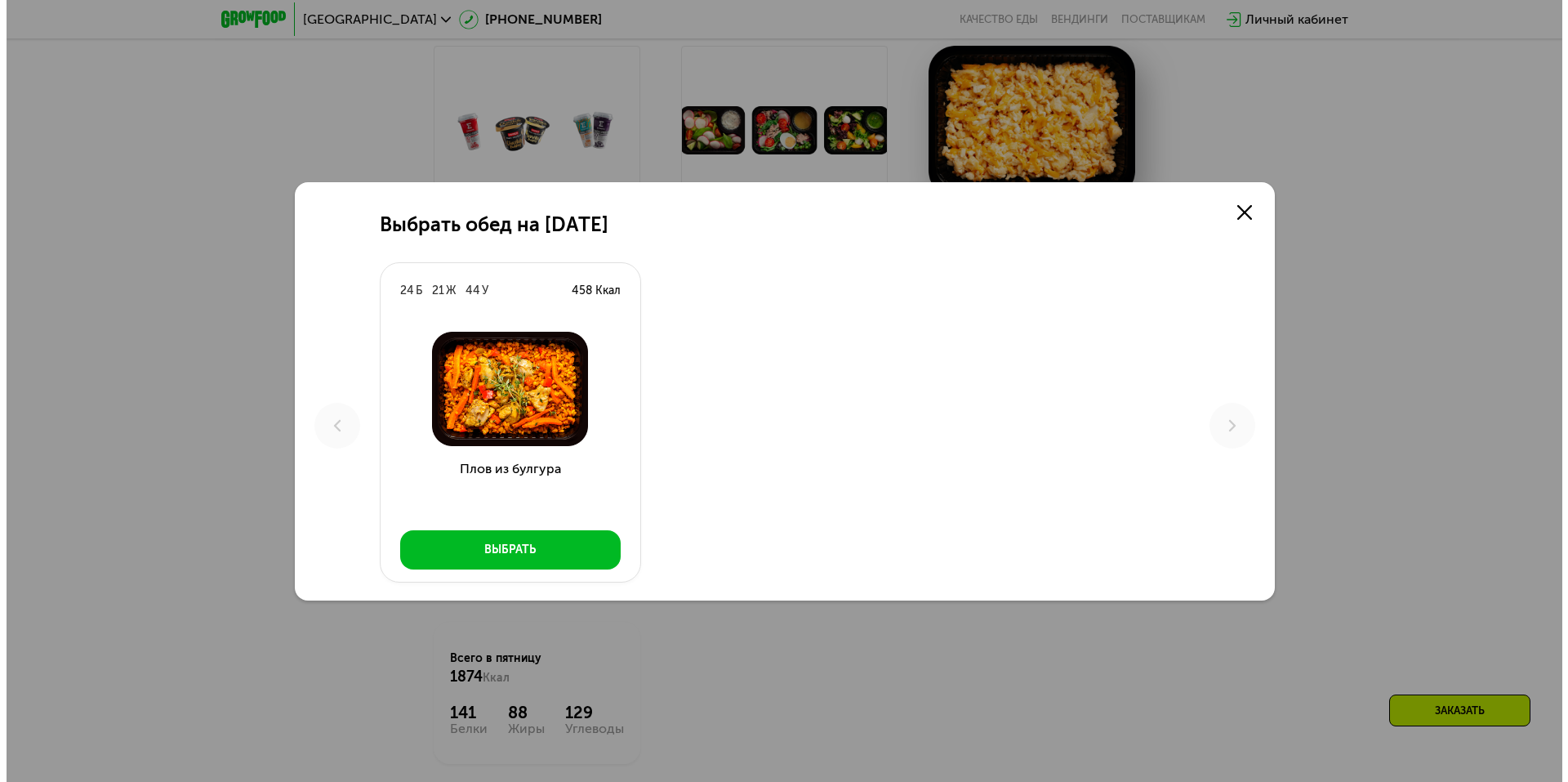 scroll, scrollTop: 0, scrollLeft: 0, axis: both 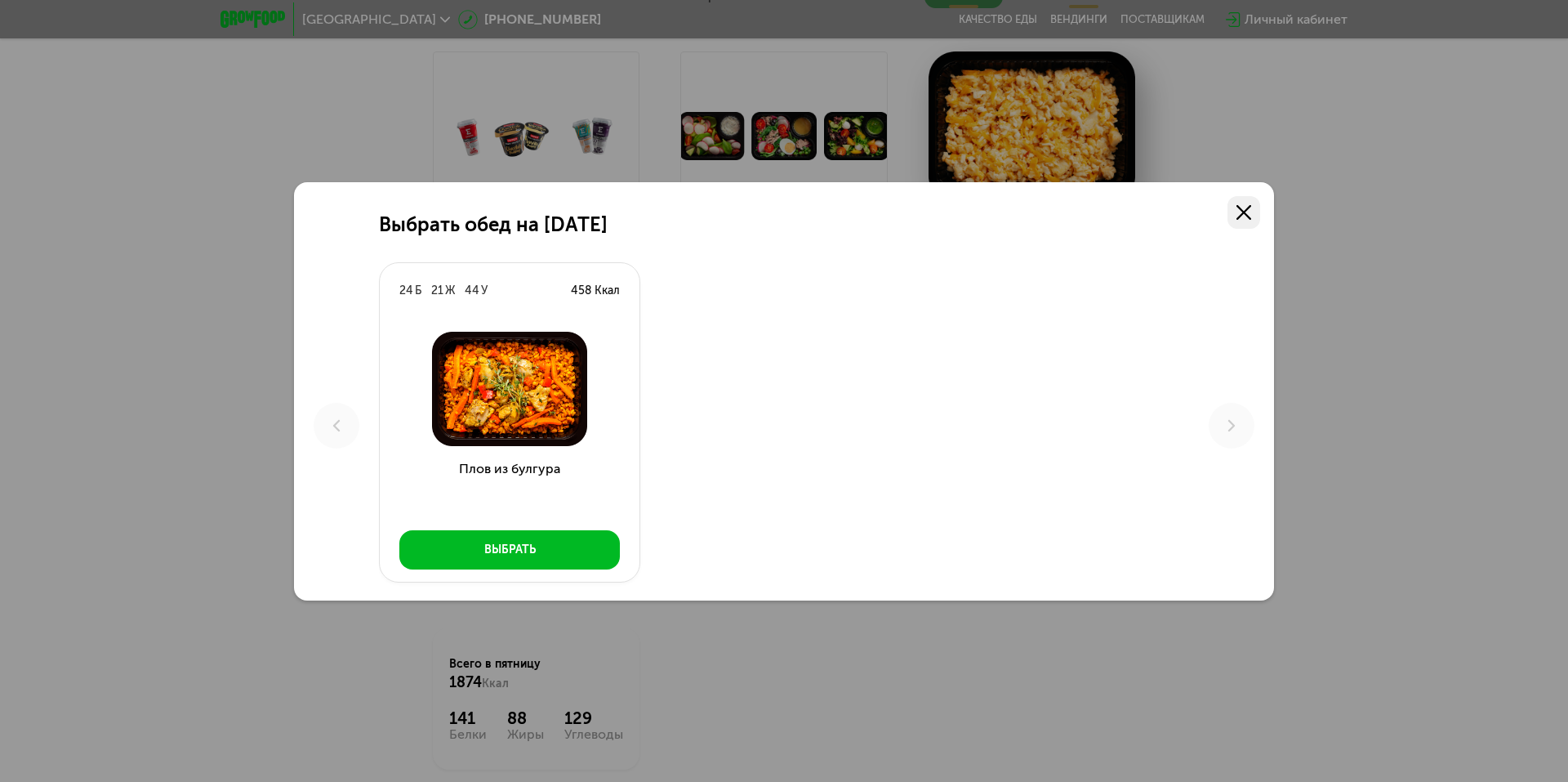 click at bounding box center (1244, 212) 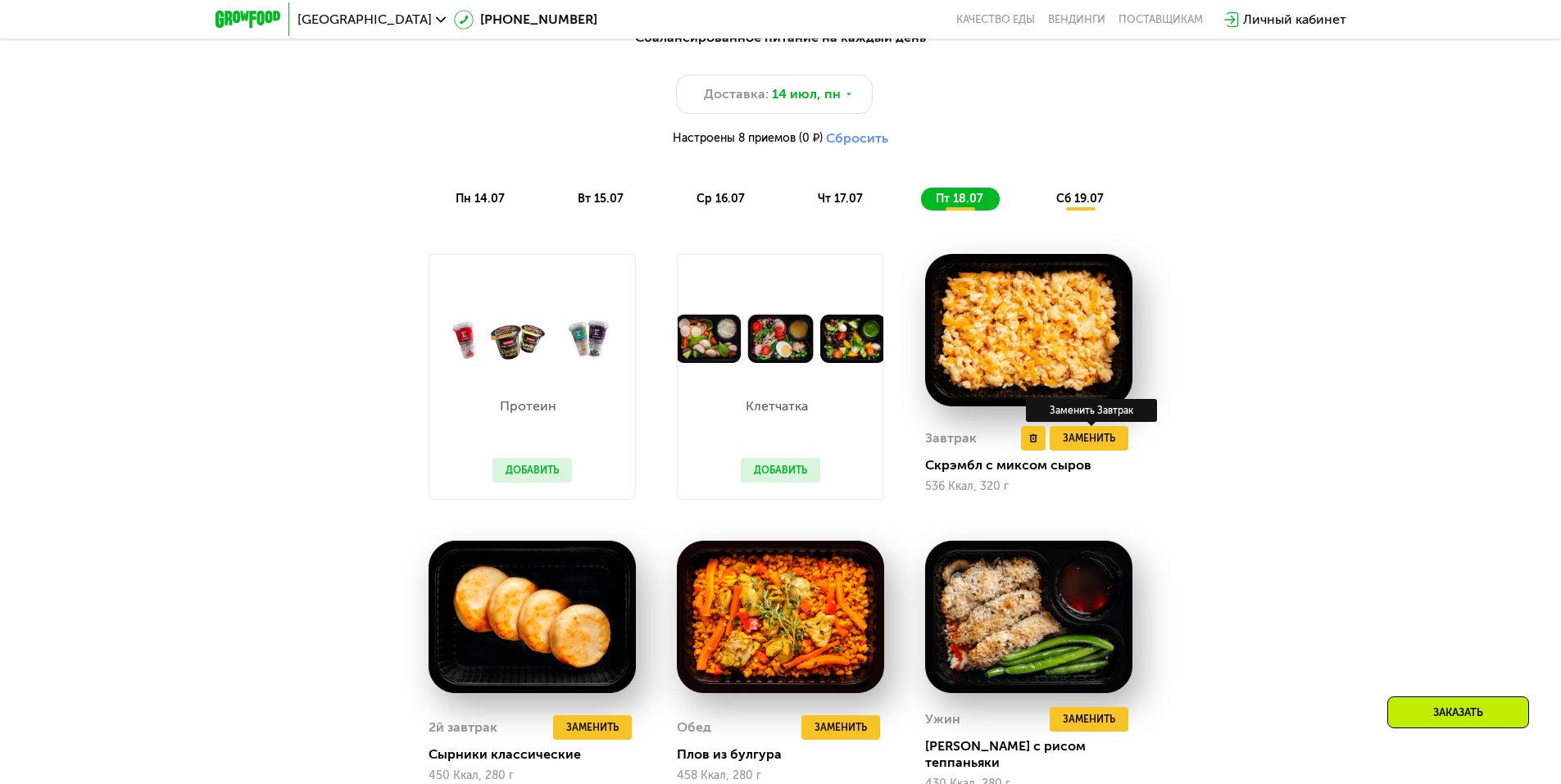 scroll, scrollTop: 783, scrollLeft: 0, axis: vertical 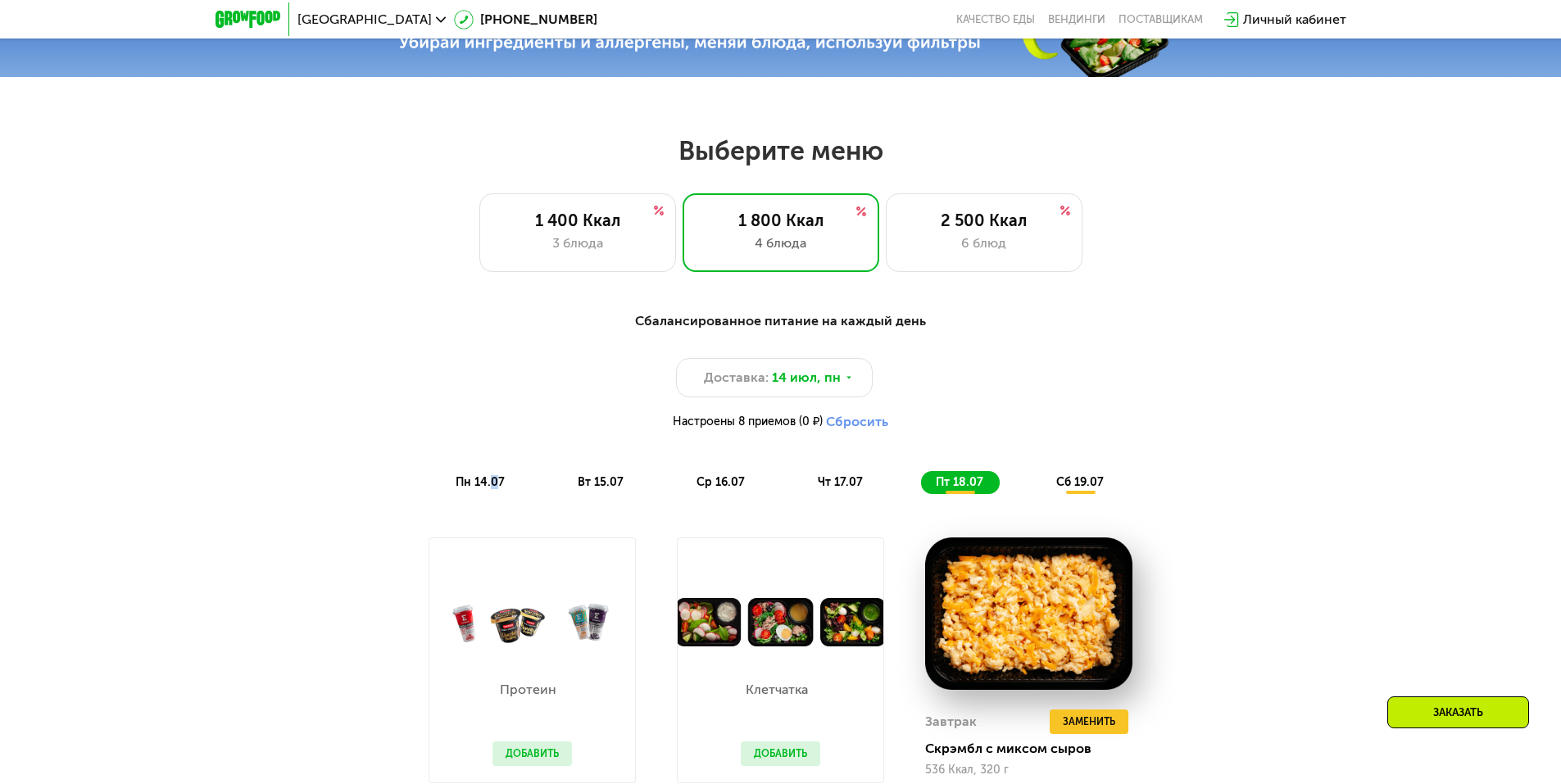 click on "пн 14.07" at bounding box center [480, 482] 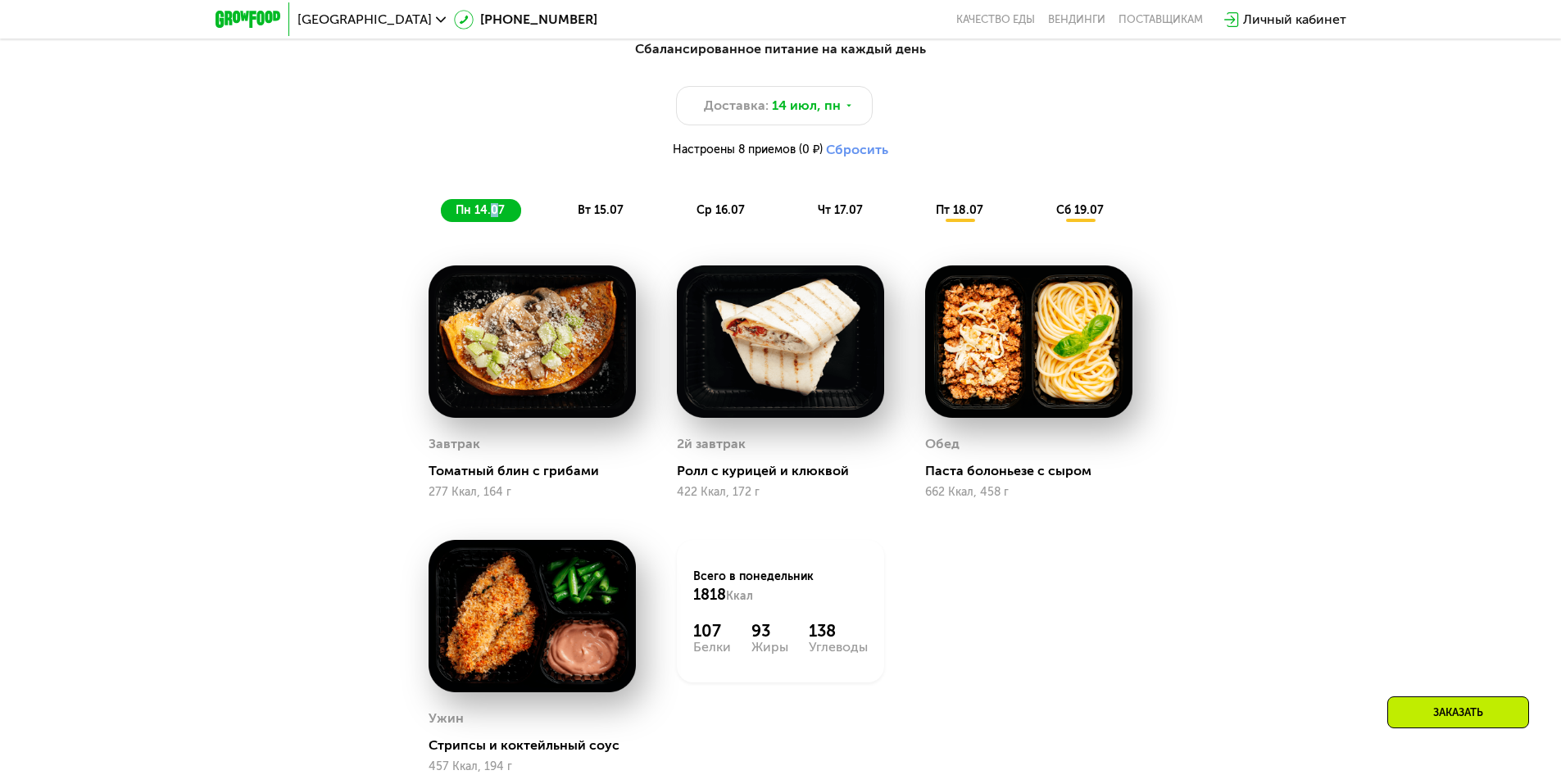 scroll, scrollTop: 1111, scrollLeft: 0, axis: vertical 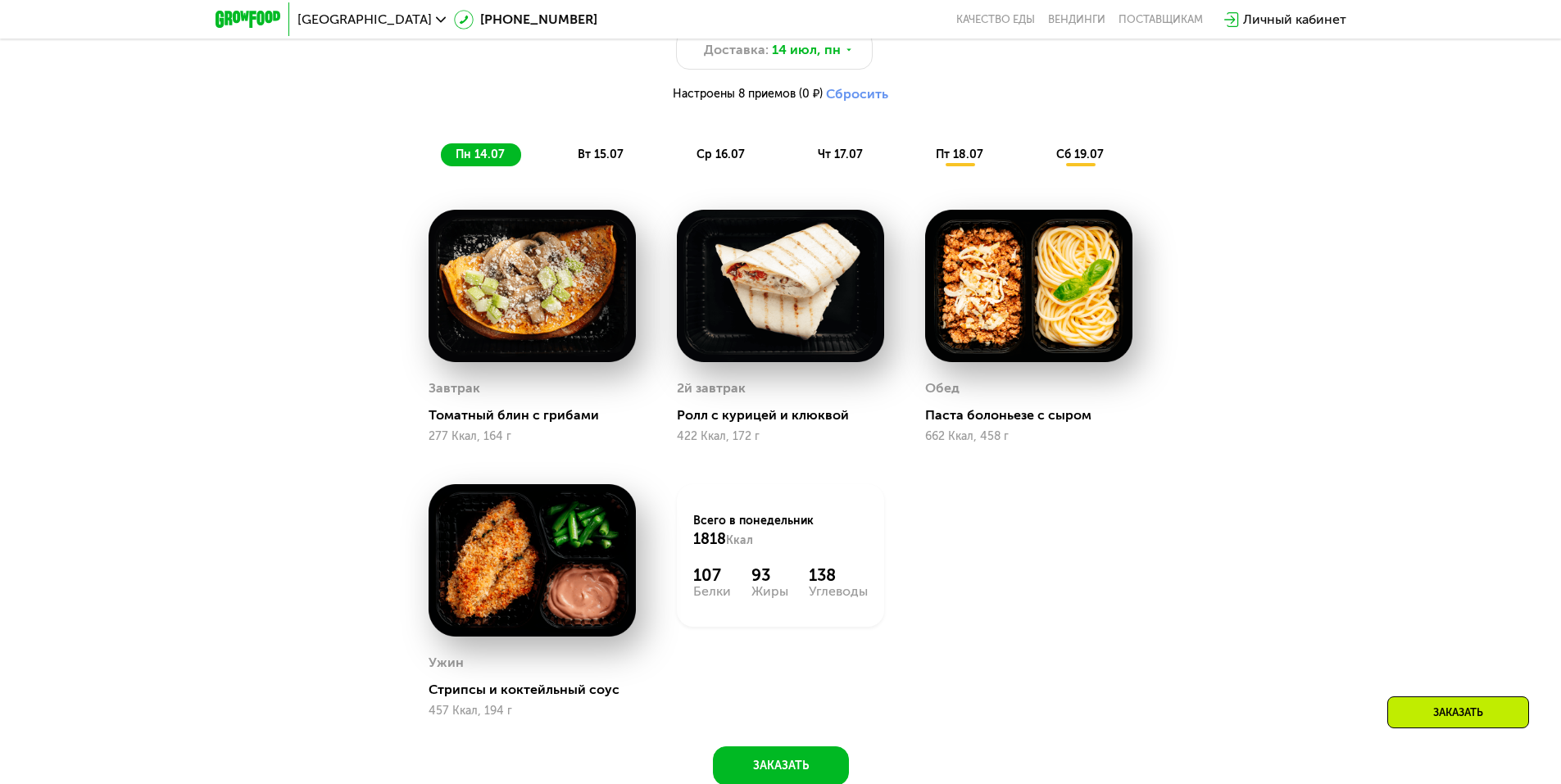 click on "вт 15.07" 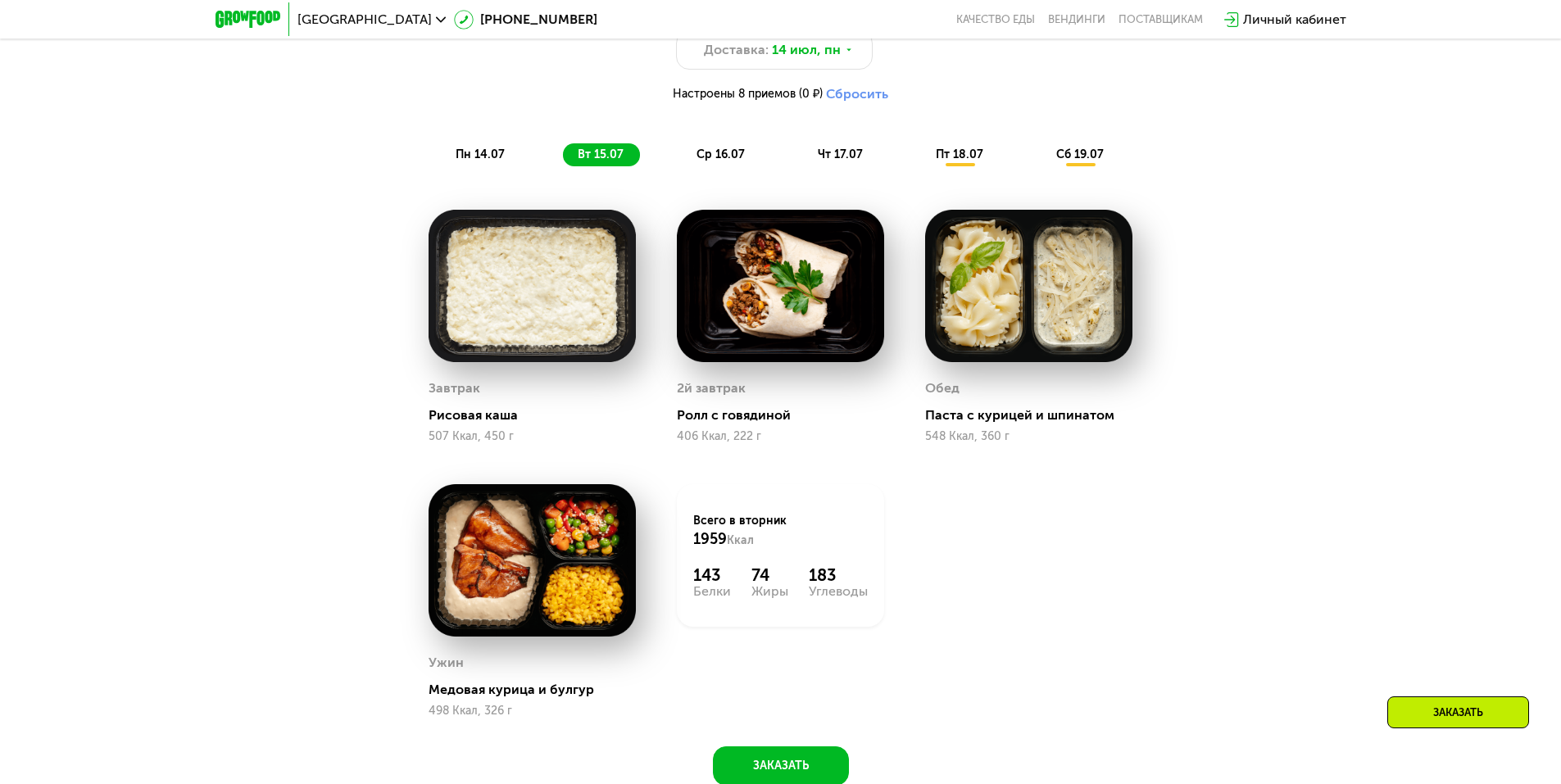 click on "ср 16.07" 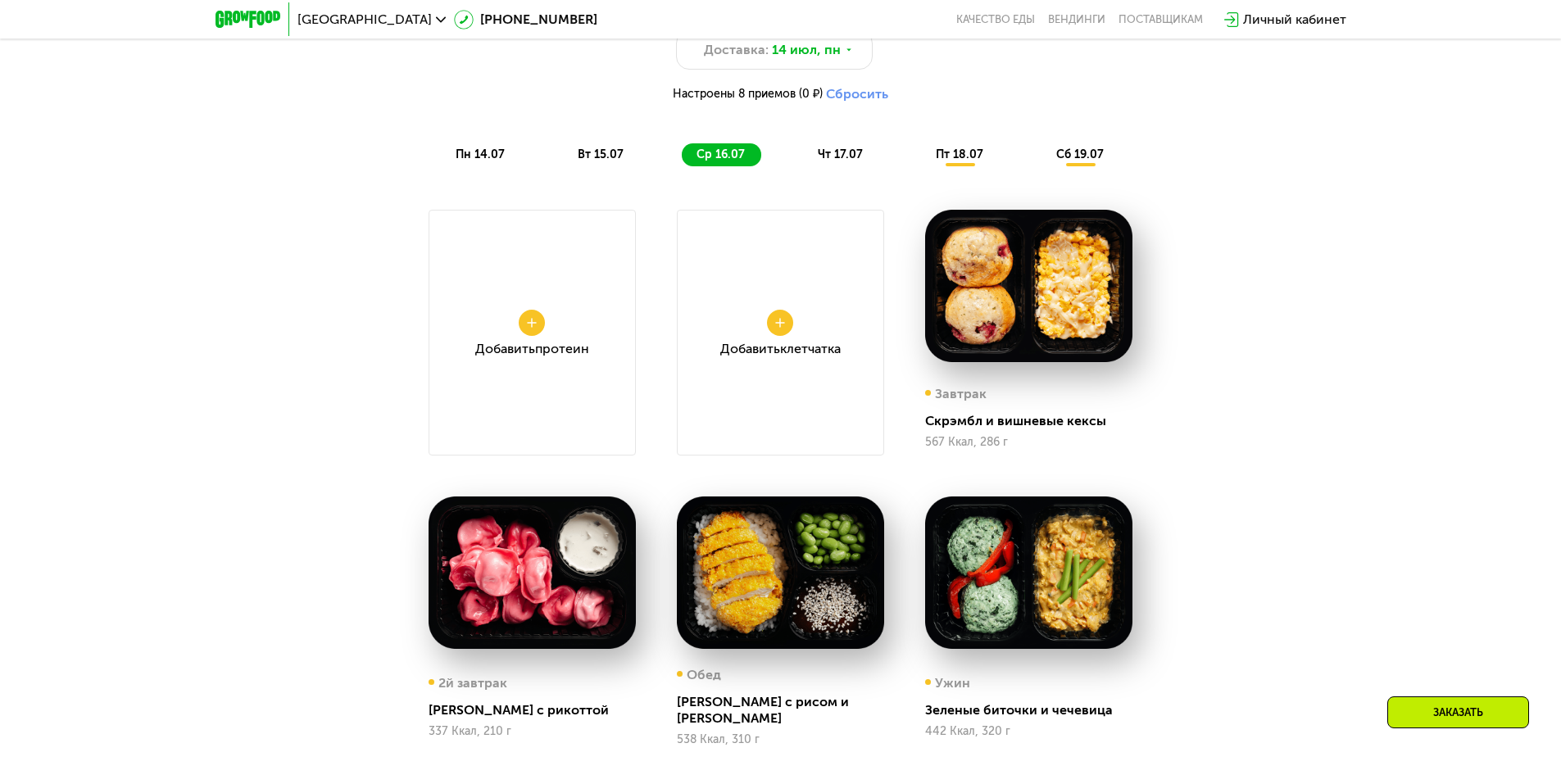 drag, startPoint x: 1302, startPoint y: 424, endPoint x: 1276, endPoint y: 428, distance: 26.30589 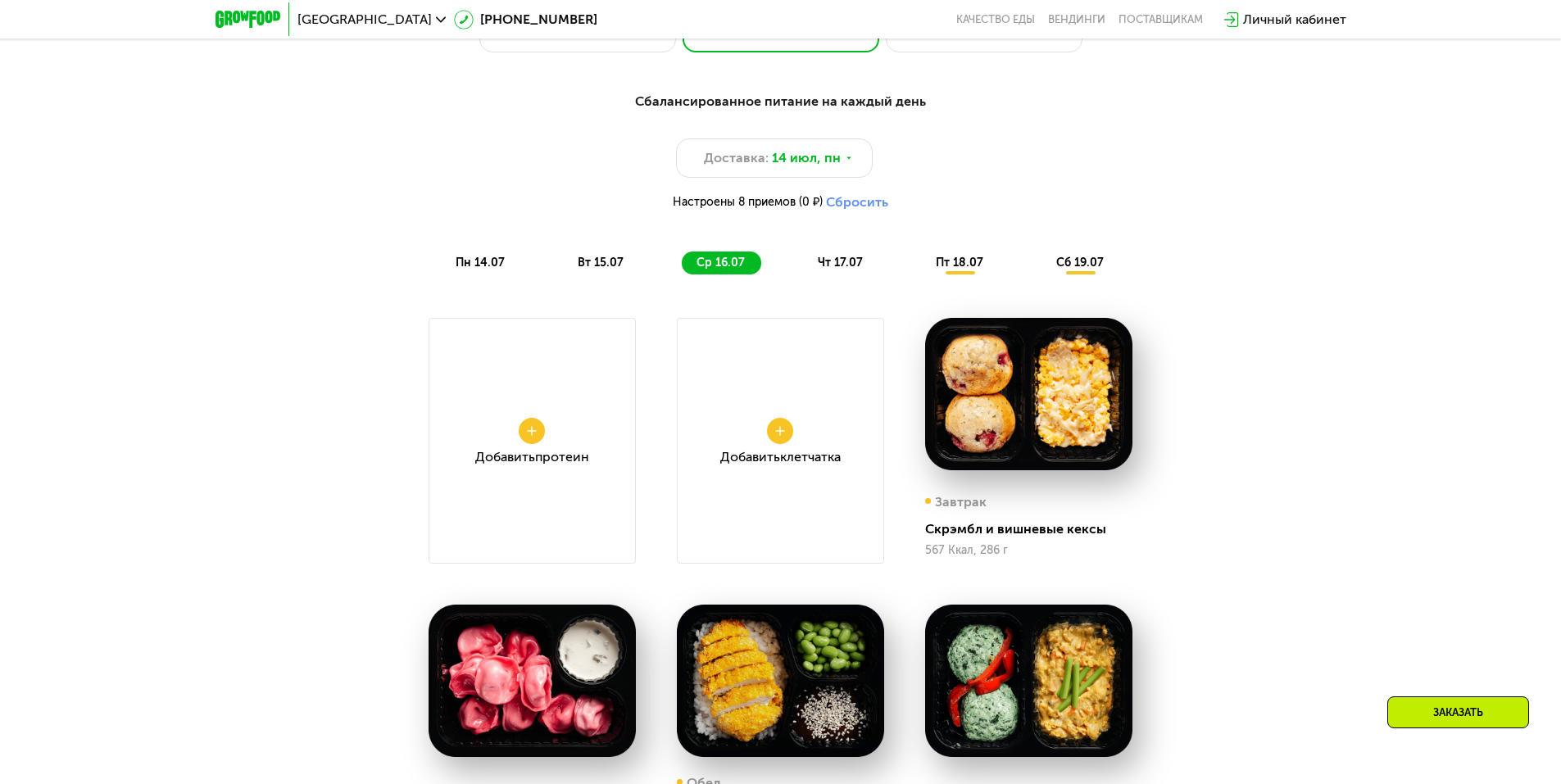 scroll, scrollTop: 947, scrollLeft: 0, axis: vertical 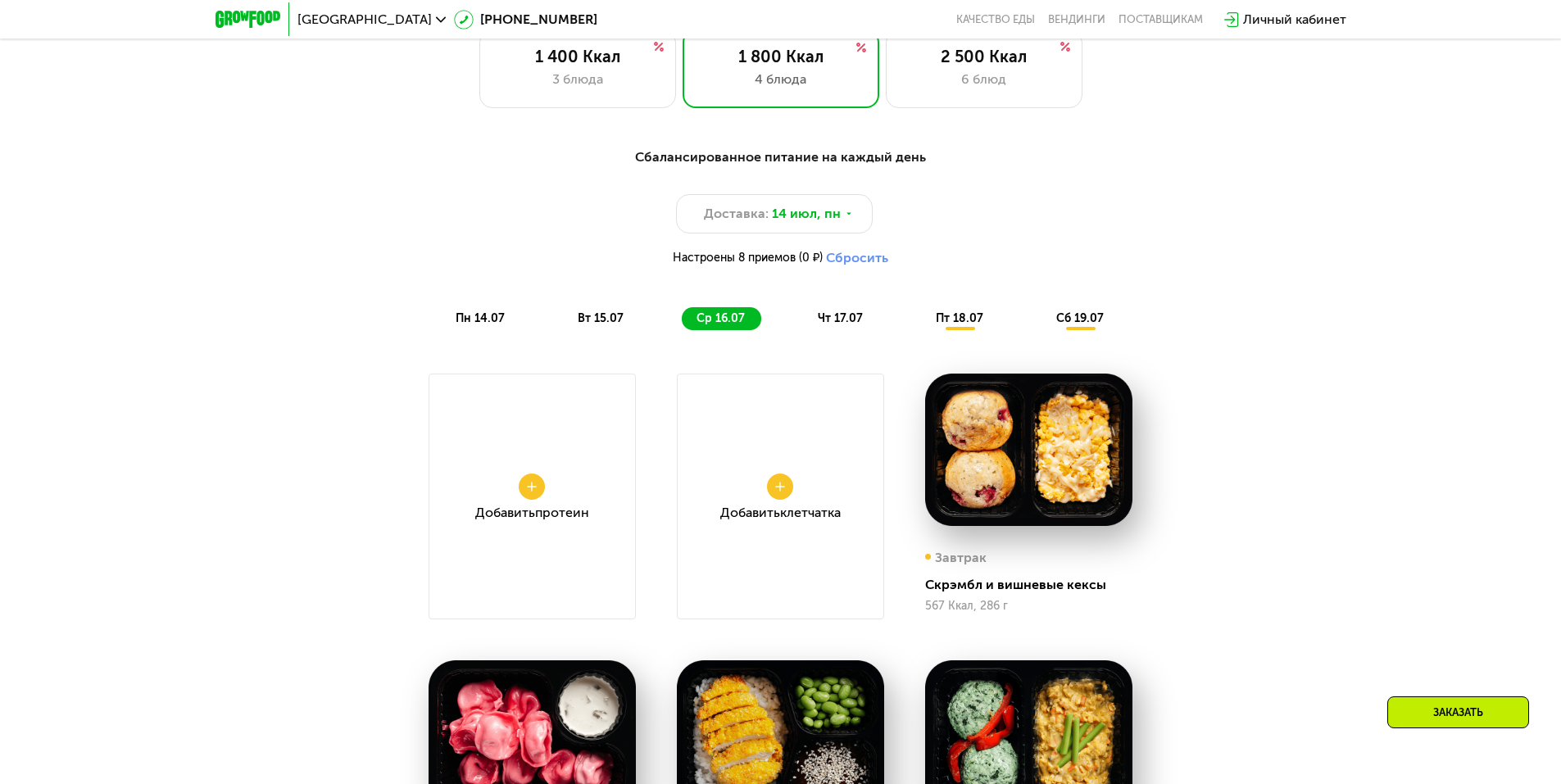 click on "чт 17.07" at bounding box center (840, 318) 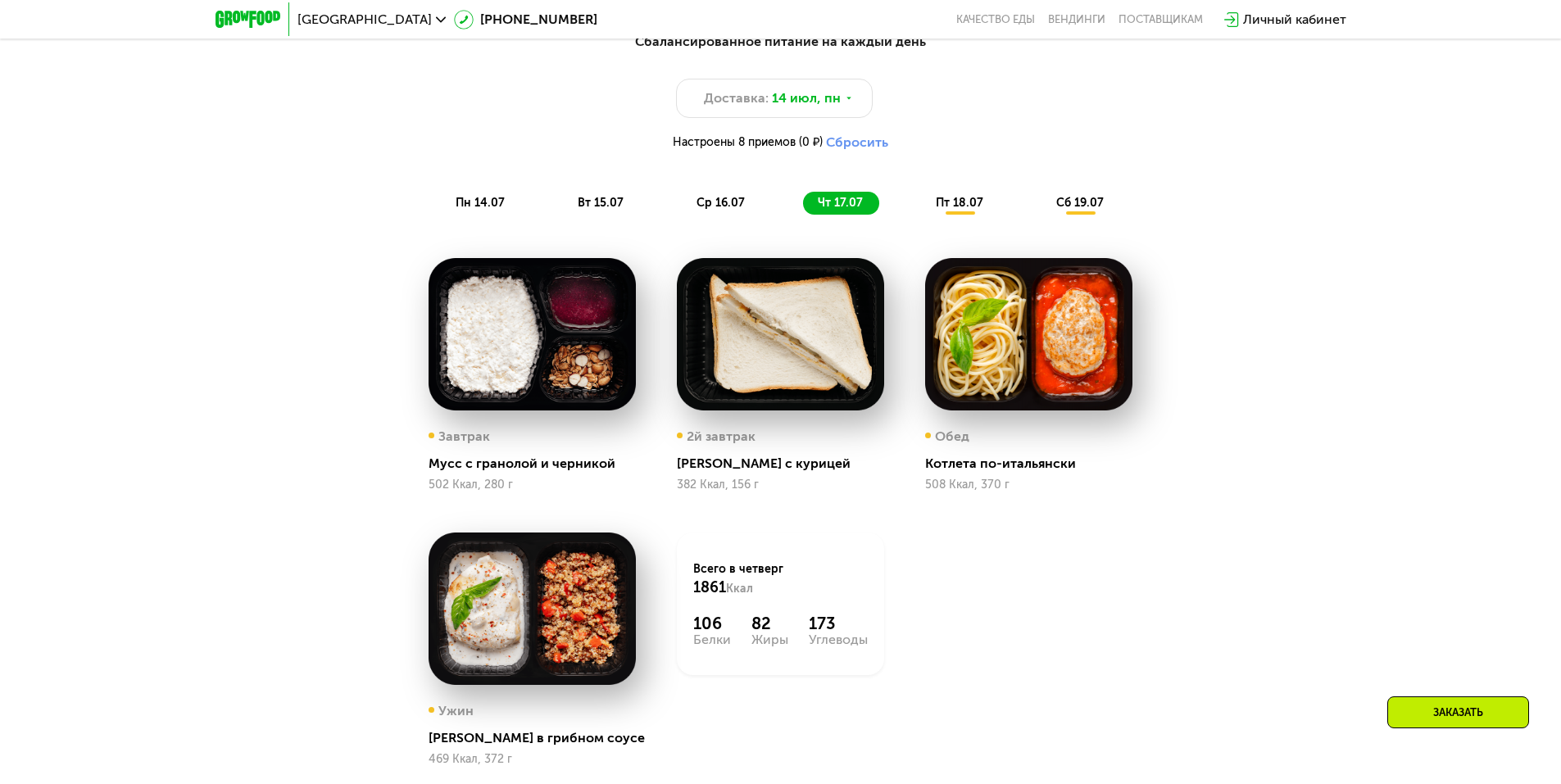 scroll, scrollTop: 1111, scrollLeft: 0, axis: vertical 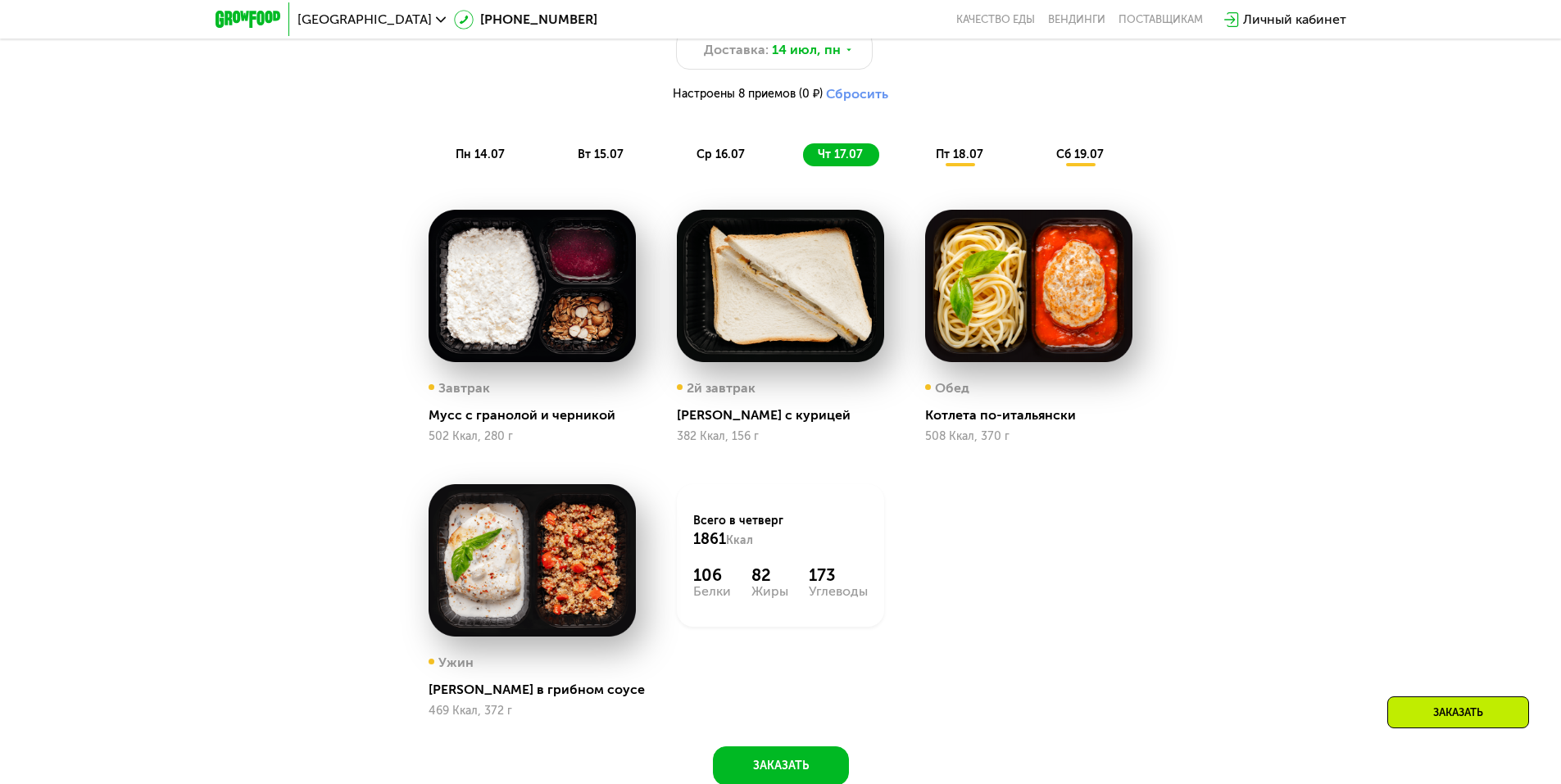 click on "пт 18.07" at bounding box center [960, 154] 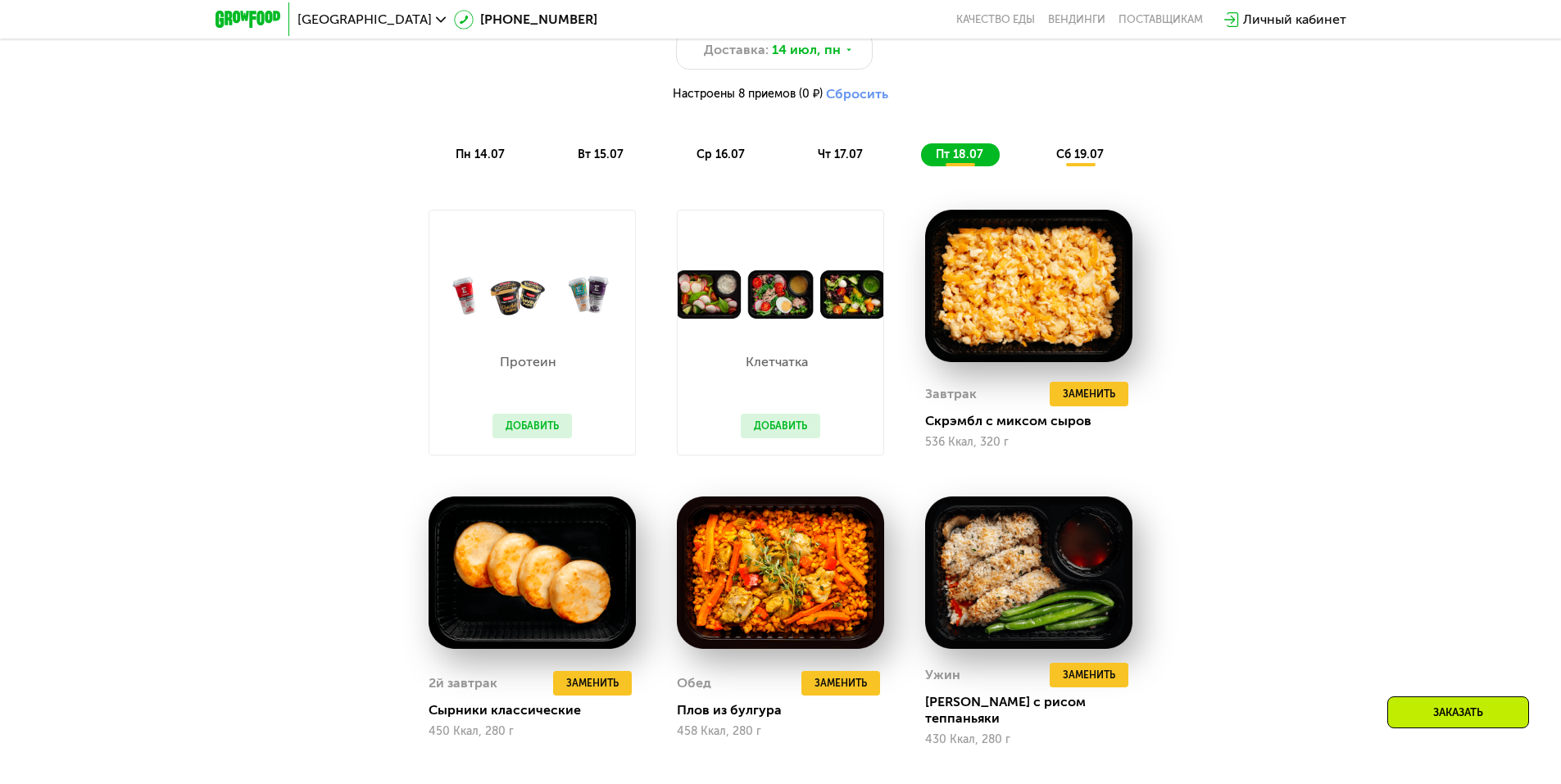 click on "сб 19.07" at bounding box center (1080, 154) 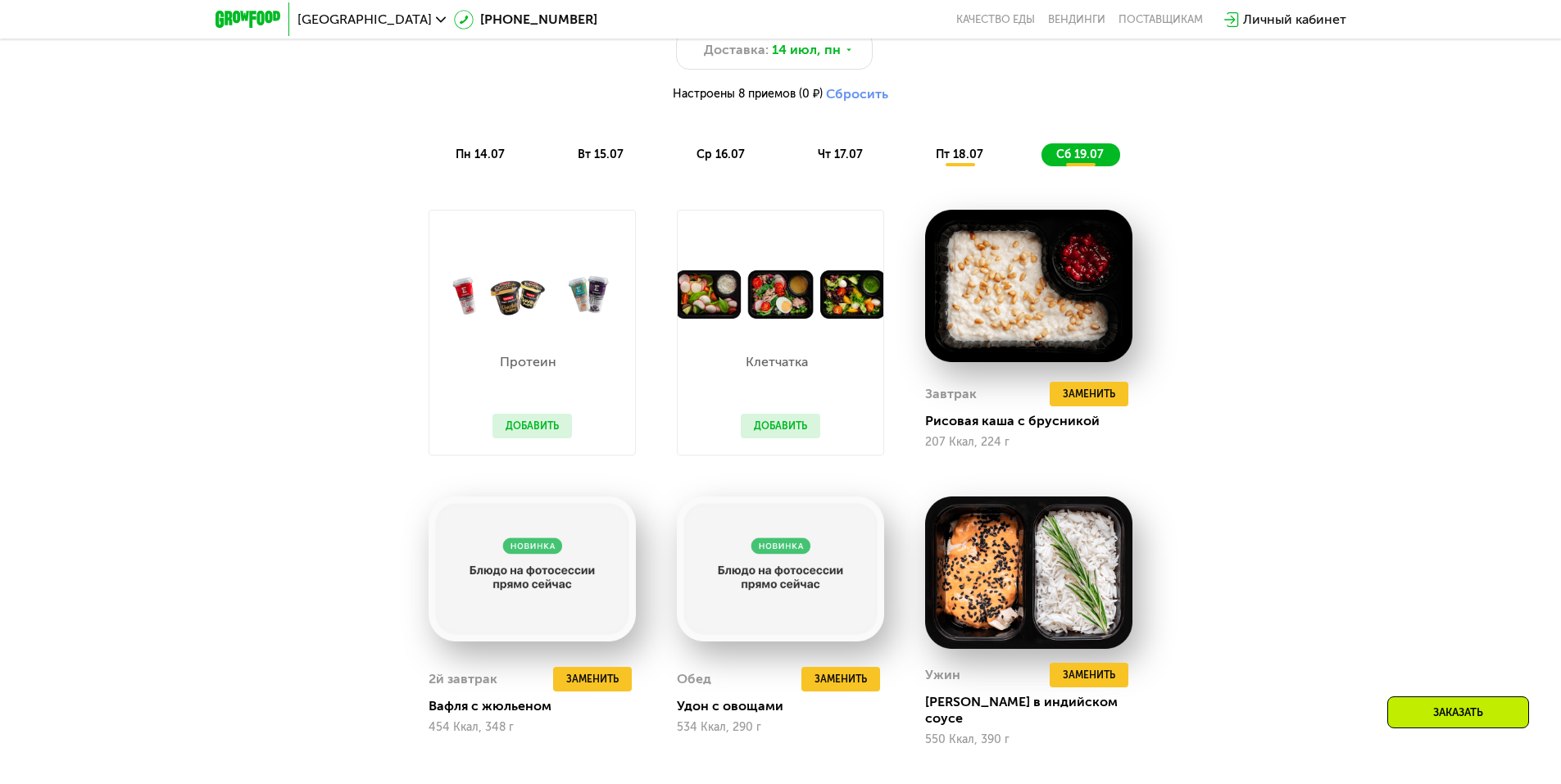click on "пн 14.07" at bounding box center [480, 154] 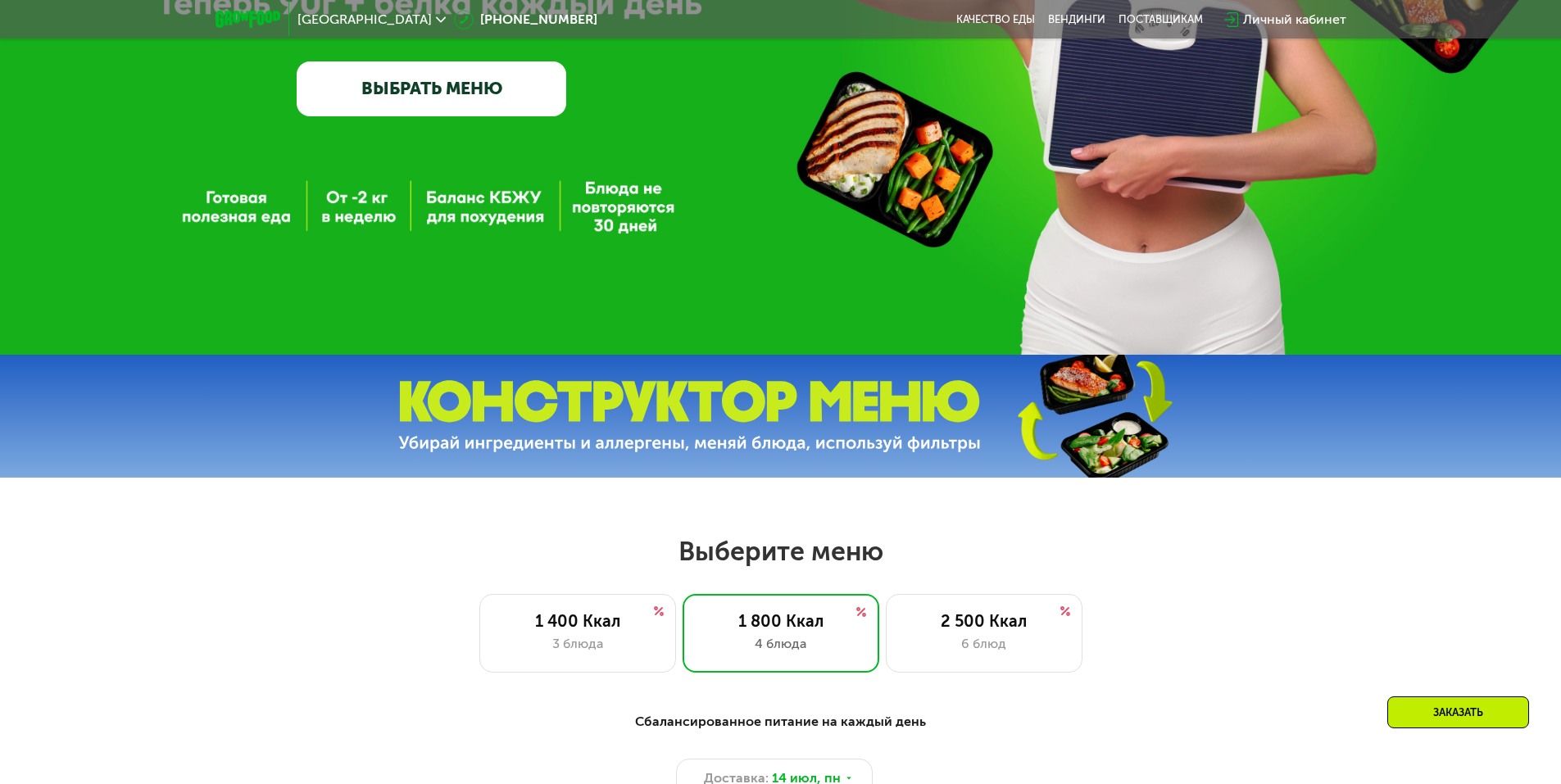 scroll, scrollTop: 374, scrollLeft: 0, axis: vertical 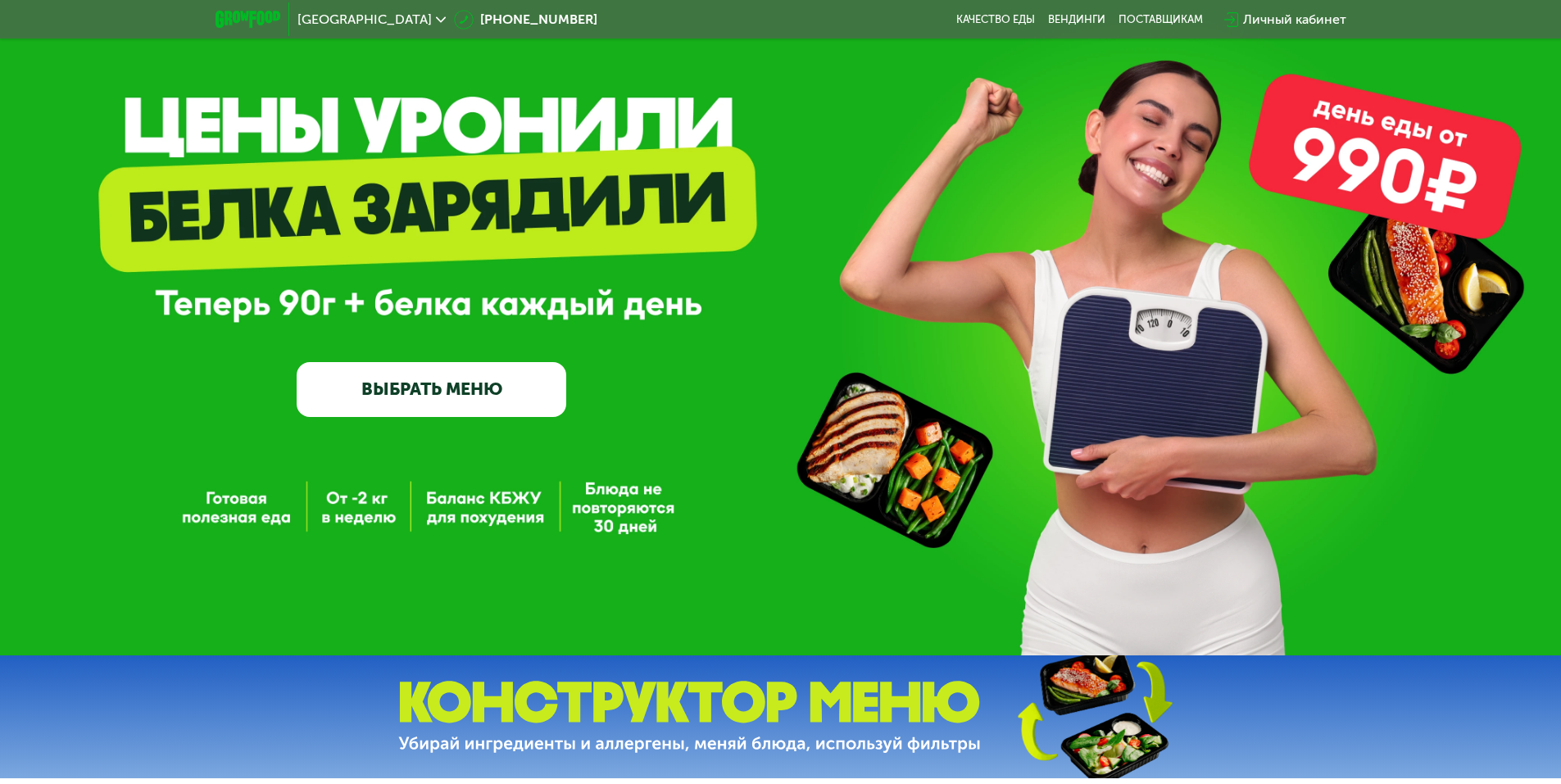 click on "ВЫБРАТЬ МЕНЮ" at bounding box center (431, 389) 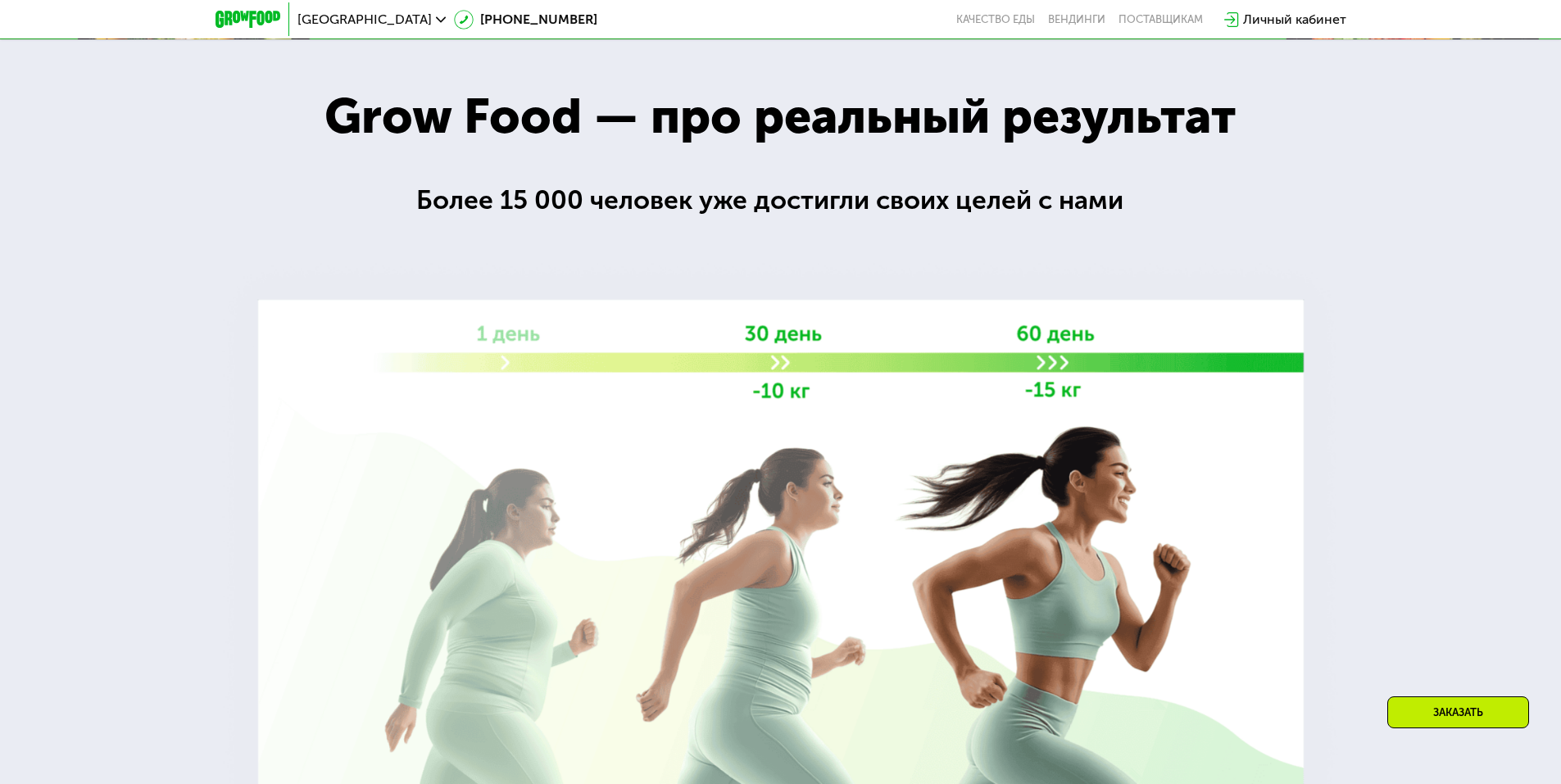 scroll, scrollTop: 1943, scrollLeft: 0, axis: vertical 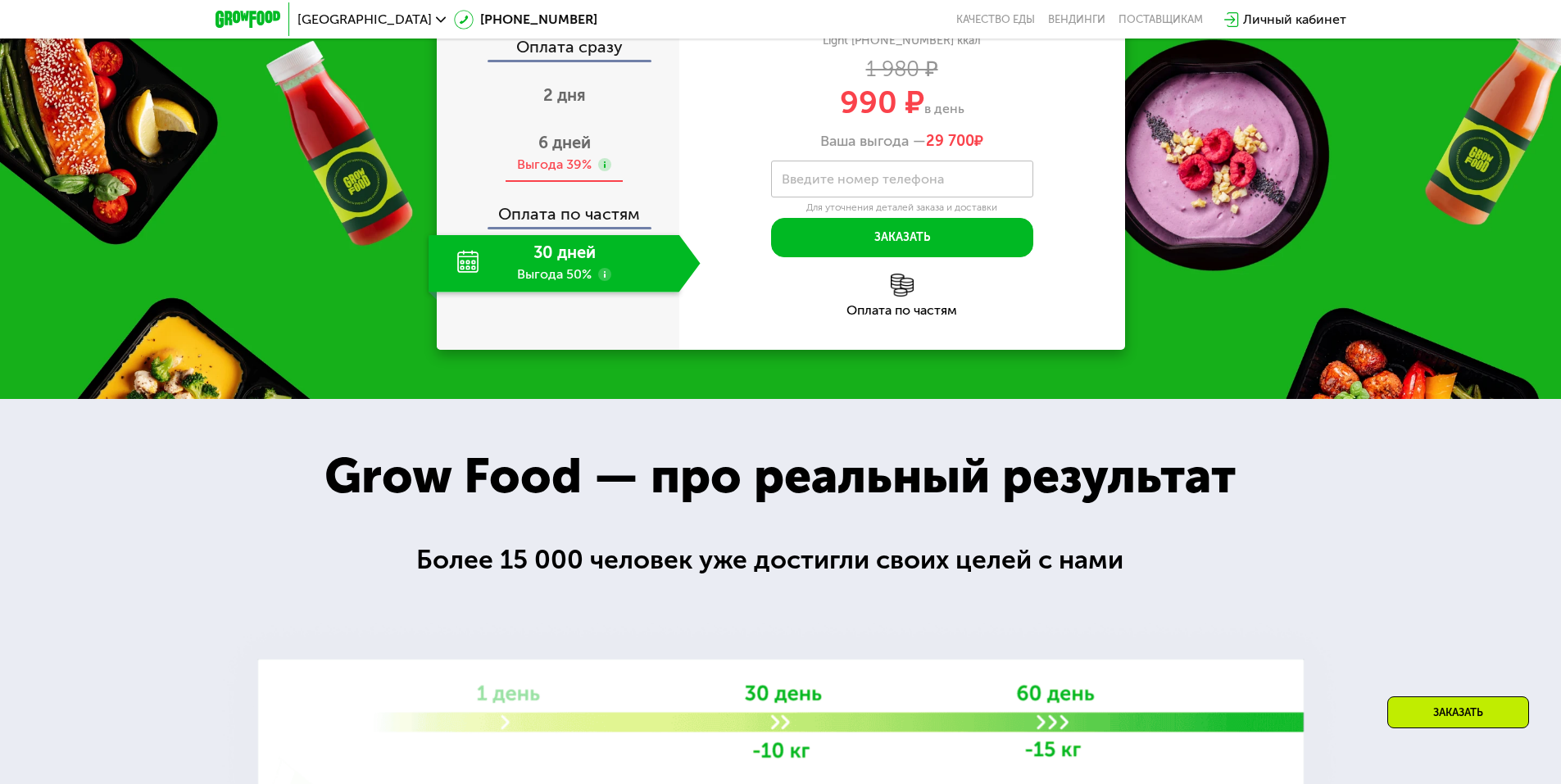 click on "Выгода 39%" at bounding box center [554, 165] 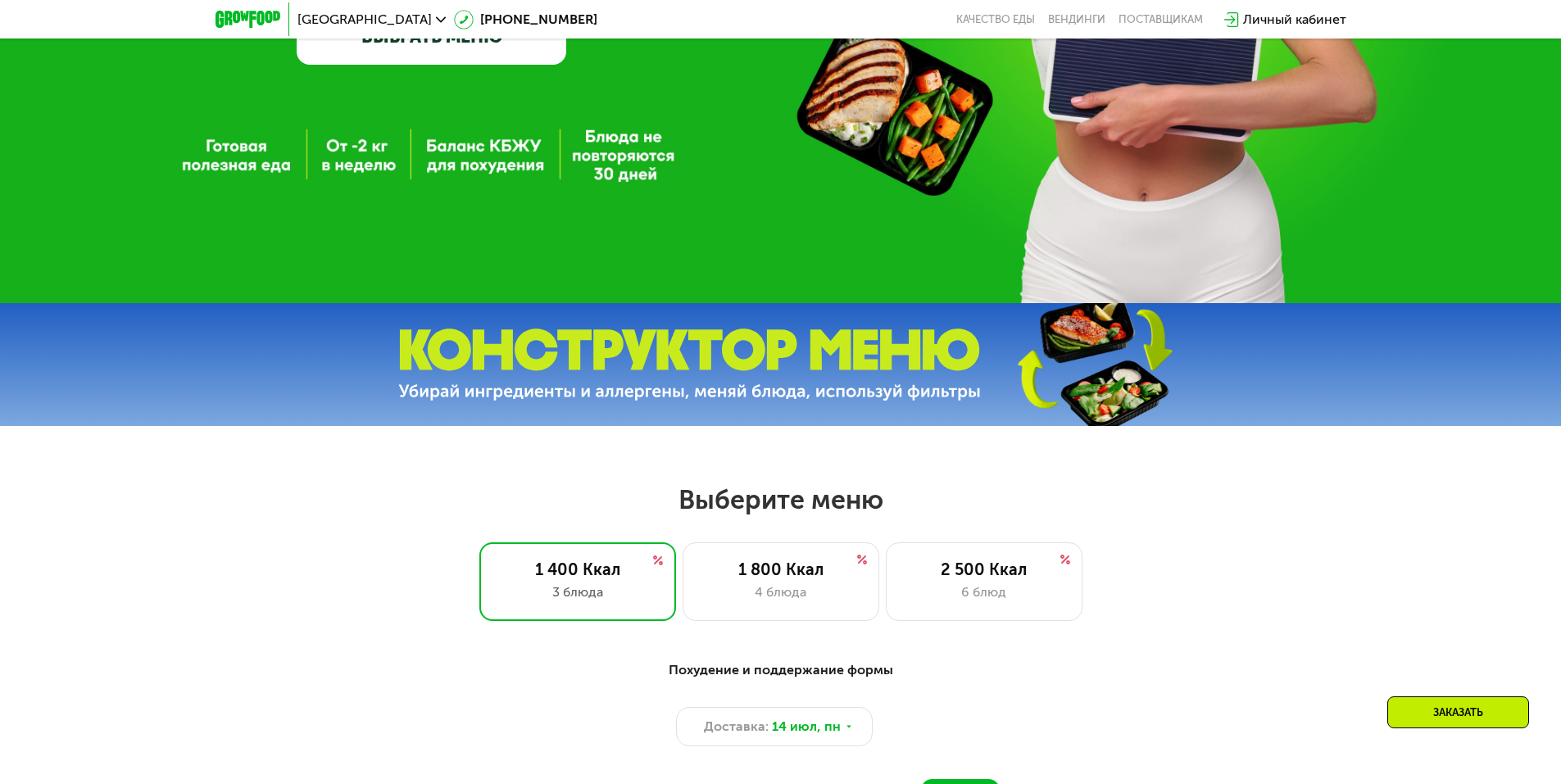 scroll, scrollTop: 387, scrollLeft: 0, axis: vertical 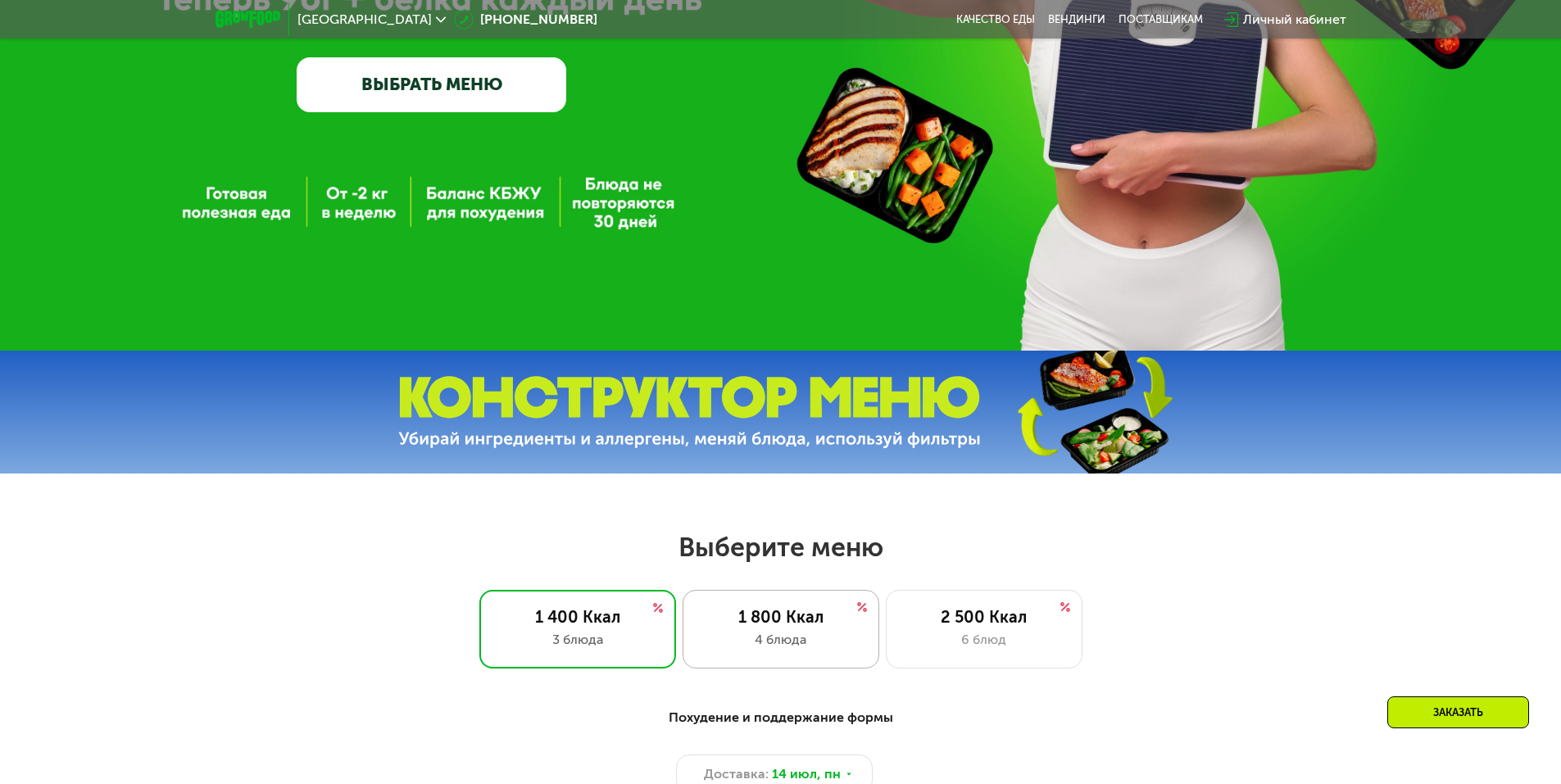 click on "1 800 Ккал" at bounding box center [781, 617] 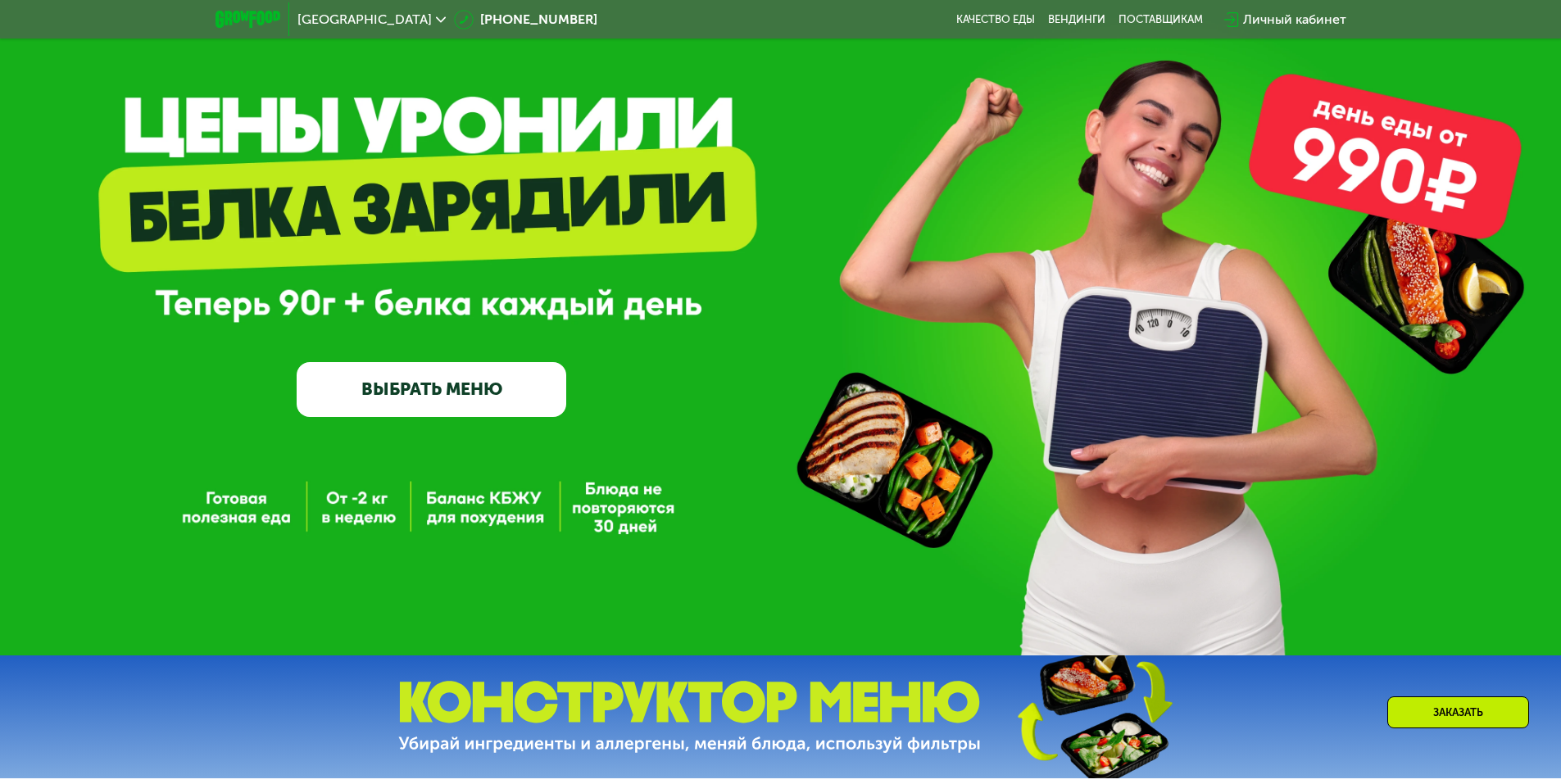 scroll, scrollTop: 59, scrollLeft: 0, axis: vertical 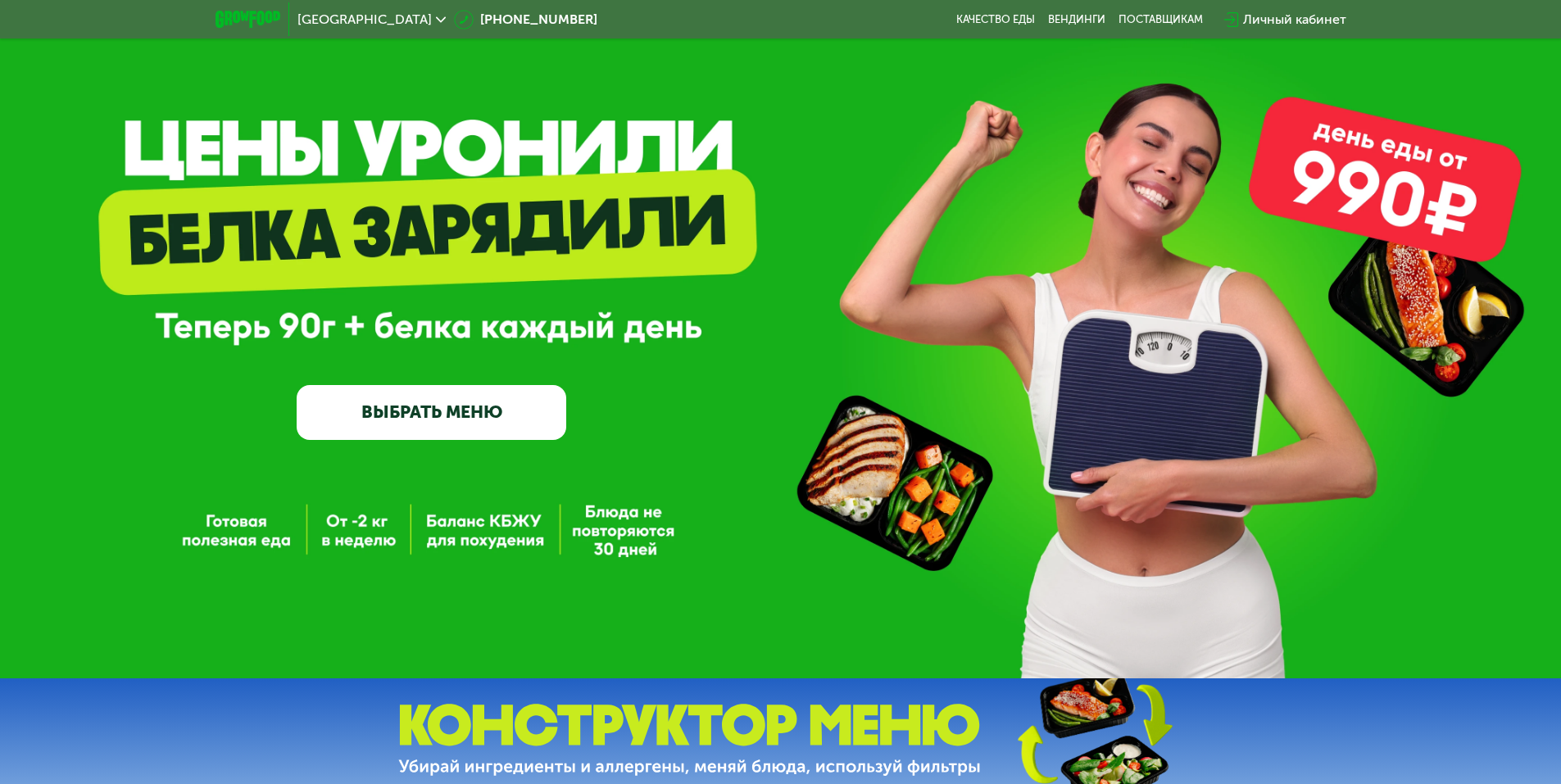 click on "ВЫБРАТЬ МЕНЮ" at bounding box center [431, 412] 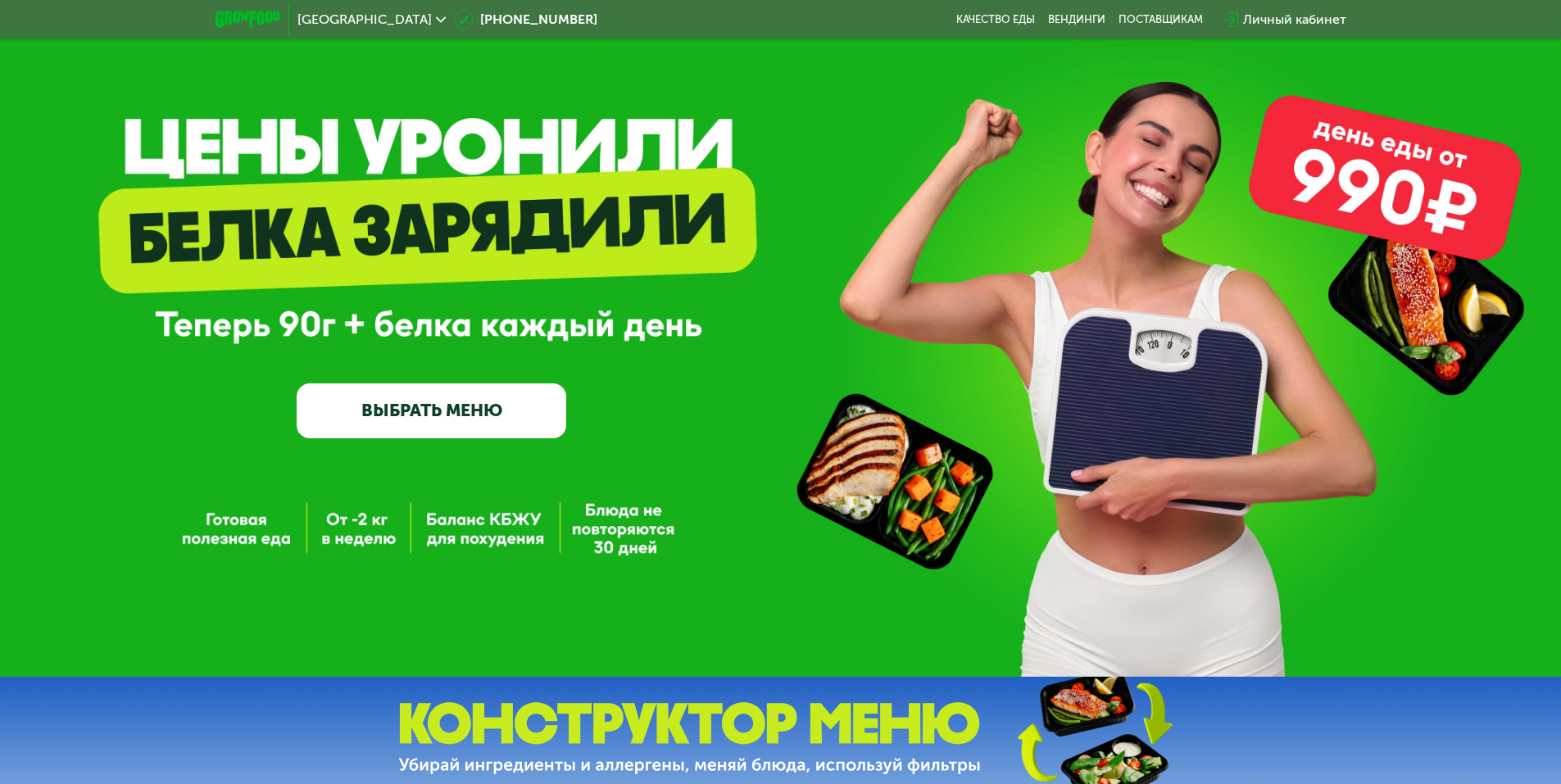 click on "ВЫБРАТЬ МЕНЮ" at bounding box center (431, 410) 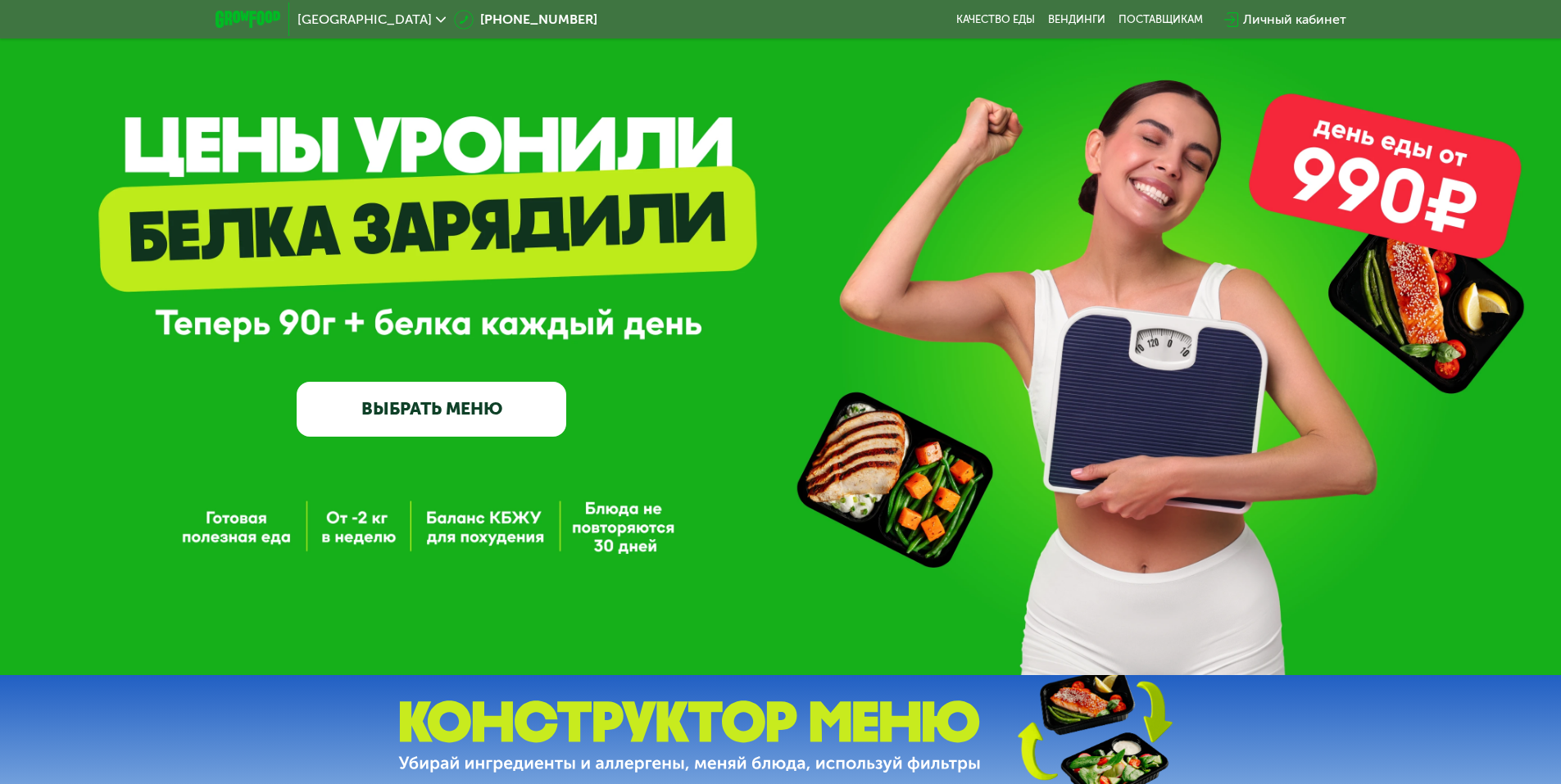 click on "ВЫБРАТЬ МЕНЮ" at bounding box center (431, 409) 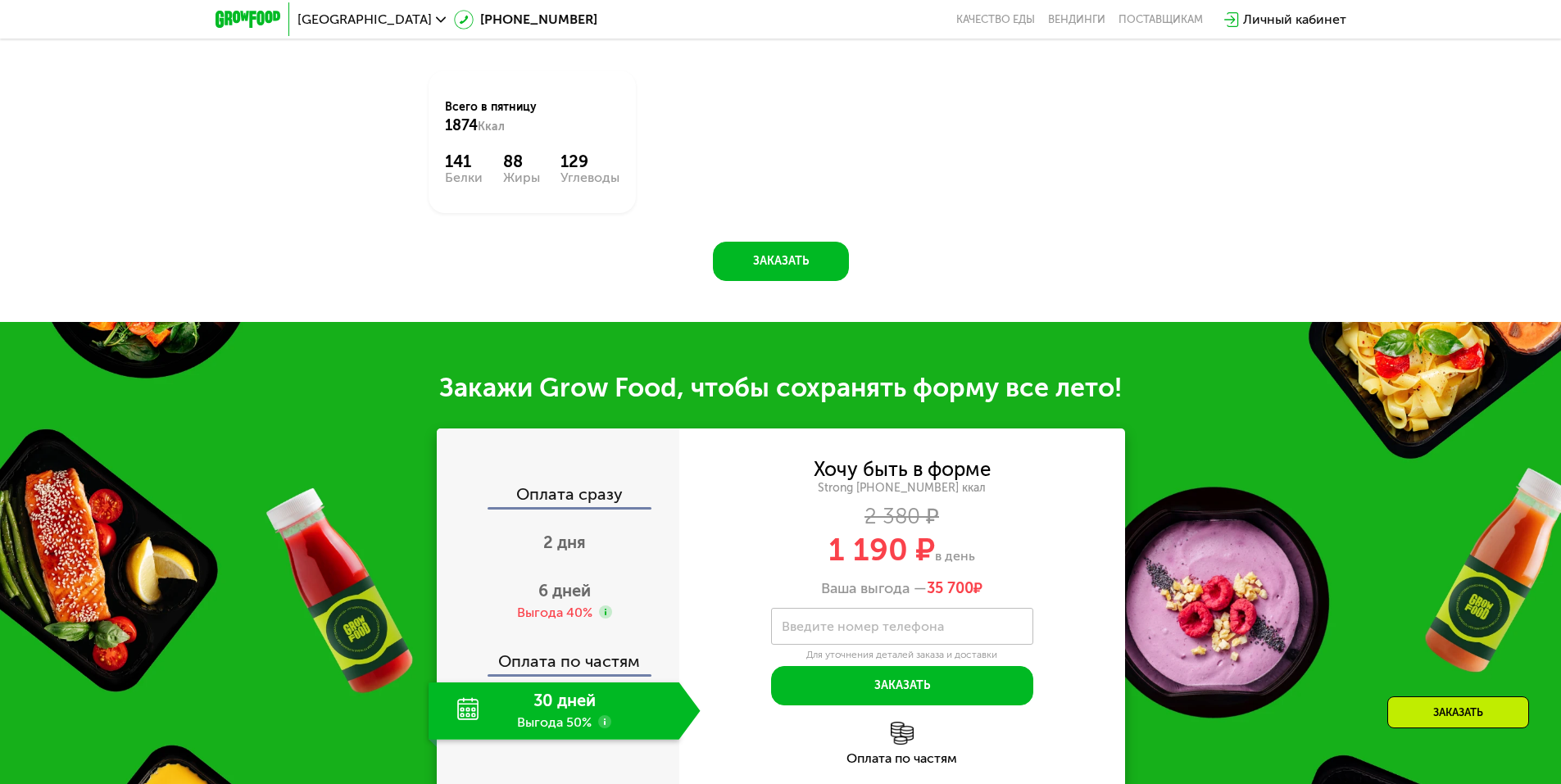 scroll, scrollTop: 1950, scrollLeft: 0, axis: vertical 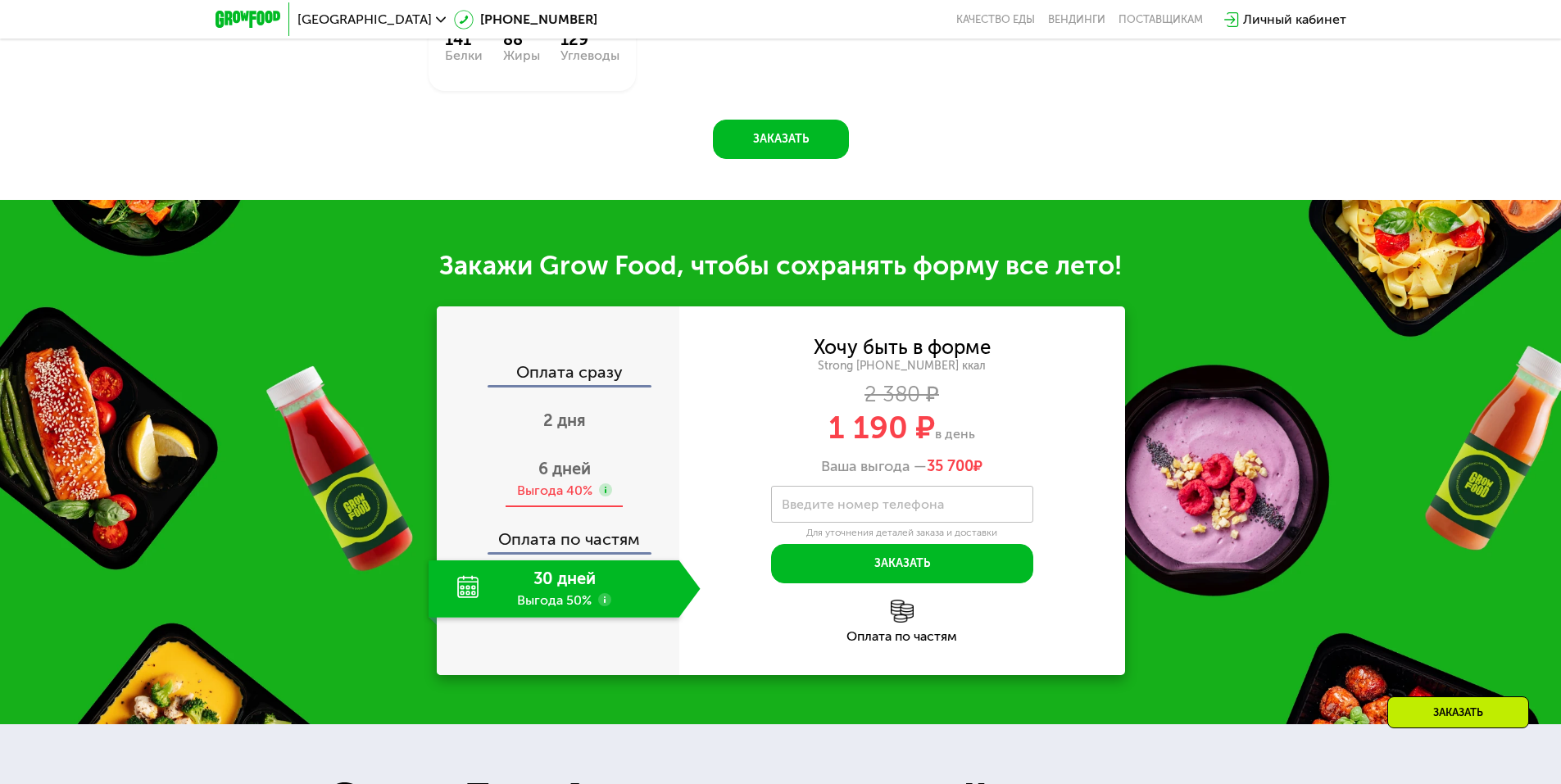 click on "6 дней" at bounding box center [565, 469] 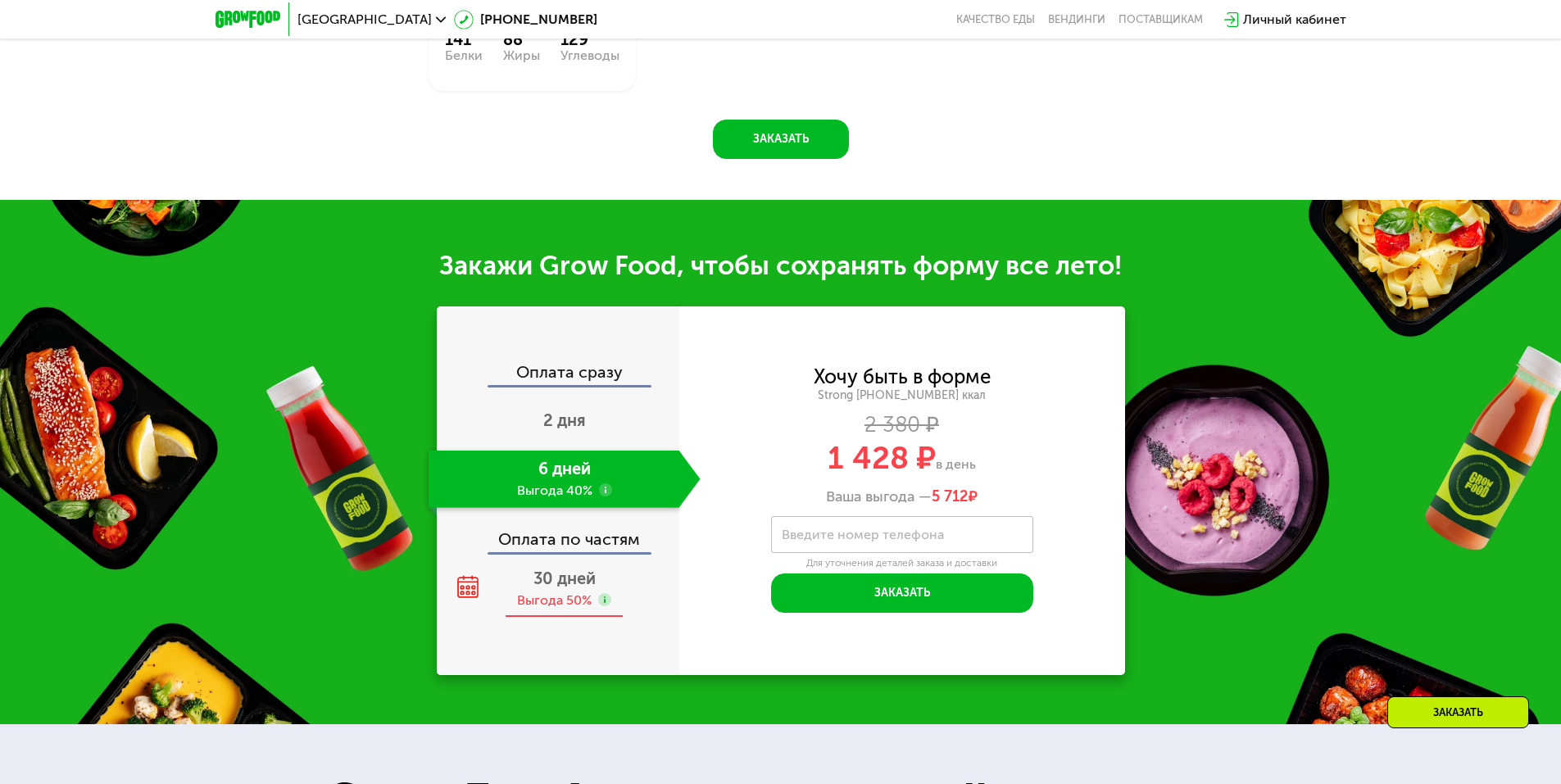 click on "30 дней" at bounding box center [565, 578] 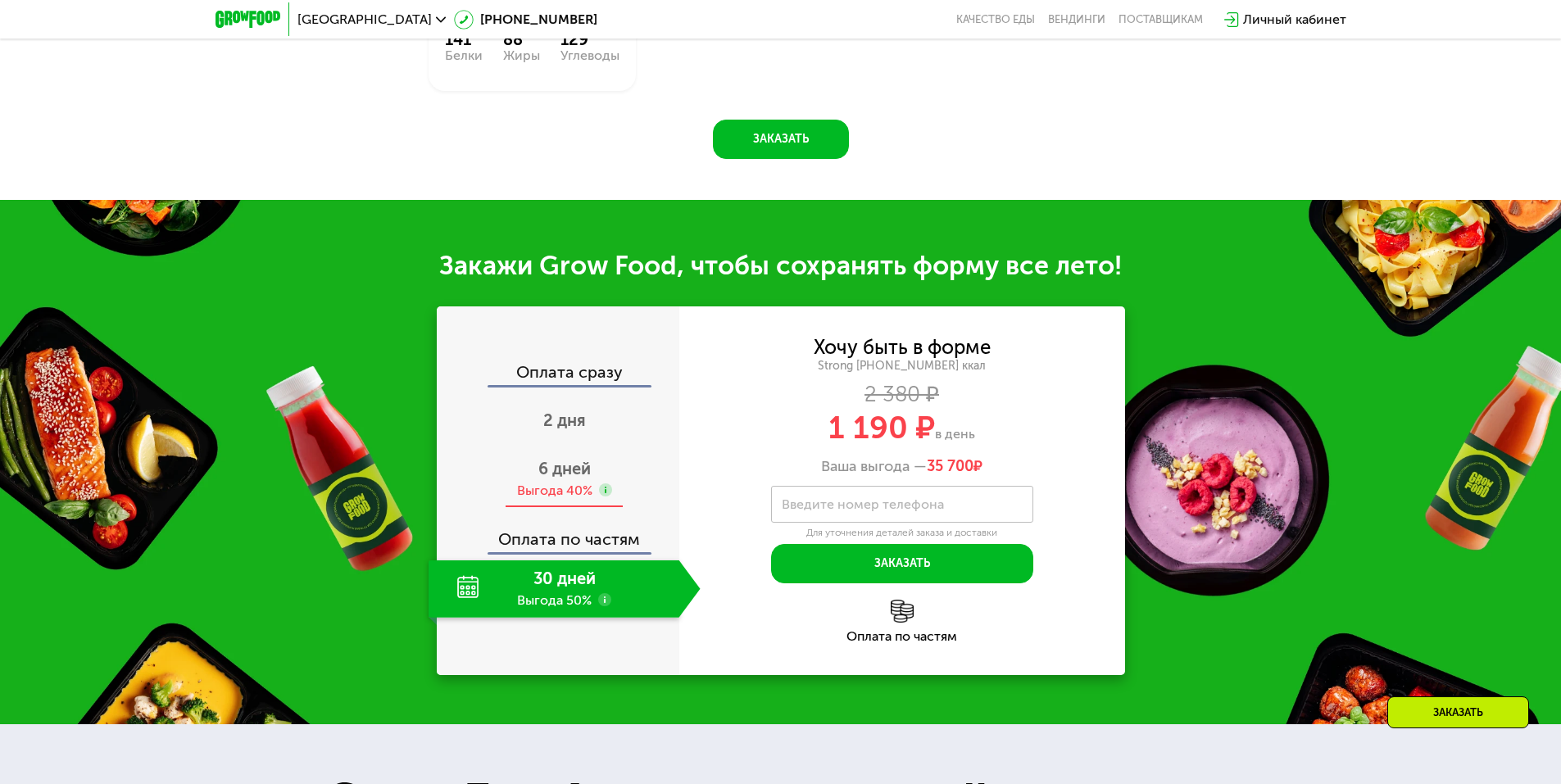 click on "Выгода 40%" at bounding box center [555, 491] 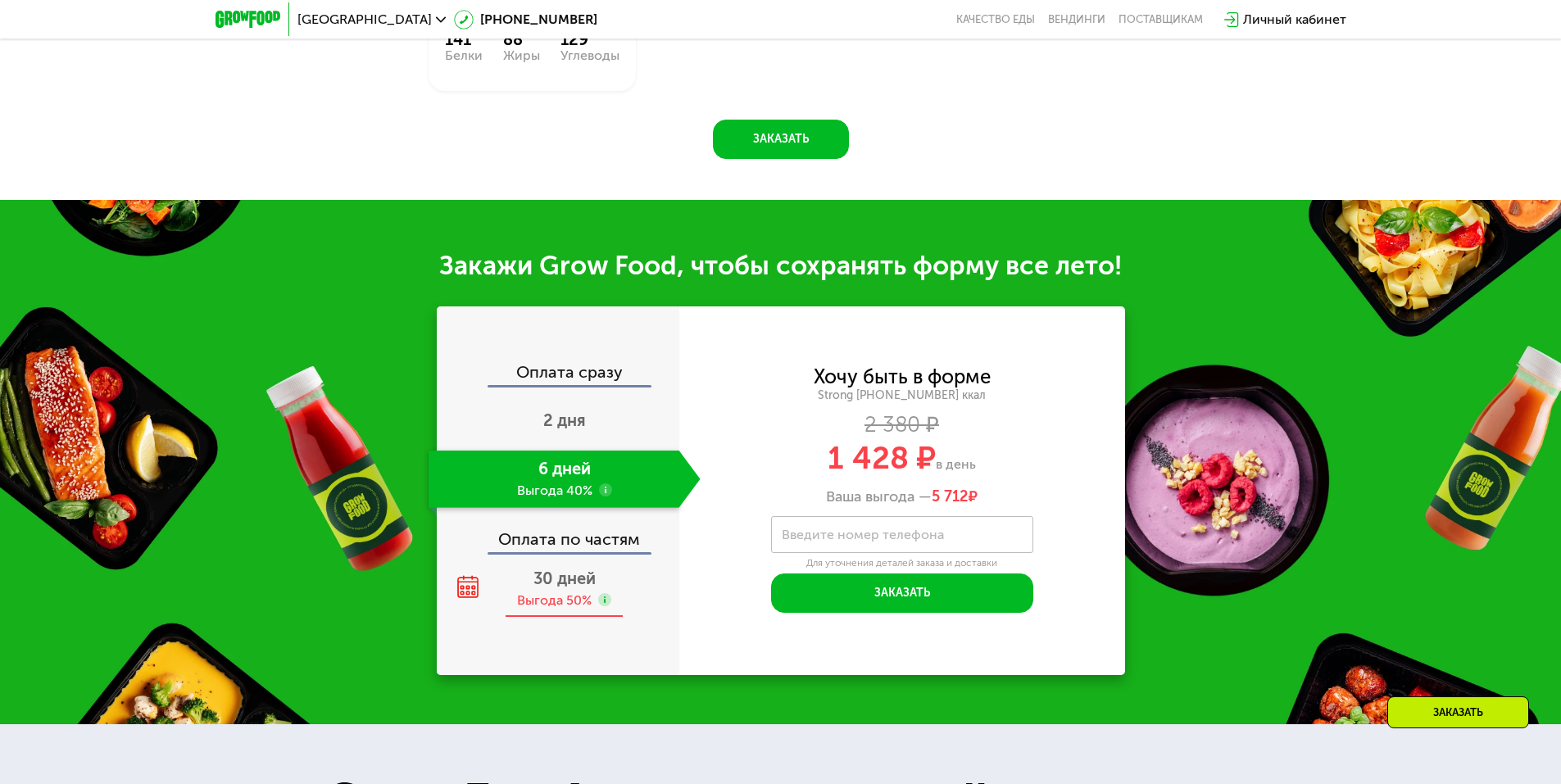 click on "30 дней" at bounding box center (565, 578) 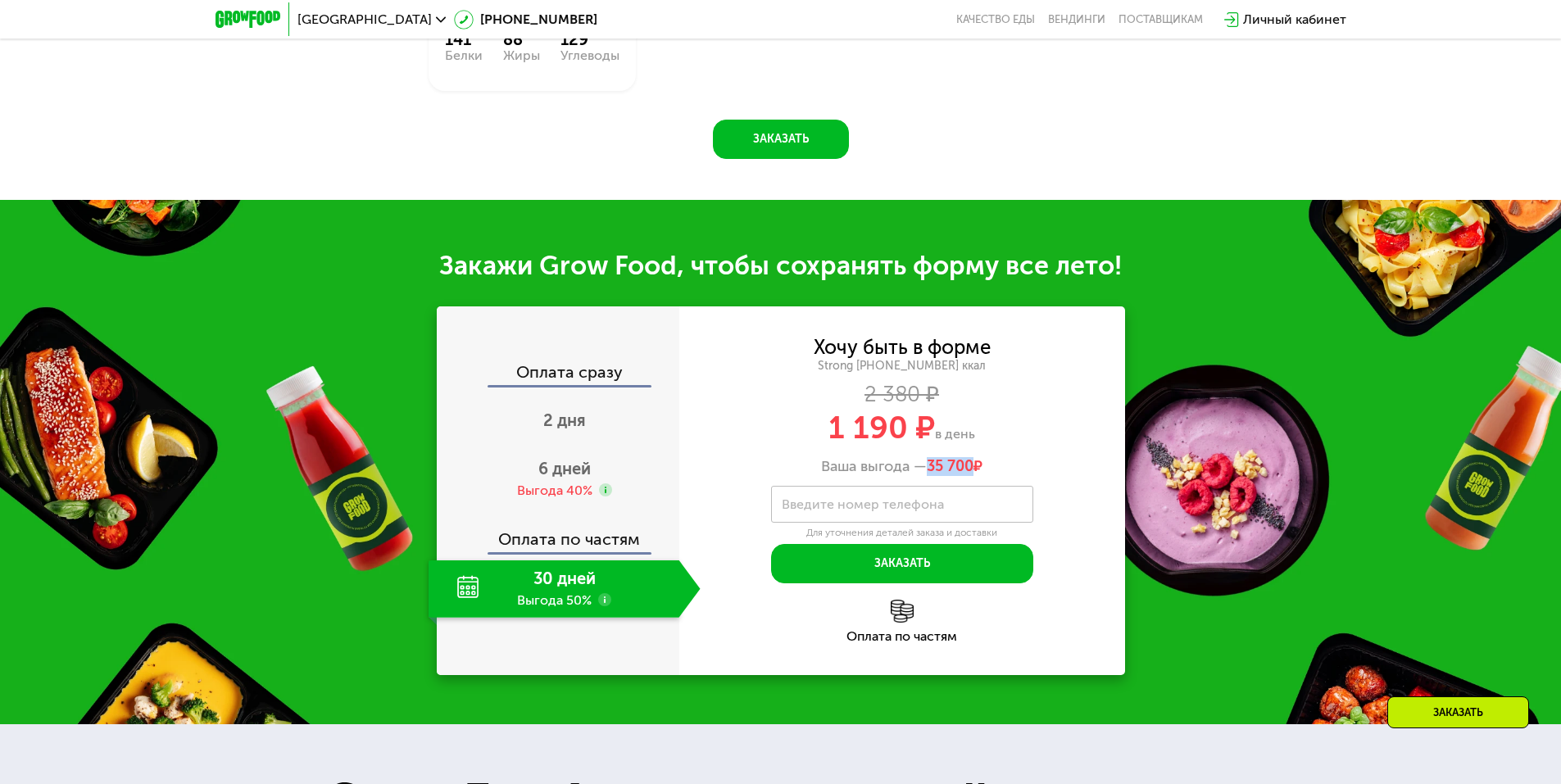 drag, startPoint x: 931, startPoint y: 457, endPoint x: 979, endPoint y: 457, distance: 48 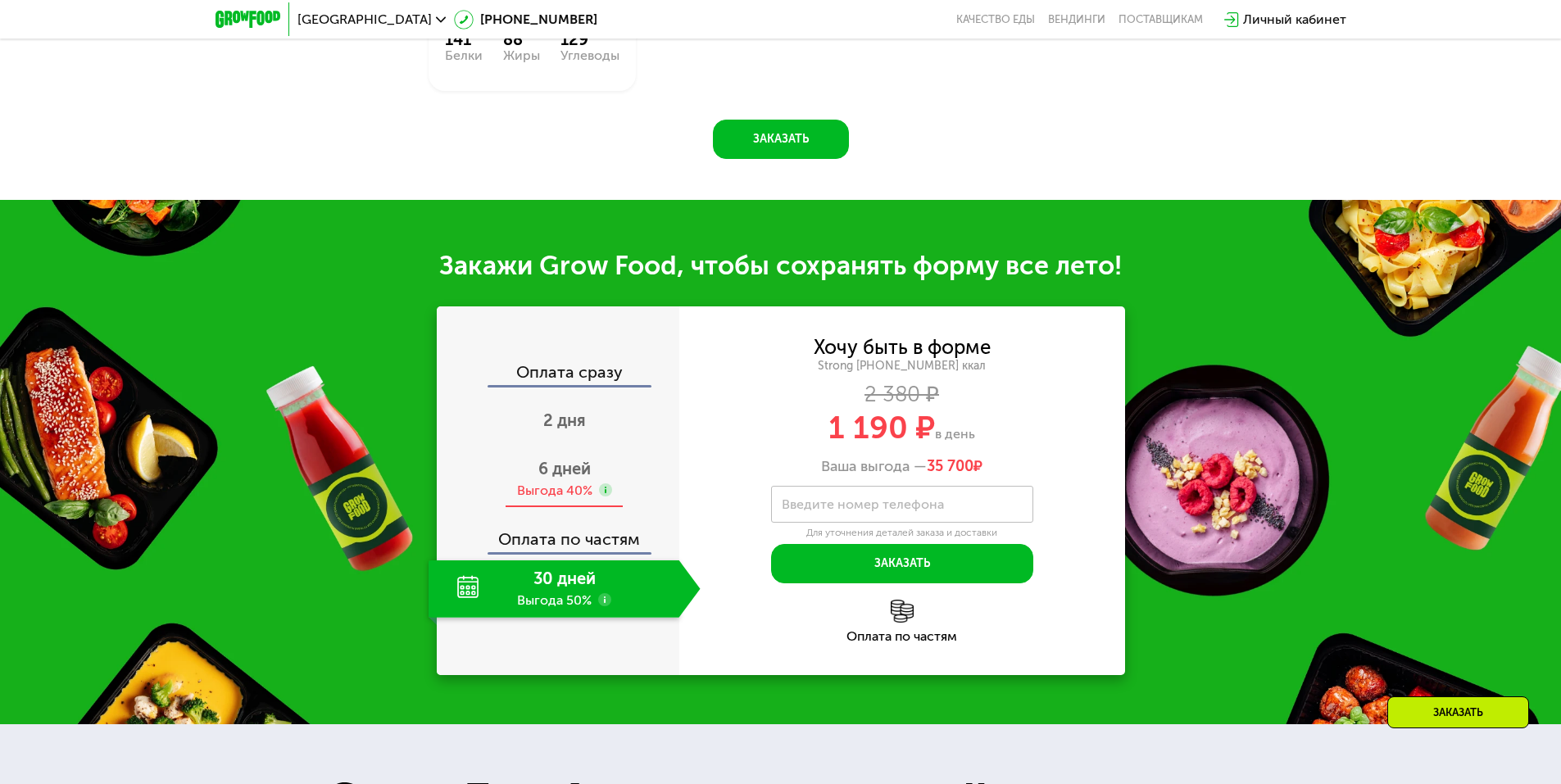 click on "Выгода 40%" at bounding box center [555, 491] 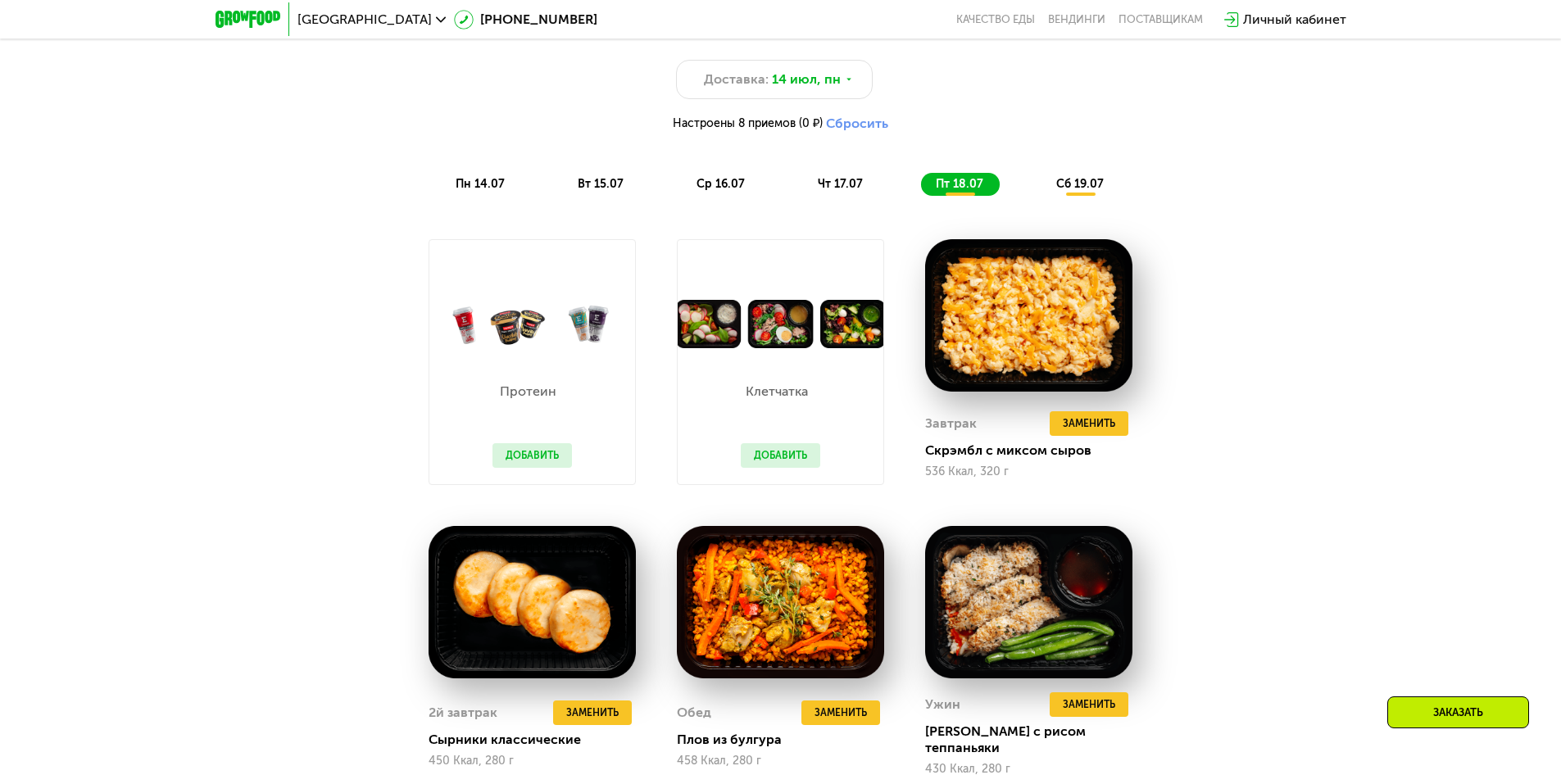 scroll, scrollTop: 967, scrollLeft: 0, axis: vertical 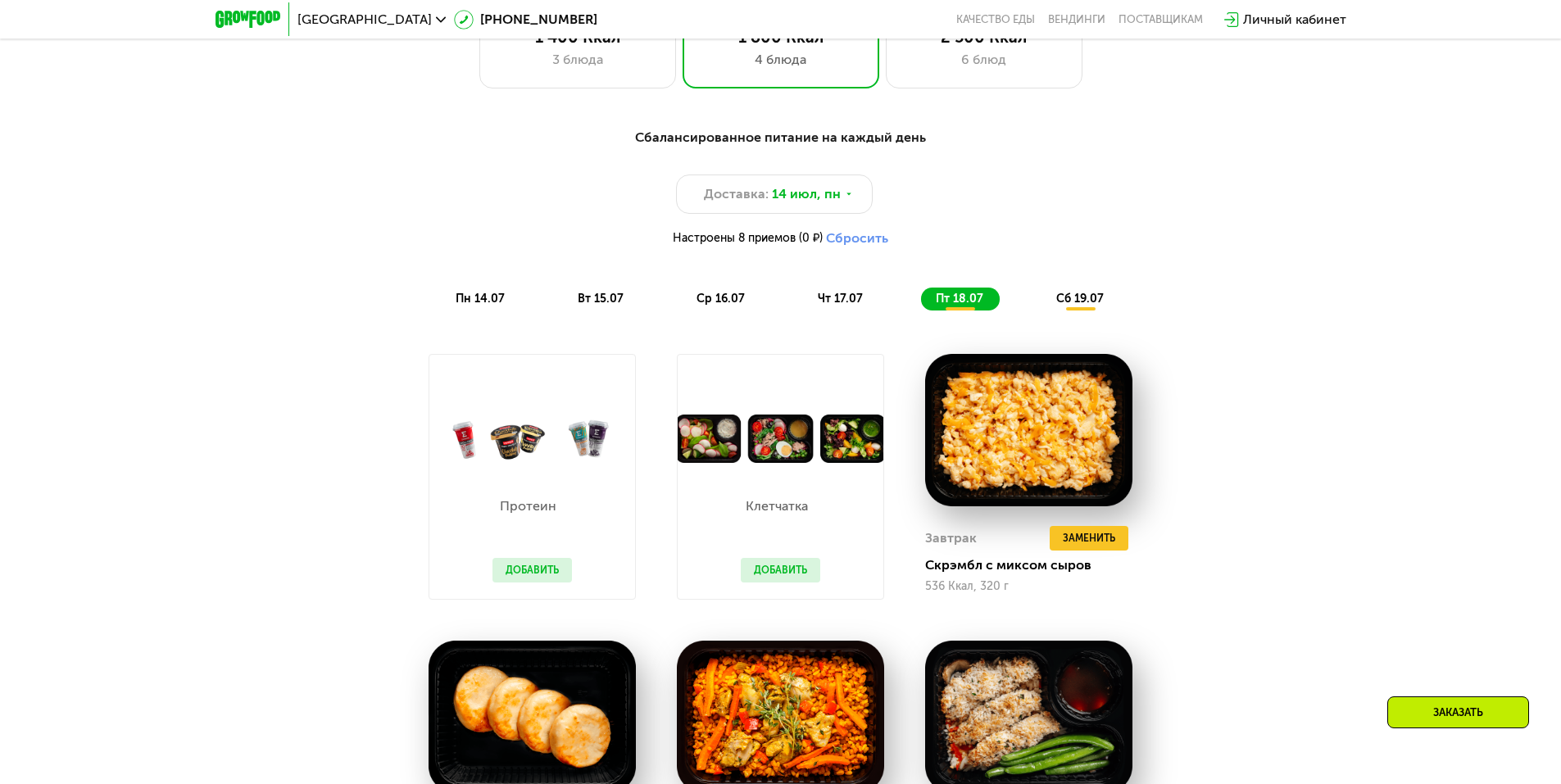 click on "пн 14.07" 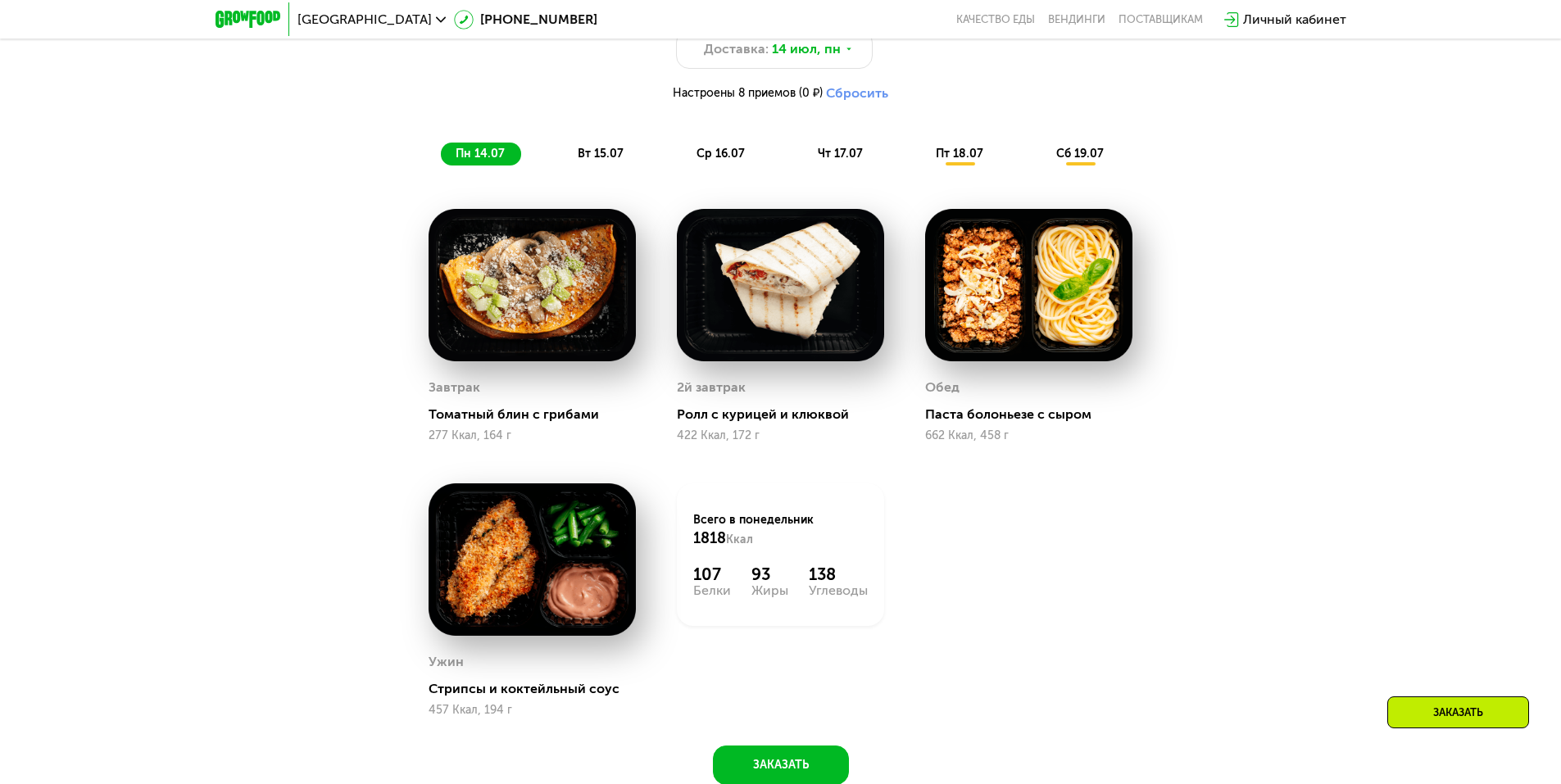 scroll, scrollTop: 1049, scrollLeft: 0, axis: vertical 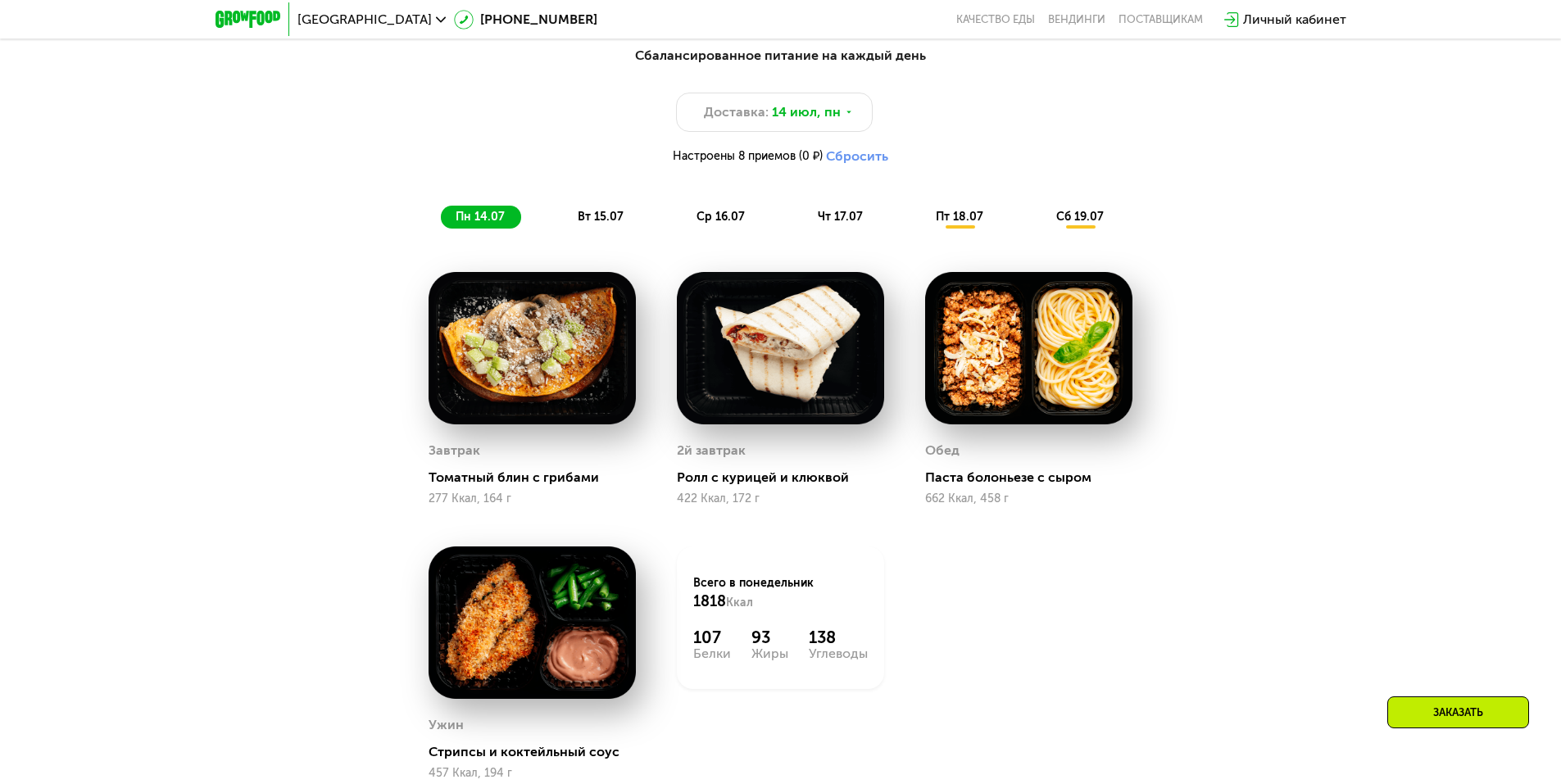click on "вт 15.07" at bounding box center (601, 216) 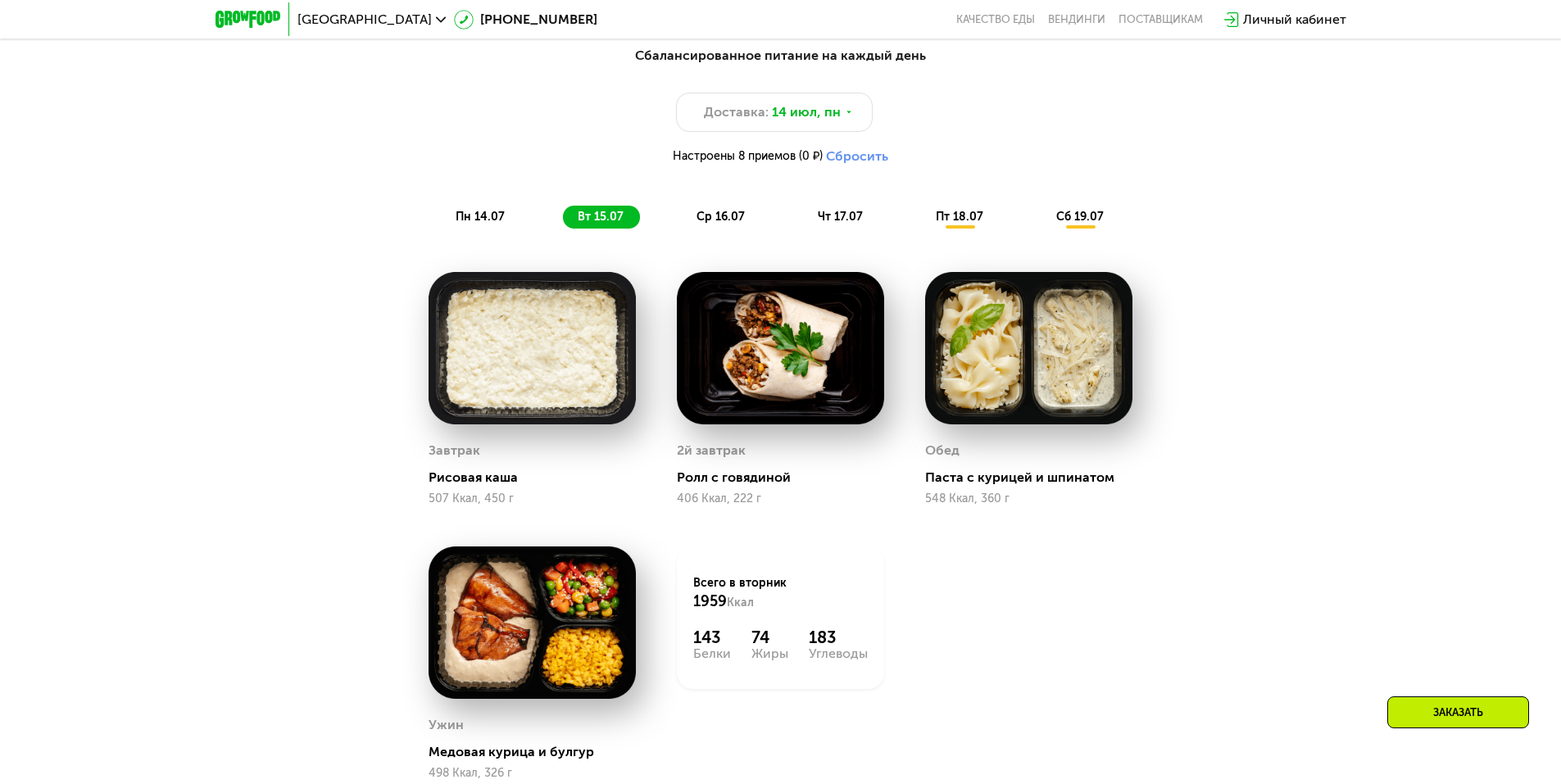 click on "ср 16.07" at bounding box center [720, 216] 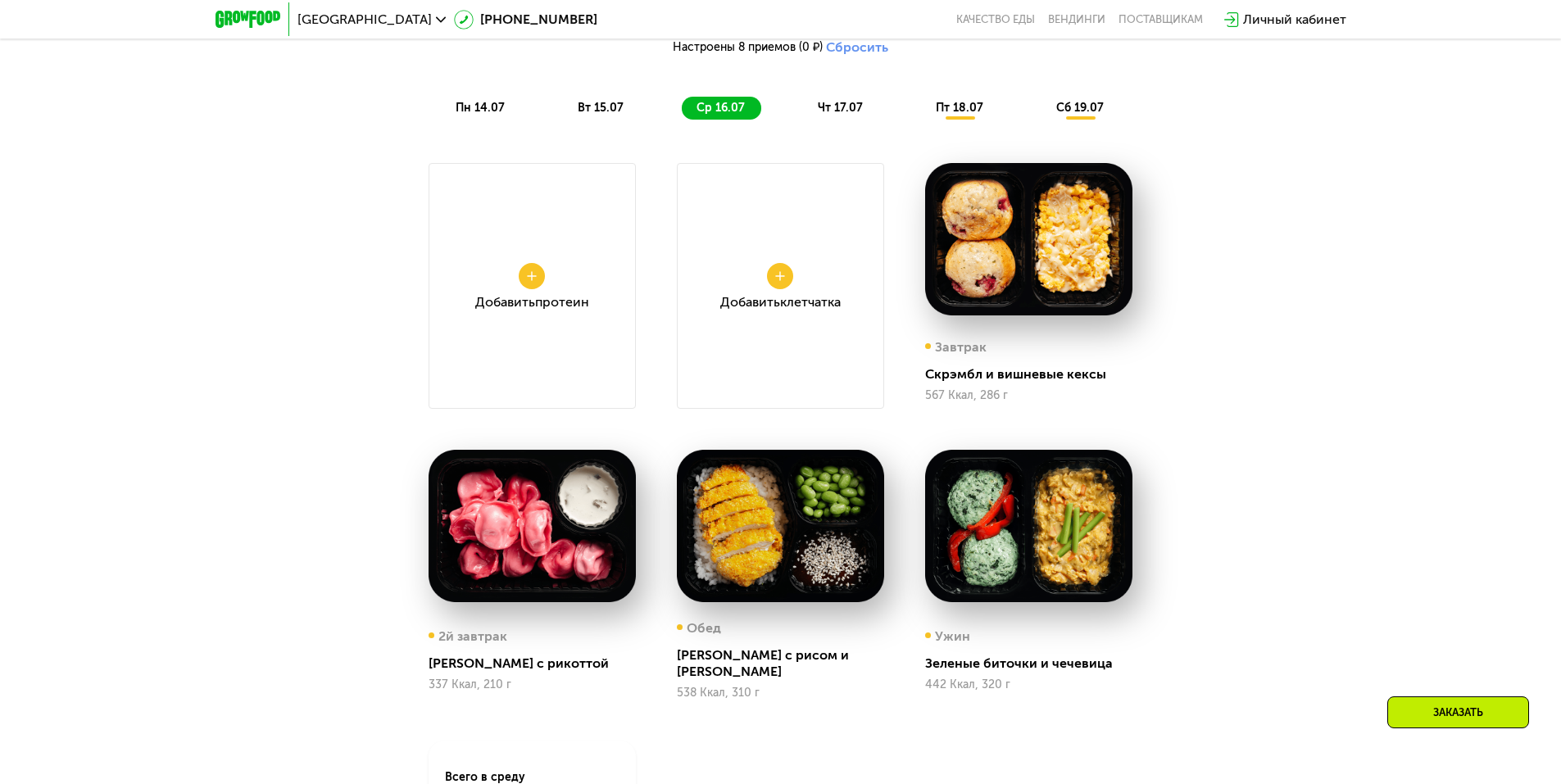 scroll, scrollTop: 1212, scrollLeft: 0, axis: vertical 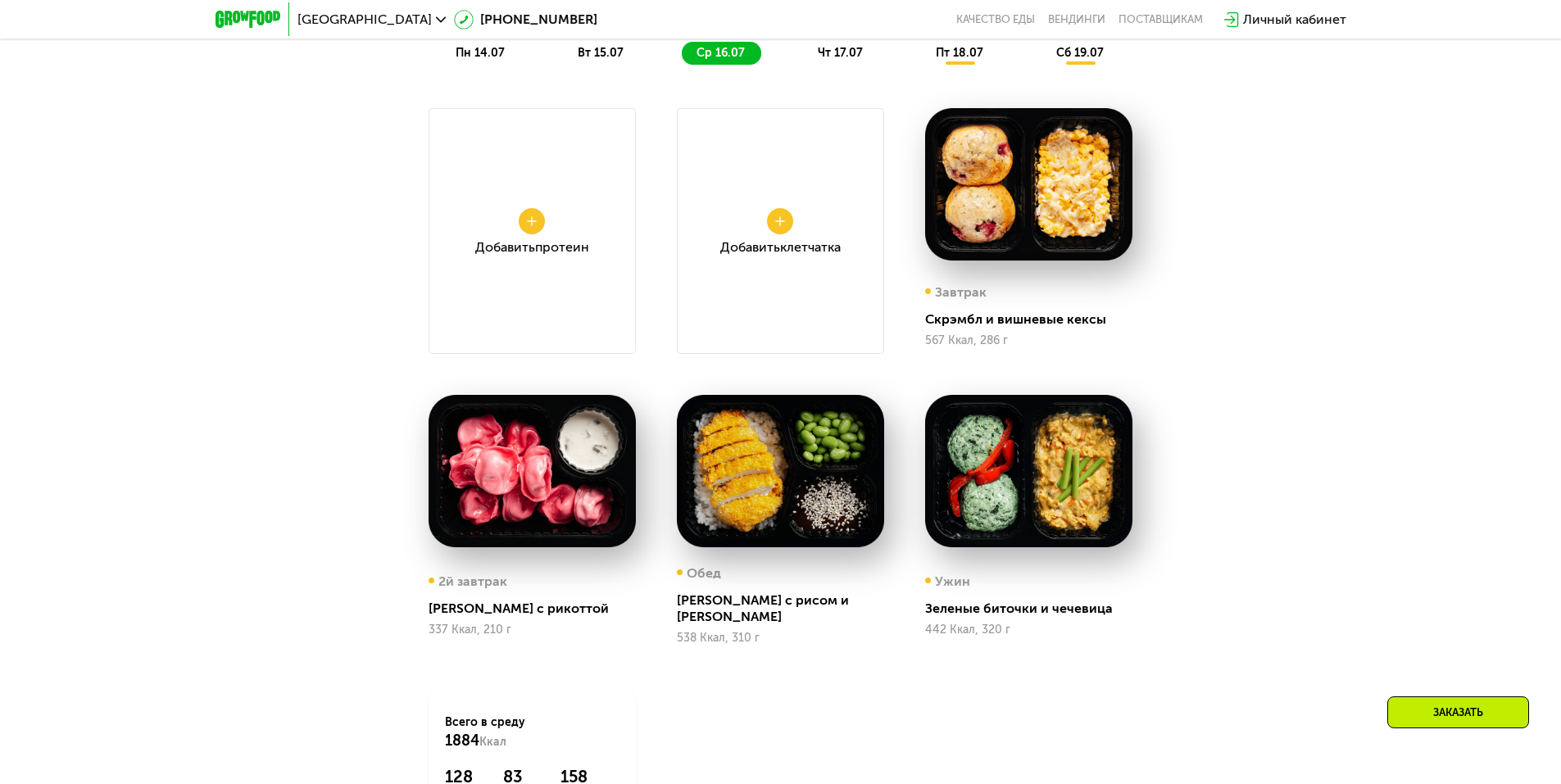 click at bounding box center (532, 471) 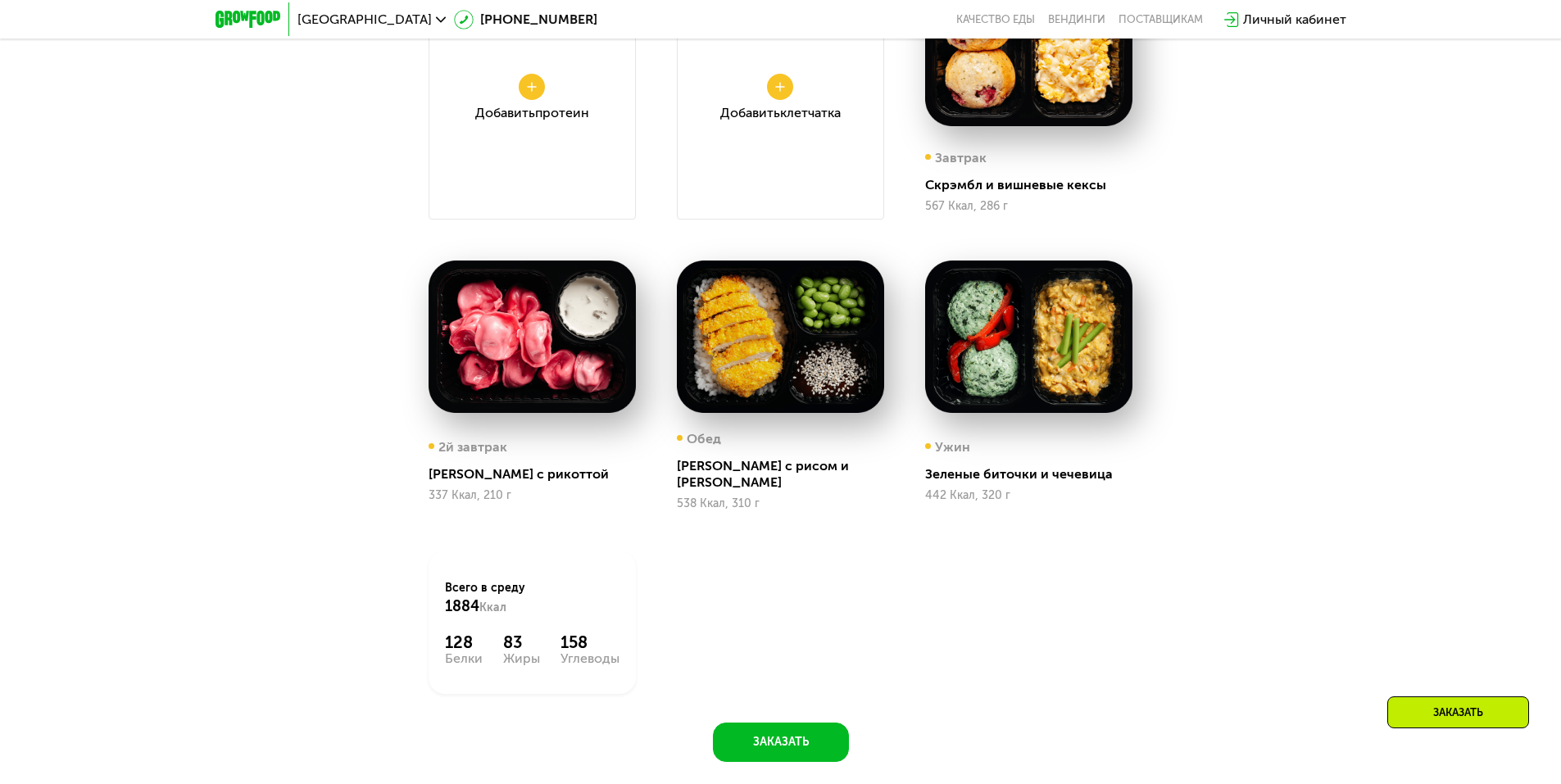 scroll, scrollTop: 1294, scrollLeft: 0, axis: vertical 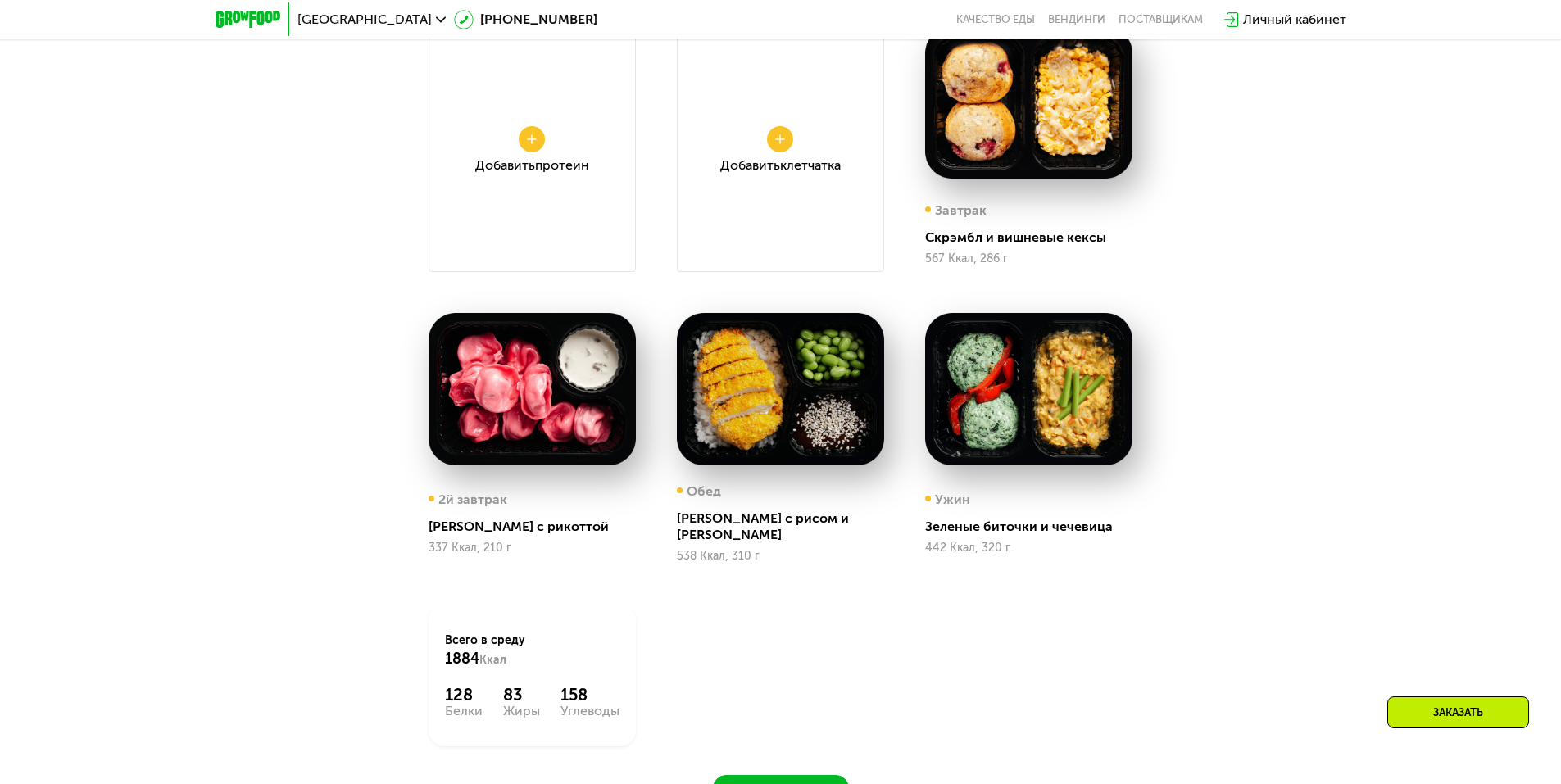 click at bounding box center [532, 389] 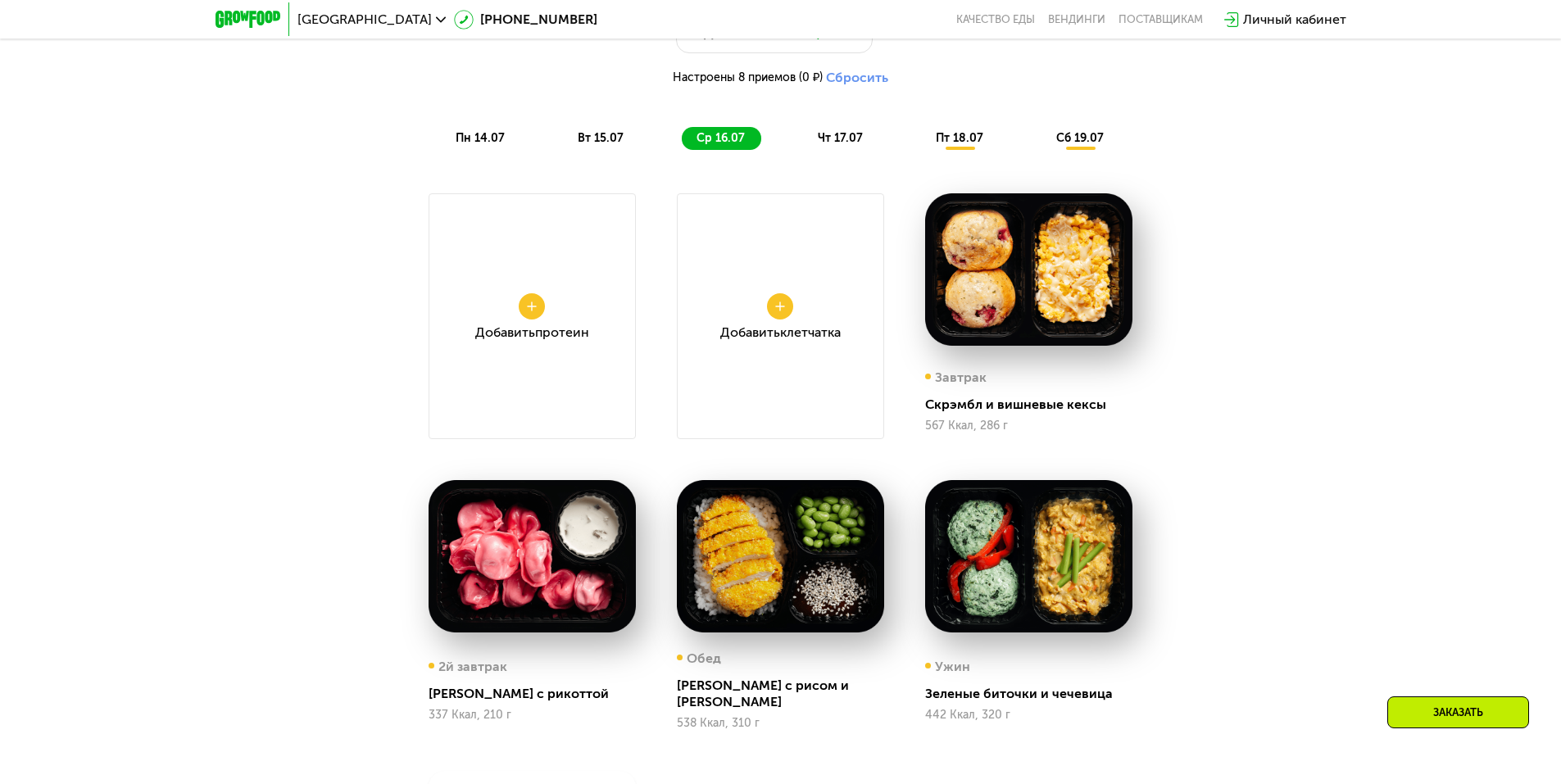 scroll, scrollTop: 1049, scrollLeft: 0, axis: vertical 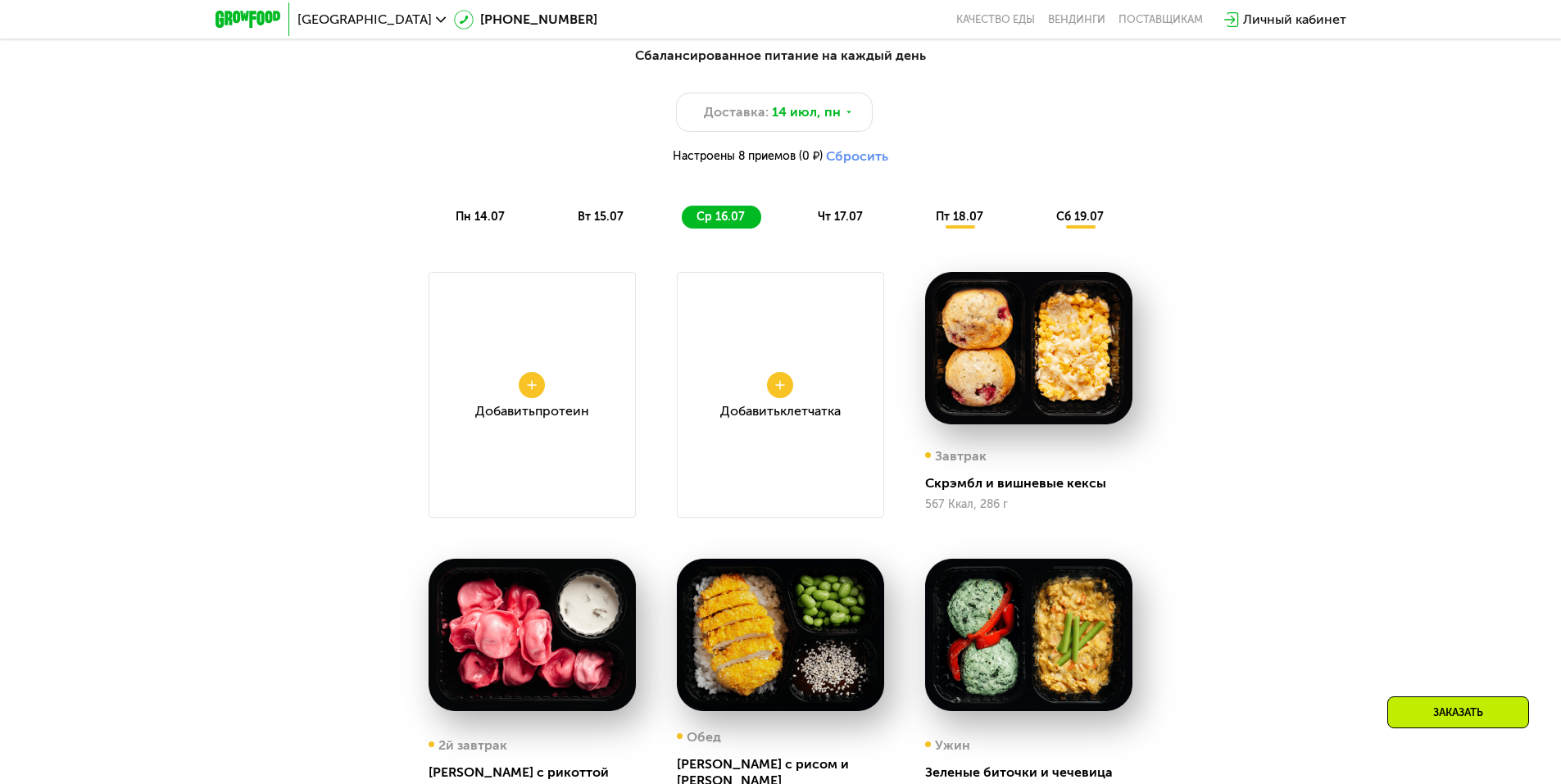 click on "чт 17.07" 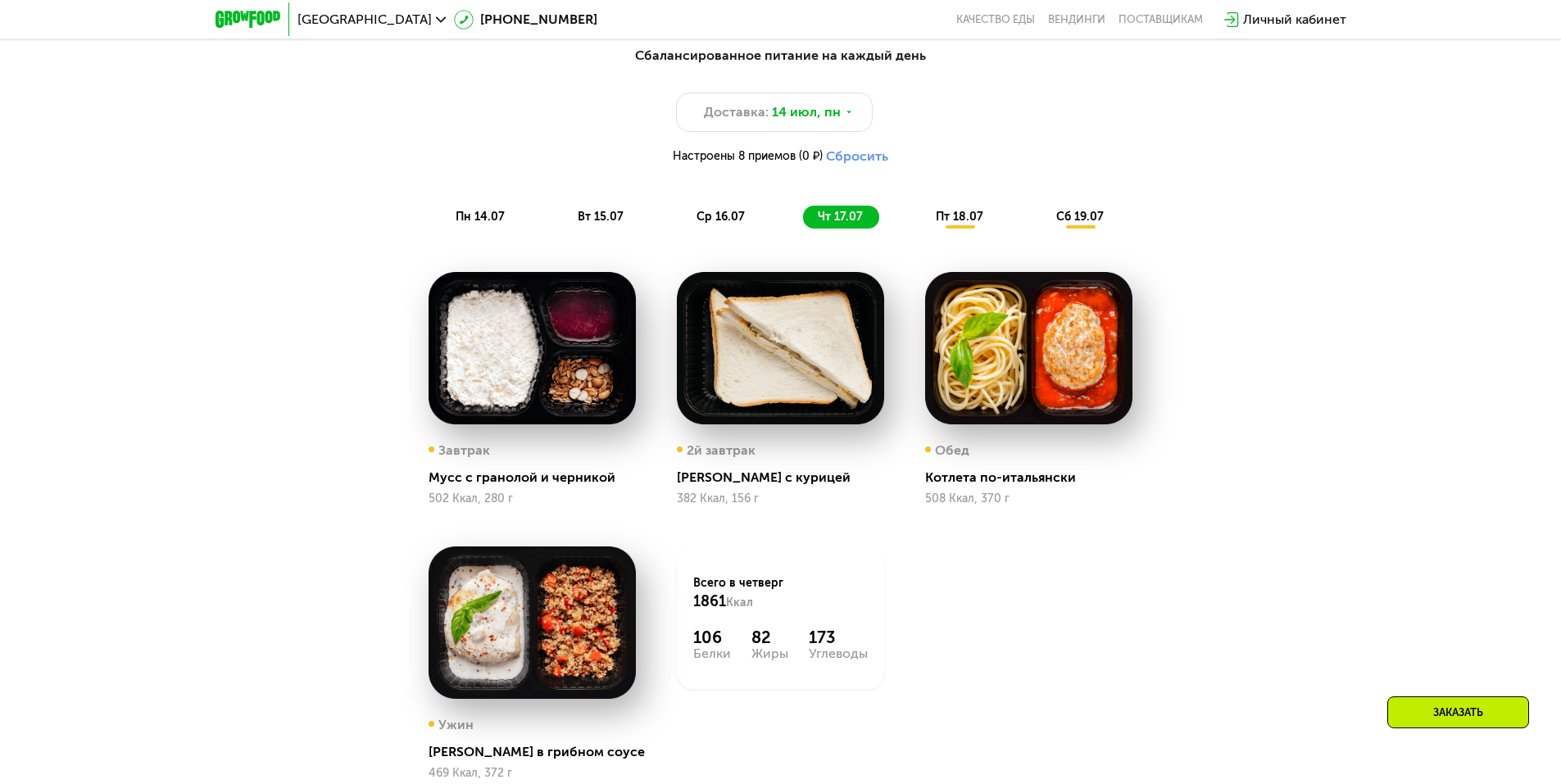 click on "пт 18.07" at bounding box center (960, 216) 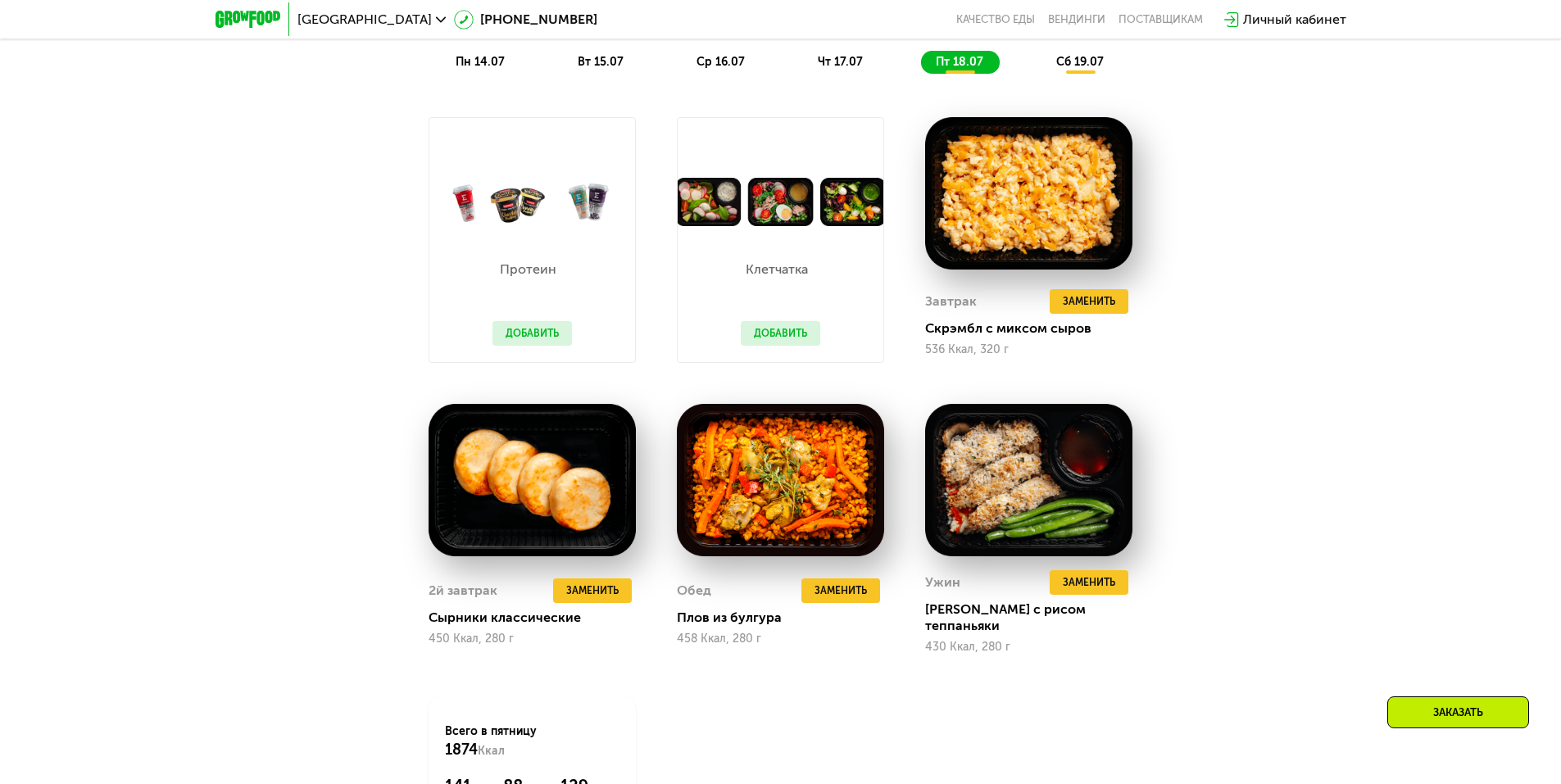 scroll, scrollTop: 1212, scrollLeft: 0, axis: vertical 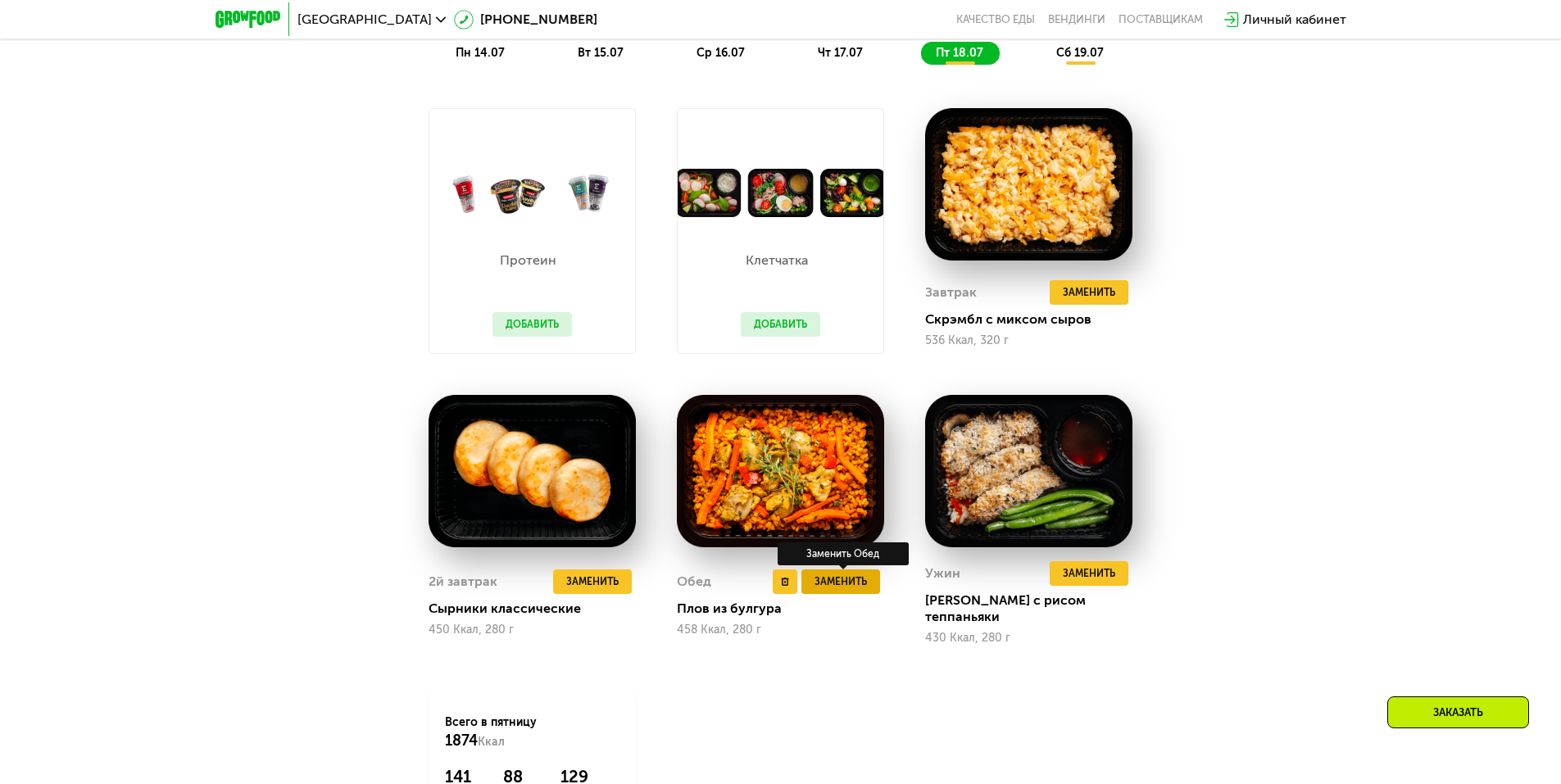 click on "Заменить" at bounding box center [841, 582] 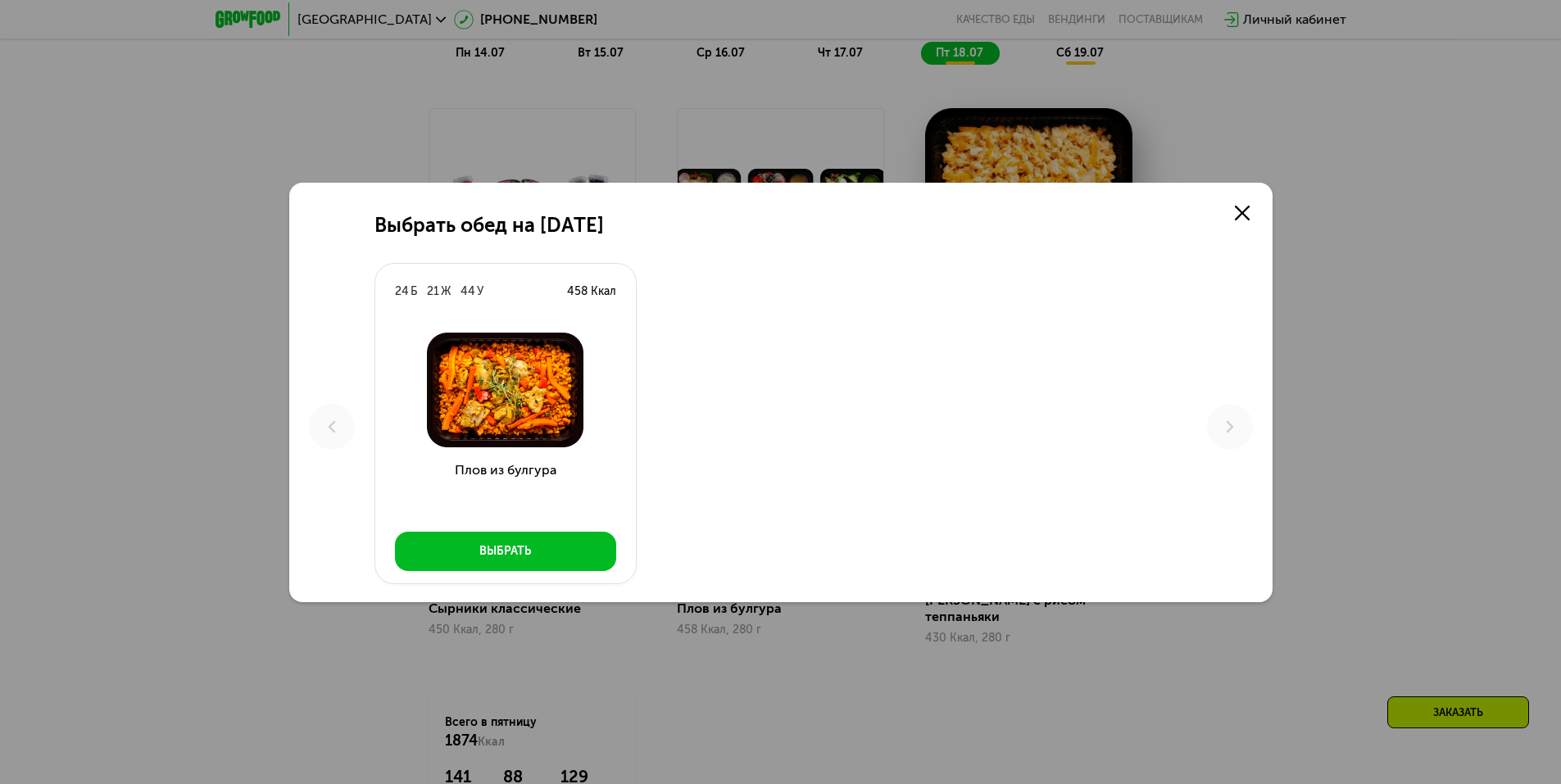 scroll, scrollTop: 0, scrollLeft: 0, axis: both 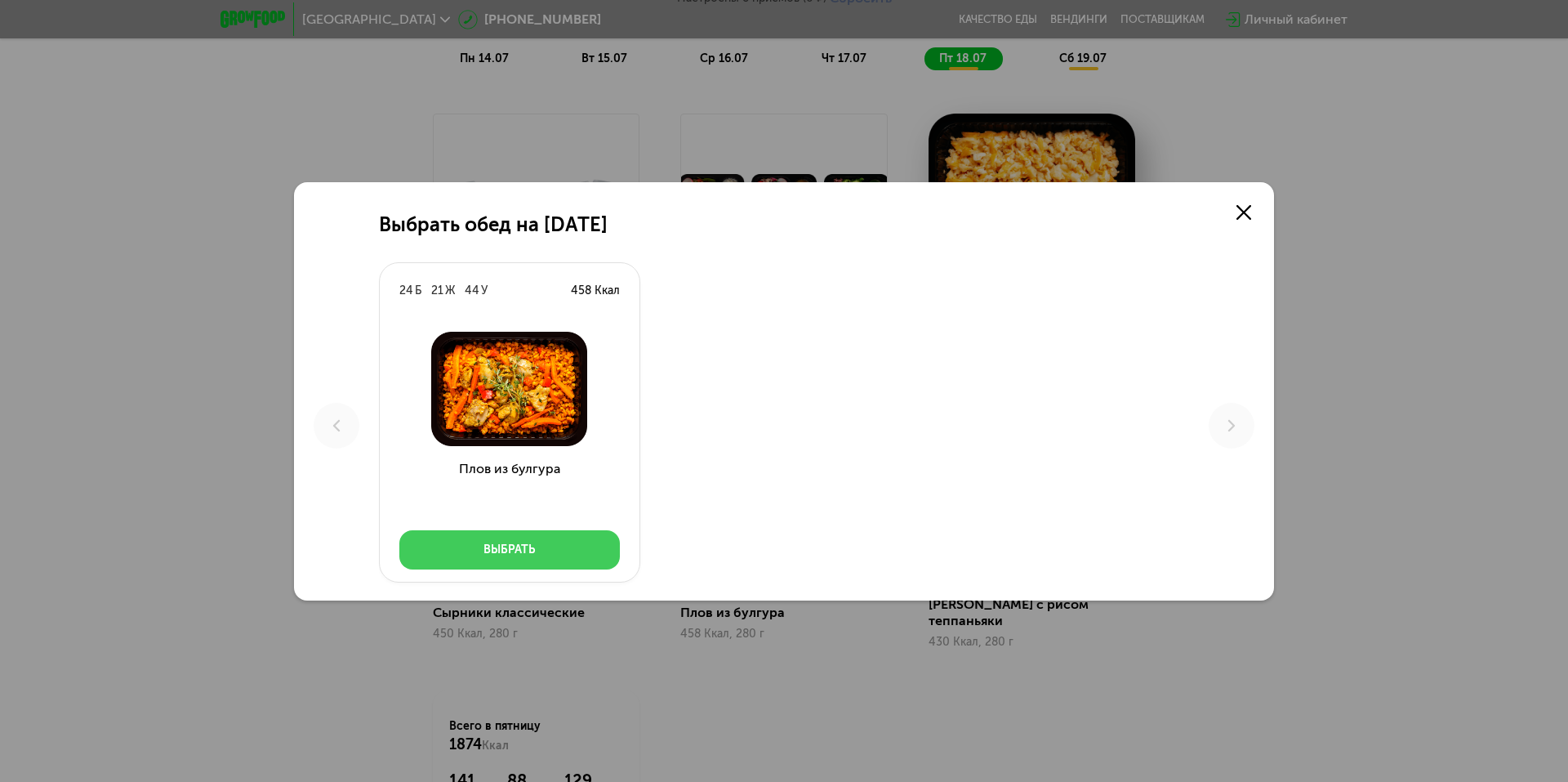 click on "Выбрать" at bounding box center (510, 550) 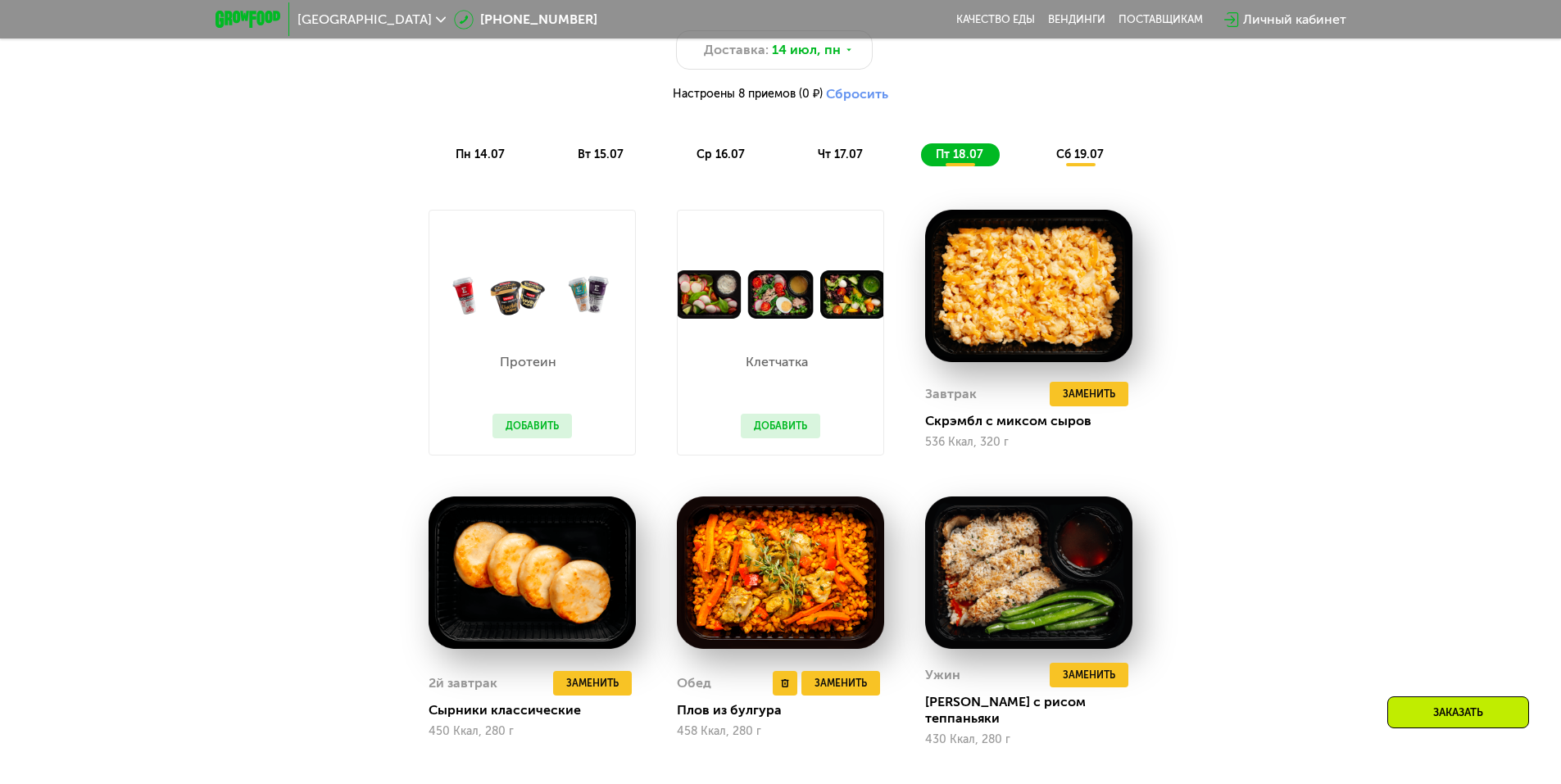 scroll, scrollTop: 1212, scrollLeft: 0, axis: vertical 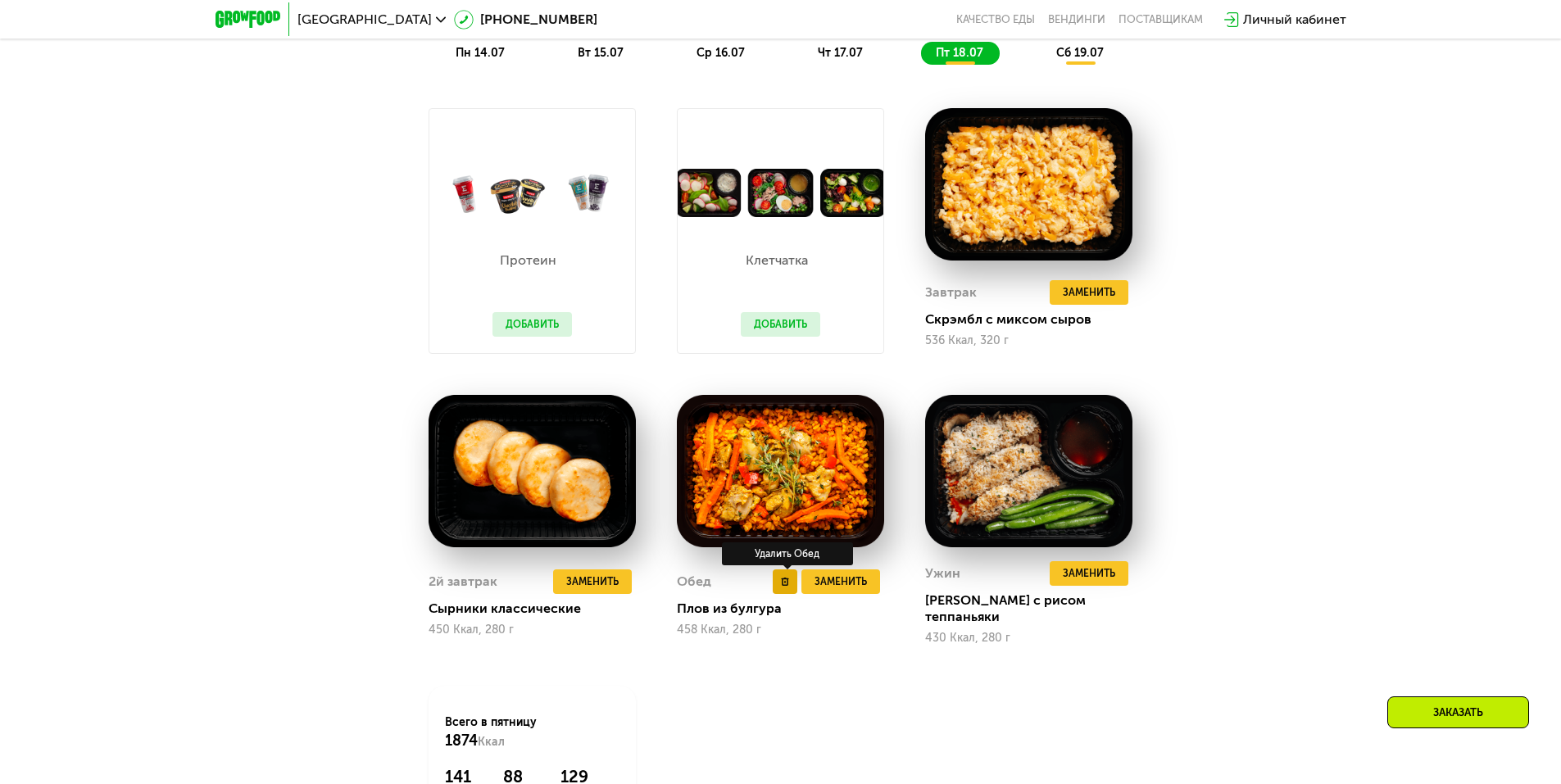 click at bounding box center (785, 582) 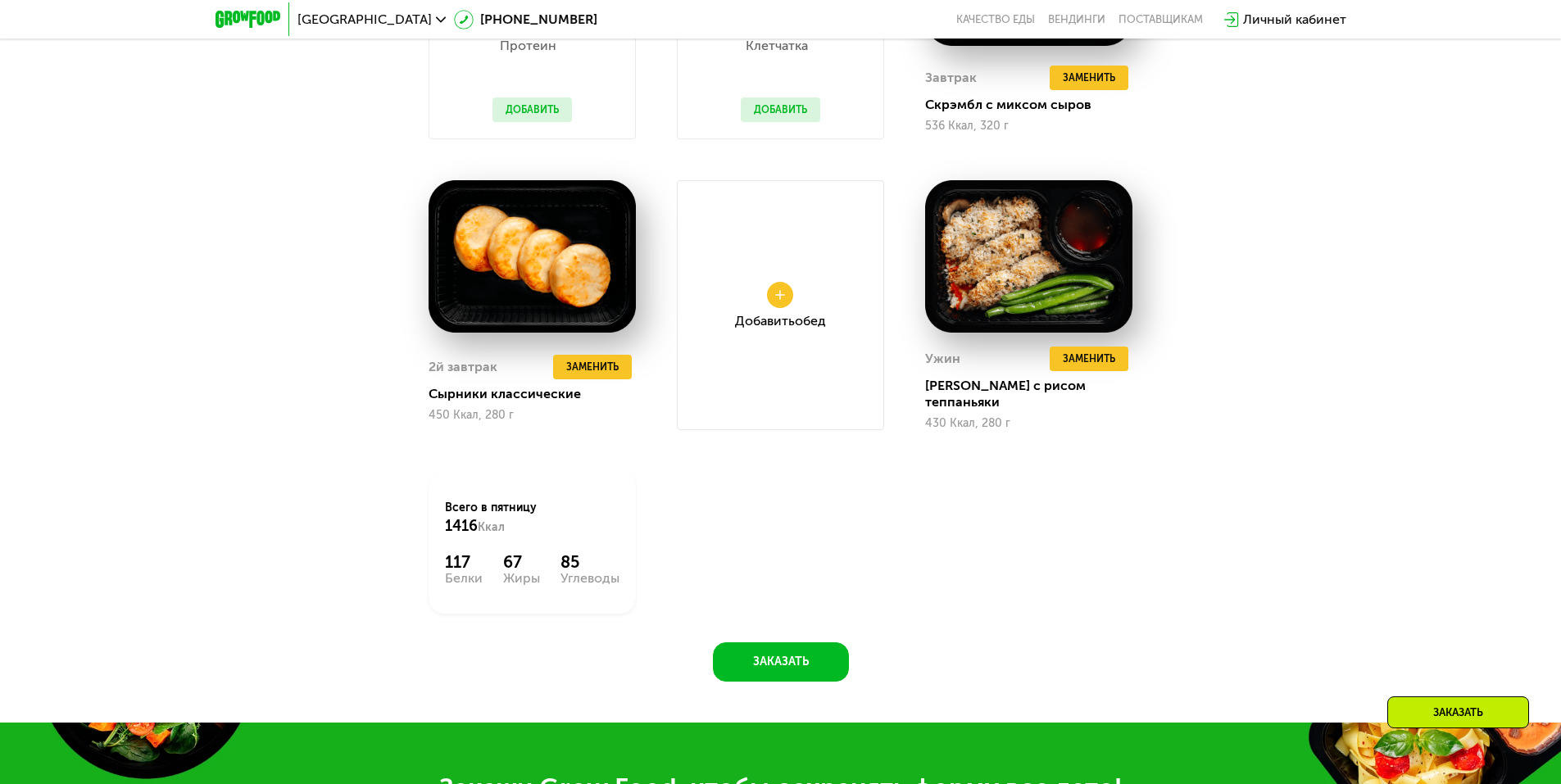 scroll, scrollTop: 1376, scrollLeft: 0, axis: vertical 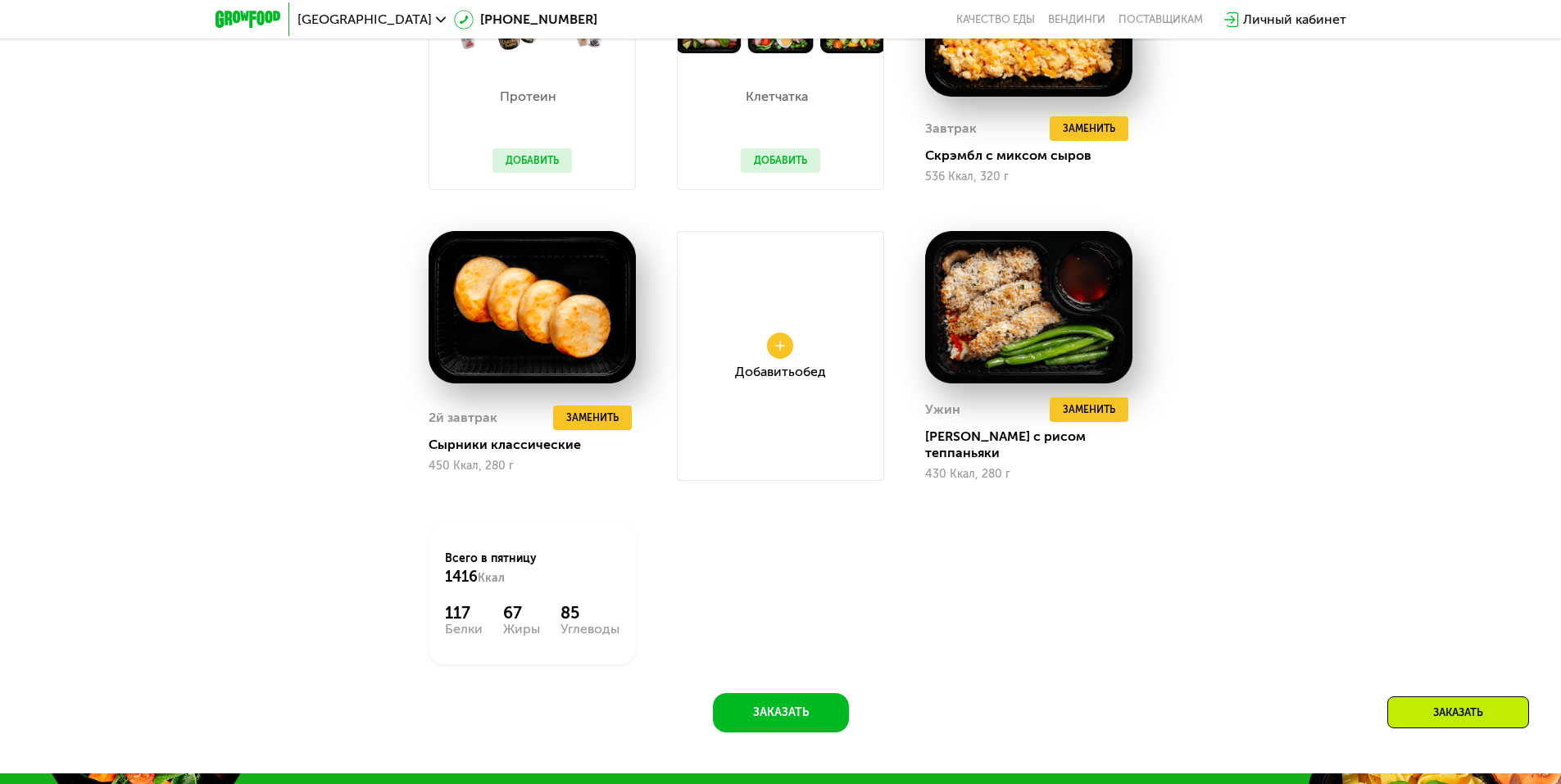 click on "Добавить  Обед" at bounding box center (780, 372) 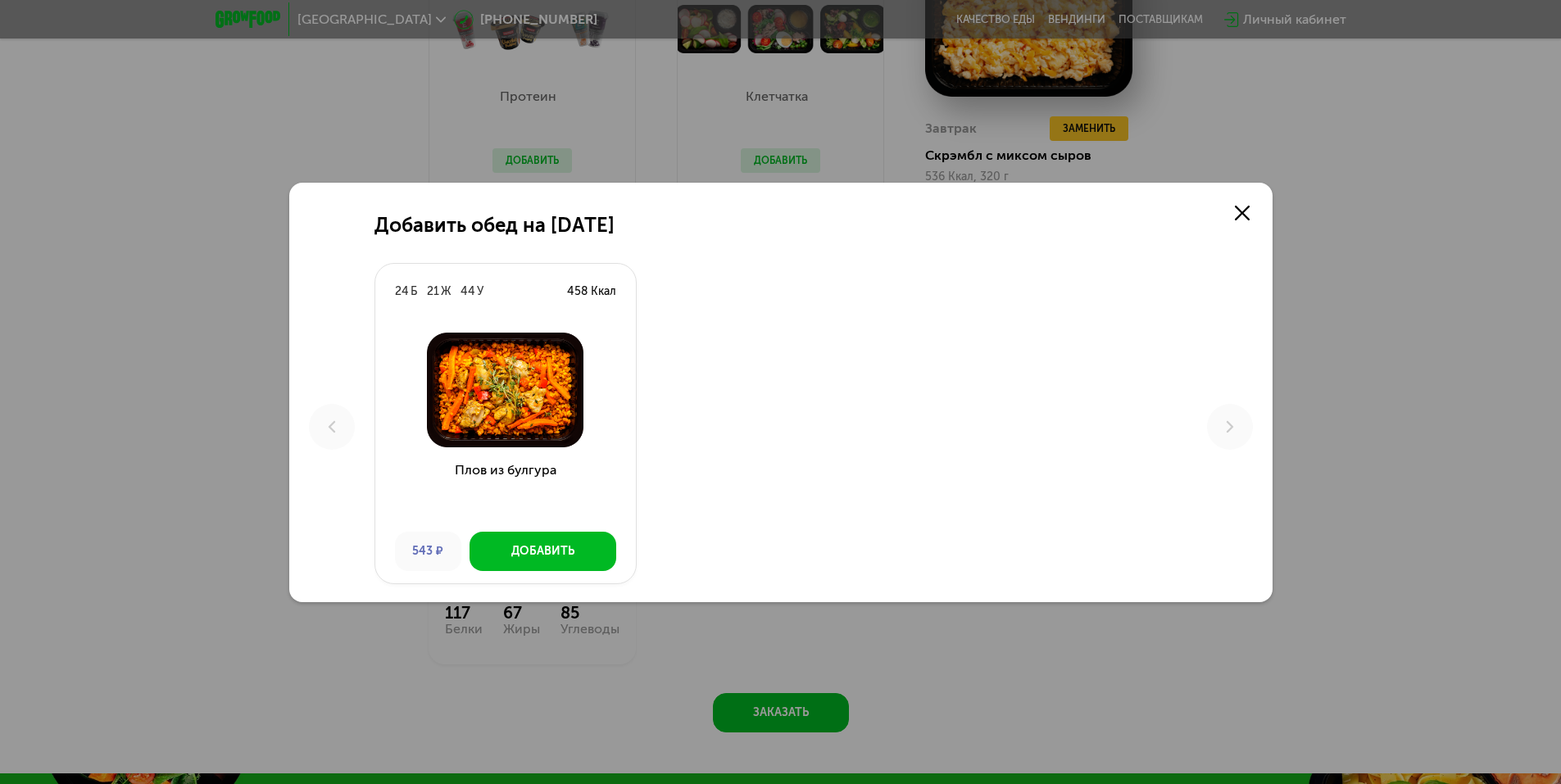 scroll, scrollTop: 0, scrollLeft: 0, axis: both 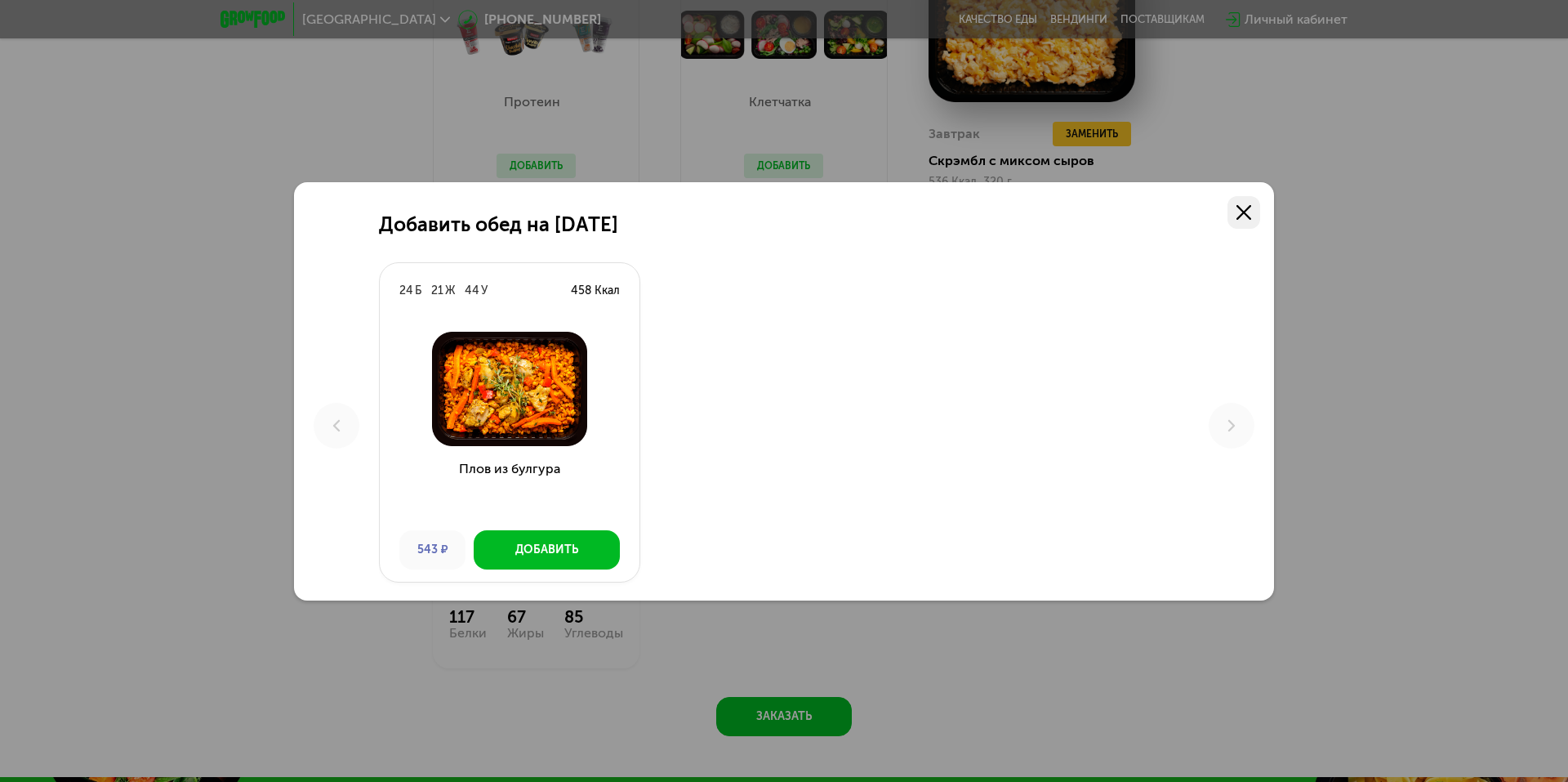 click 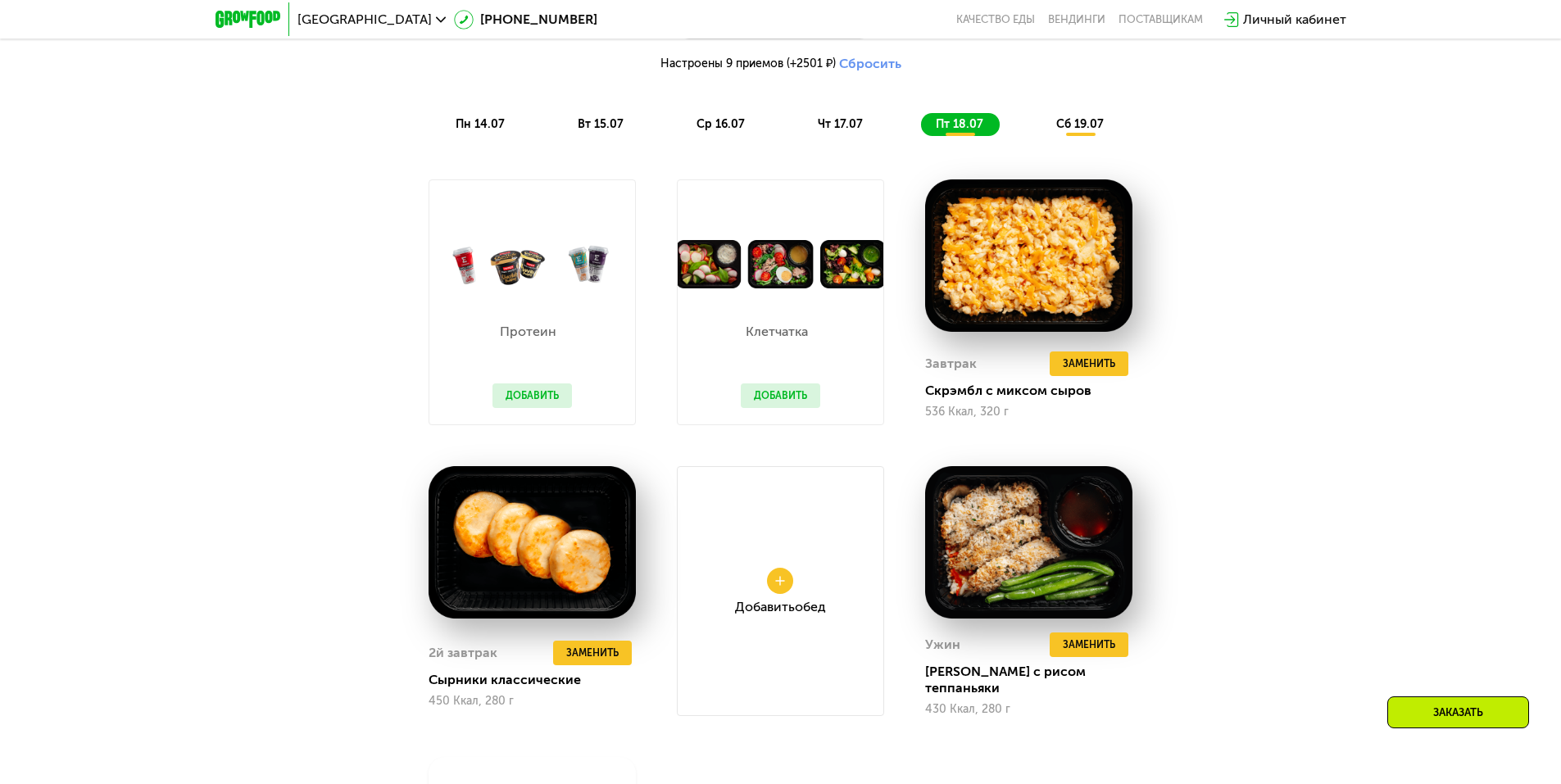 scroll, scrollTop: 1212, scrollLeft: 0, axis: vertical 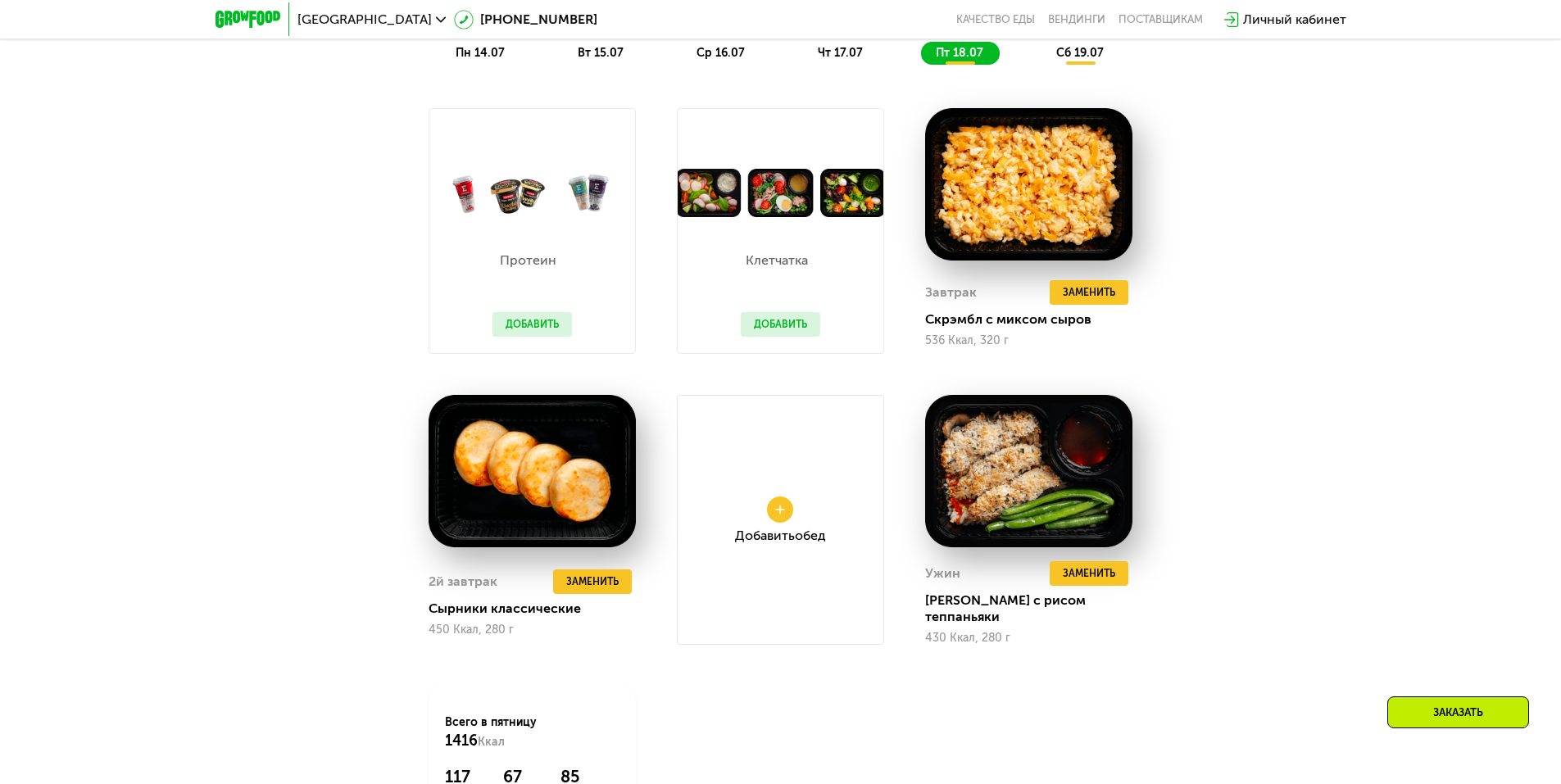 click on "Добавить" at bounding box center (532, 324) 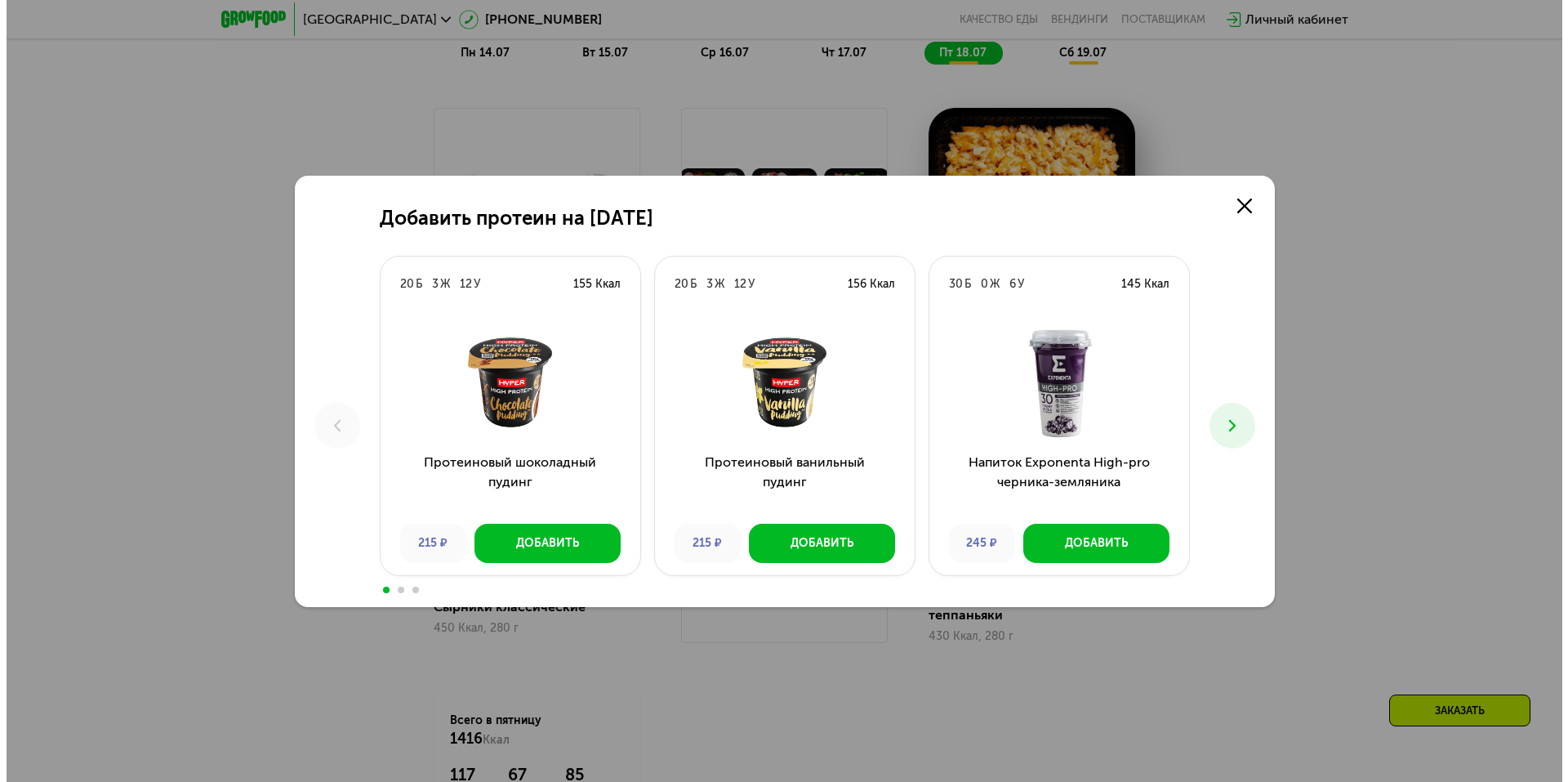 scroll, scrollTop: 0, scrollLeft: 0, axis: both 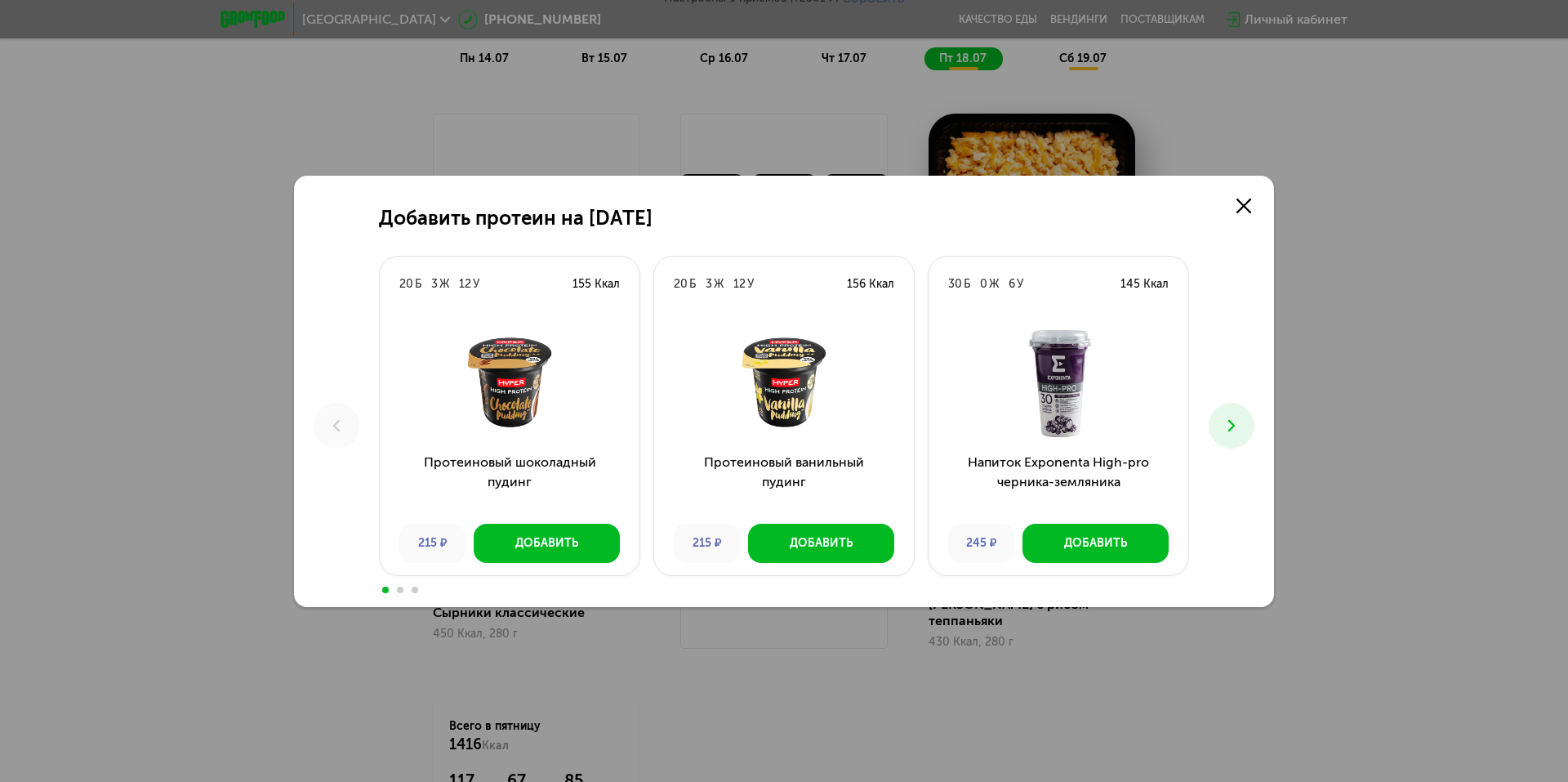 drag, startPoint x: 1436, startPoint y: 345, endPoint x: 1428, endPoint y: 343, distance: 8.246211 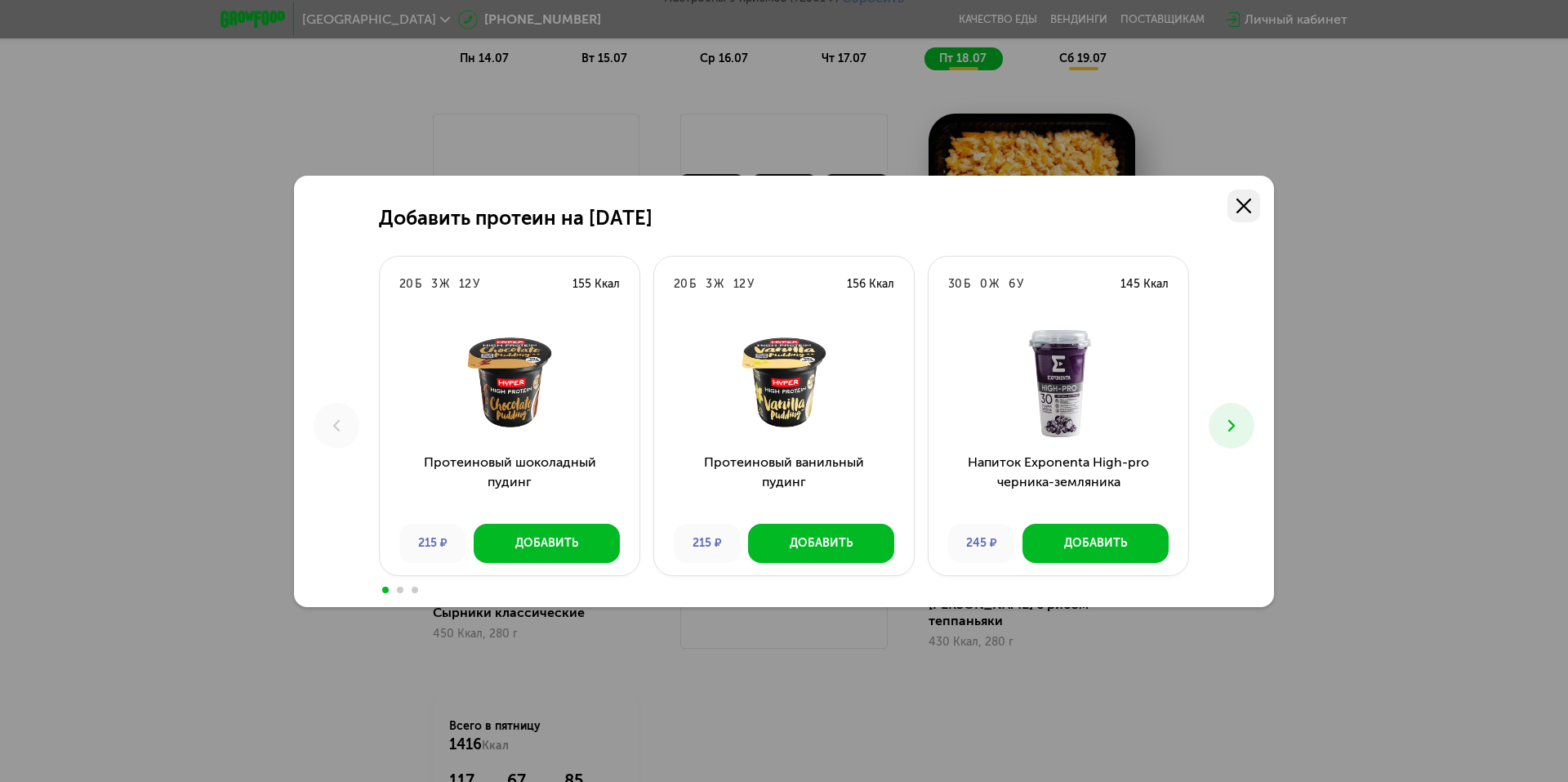 click 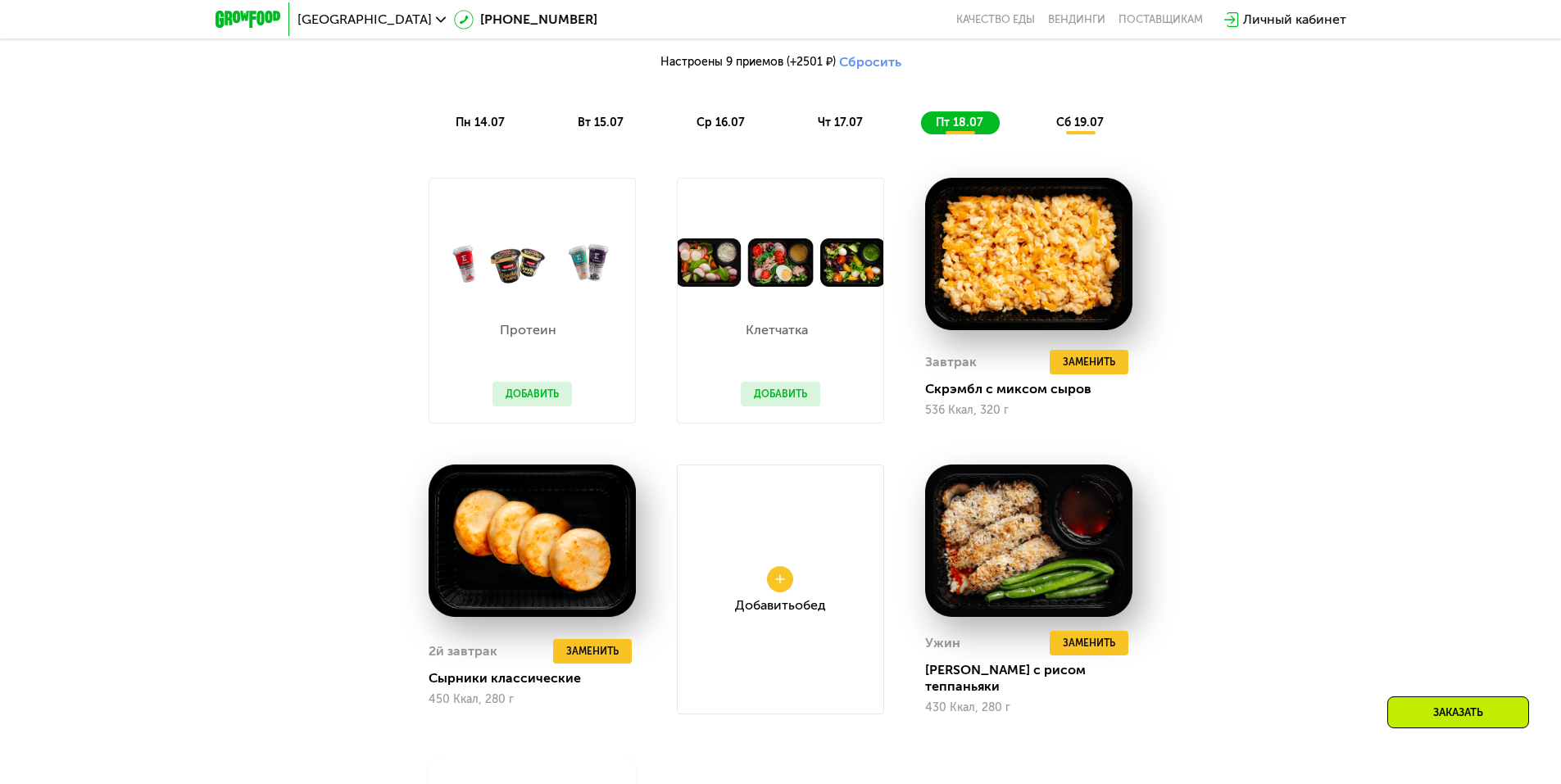 scroll, scrollTop: 1212, scrollLeft: 0, axis: vertical 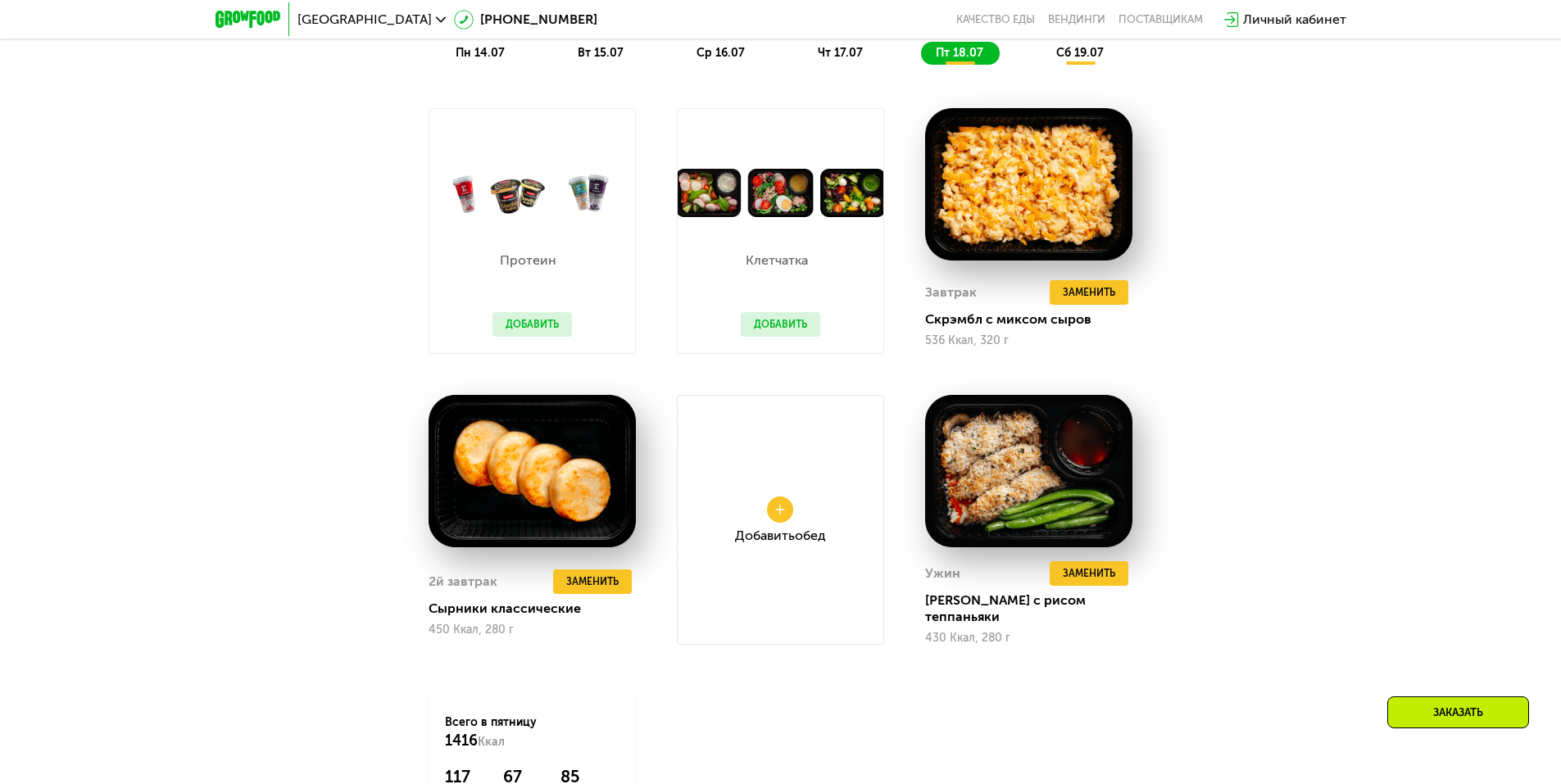 click on "Добавить" at bounding box center (780, 324) 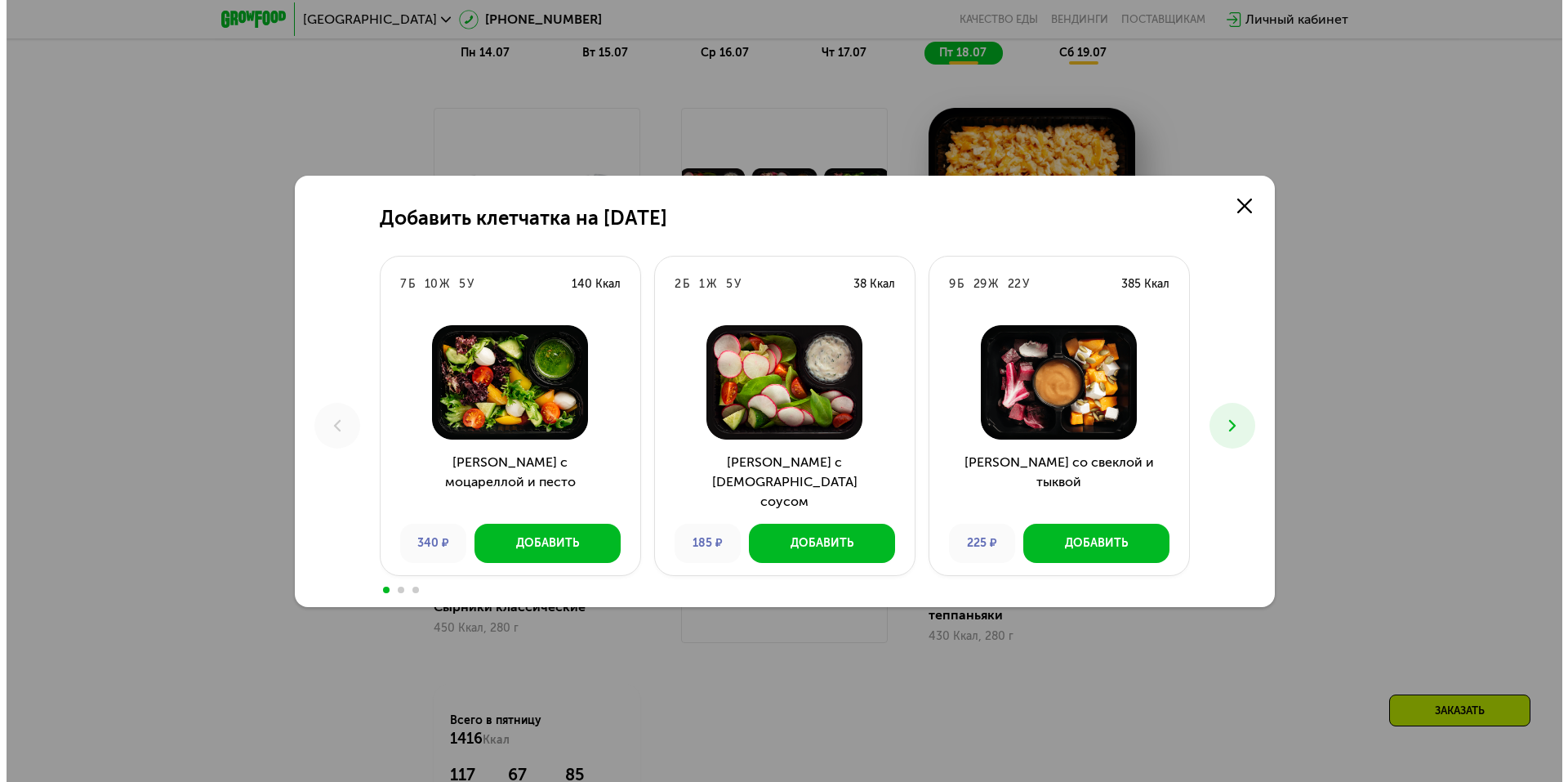 scroll, scrollTop: 0, scrollLeft: 0, axis: both 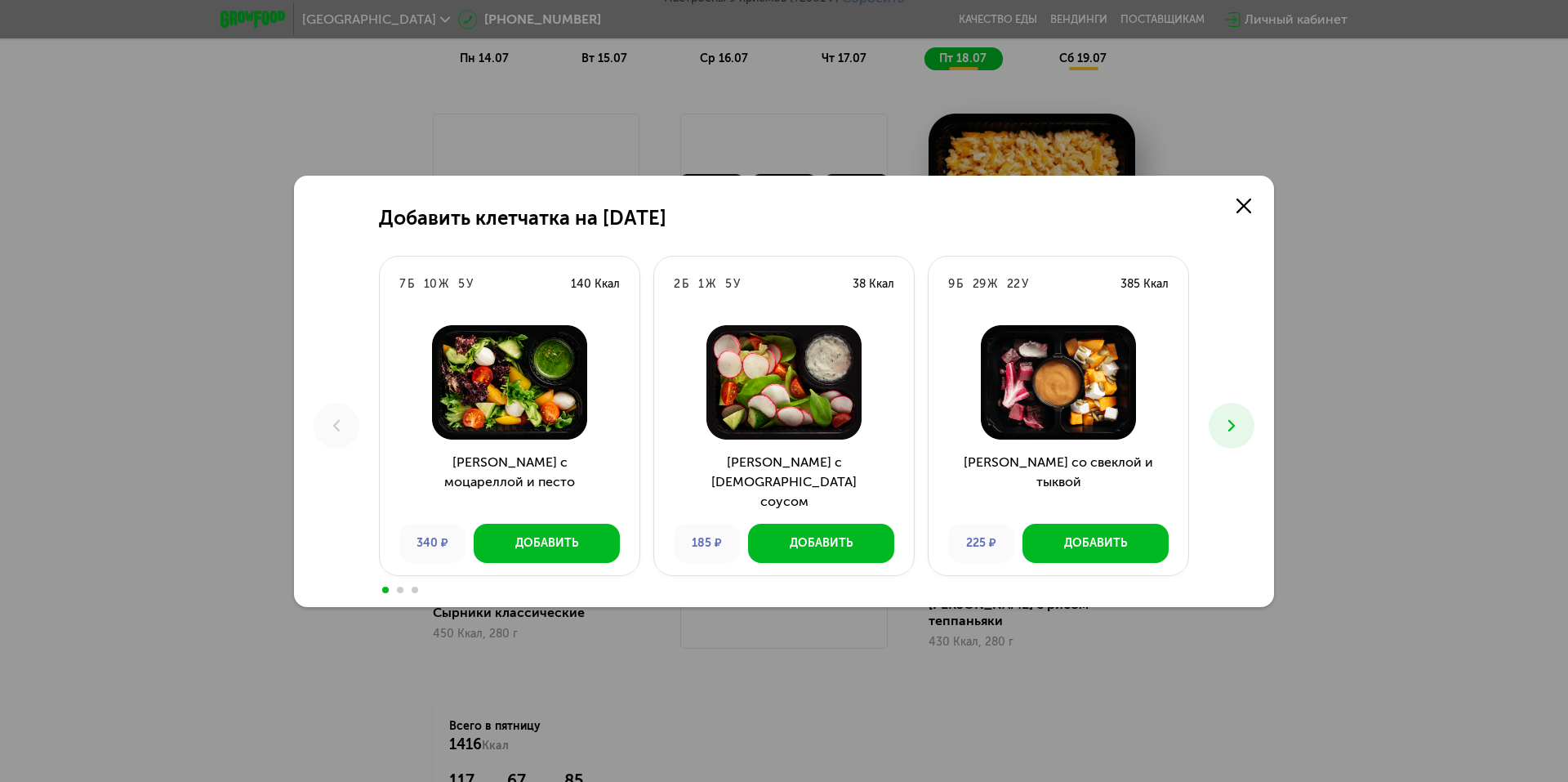 click at bounding box center (1232, 426) 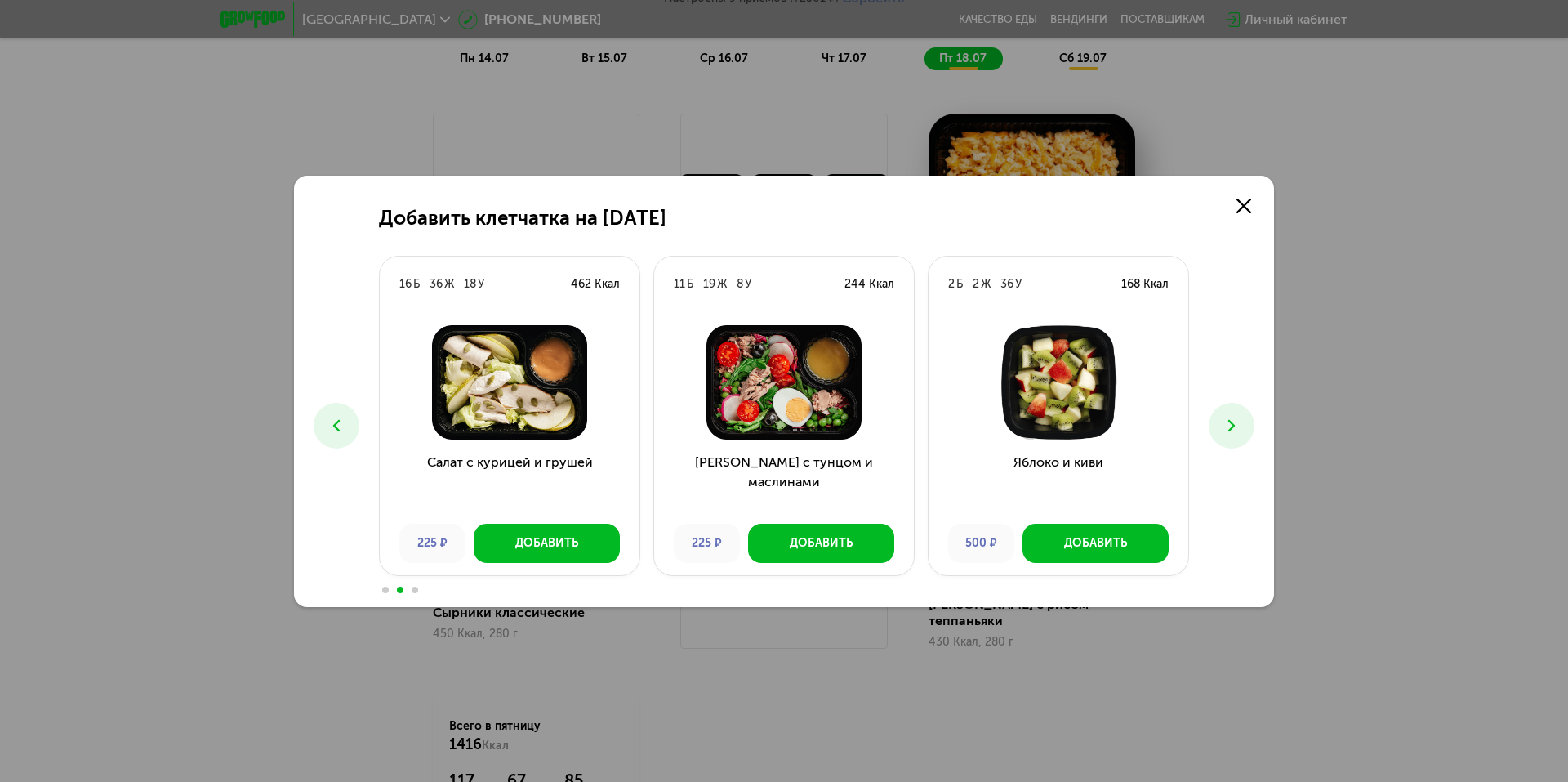 click at bounding box center (1232, 426) 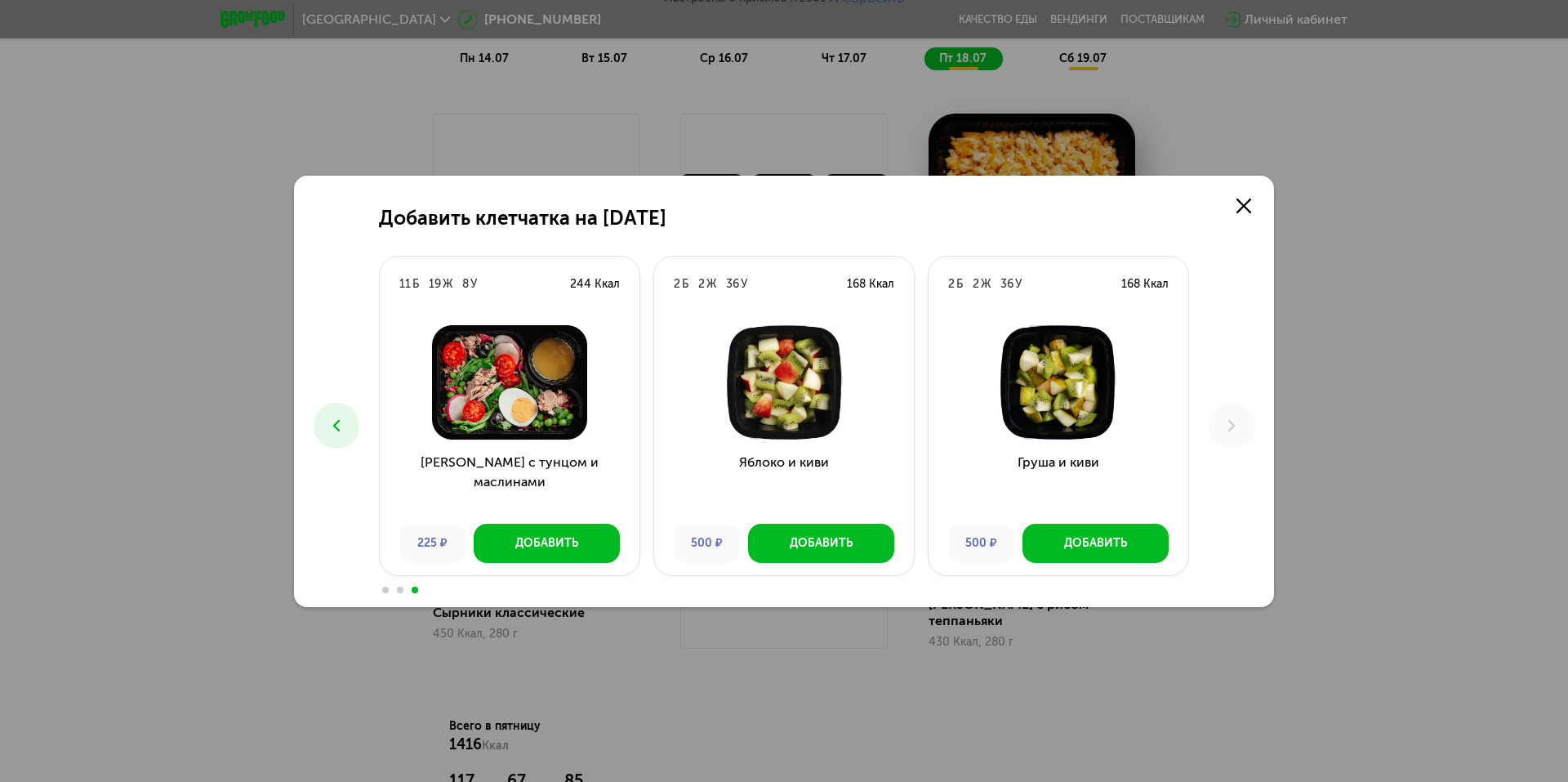 click 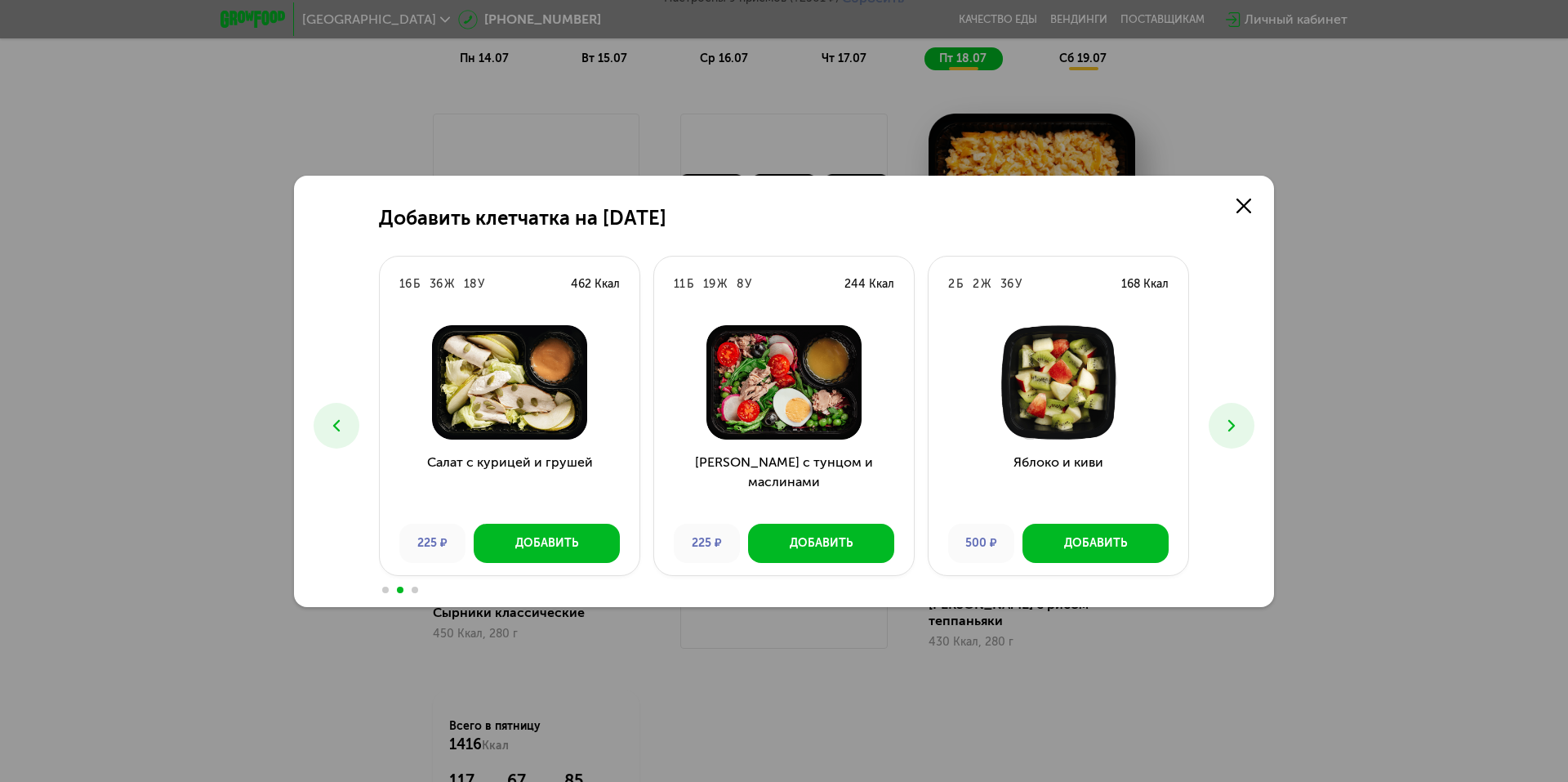 click 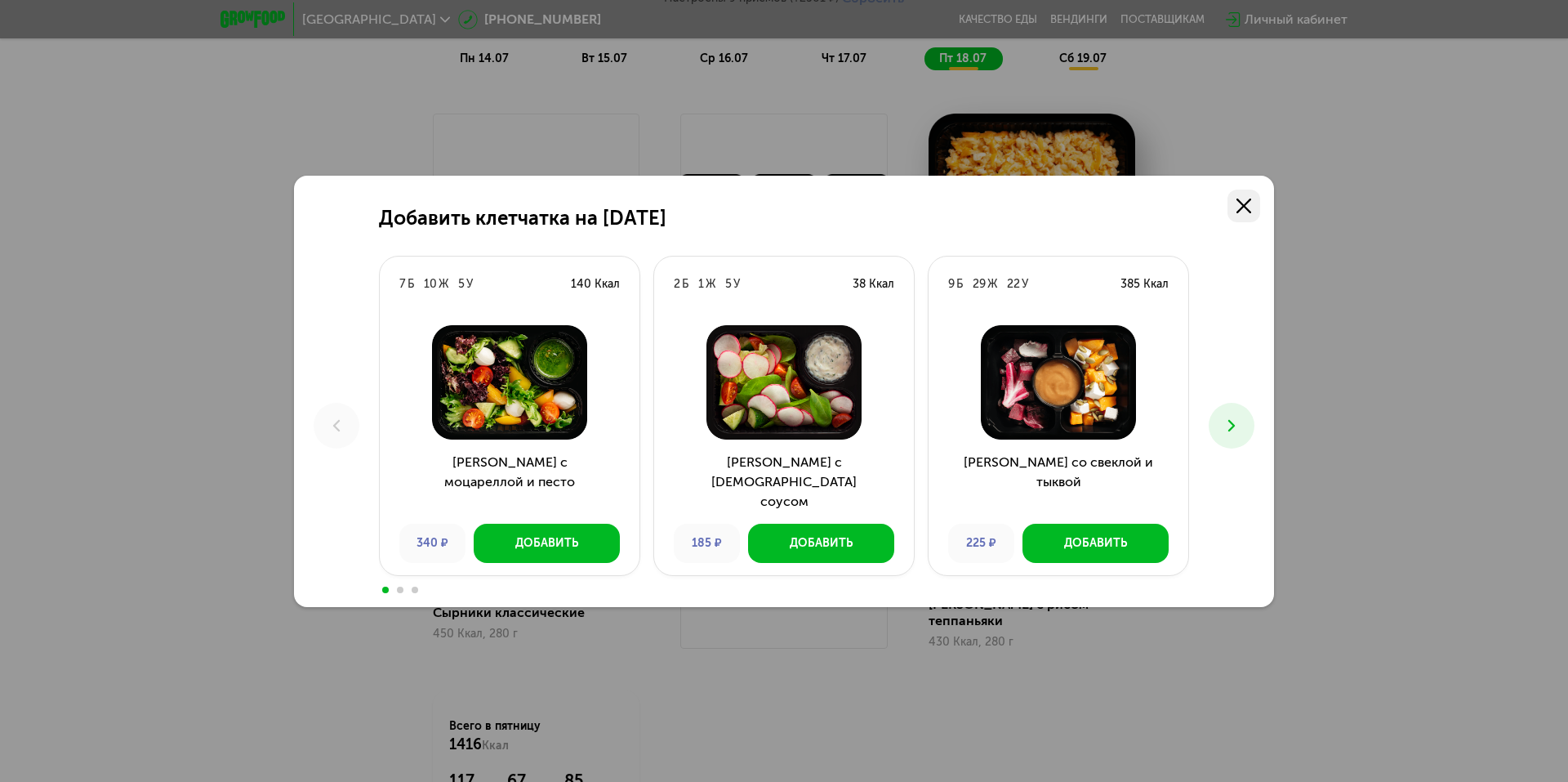 click 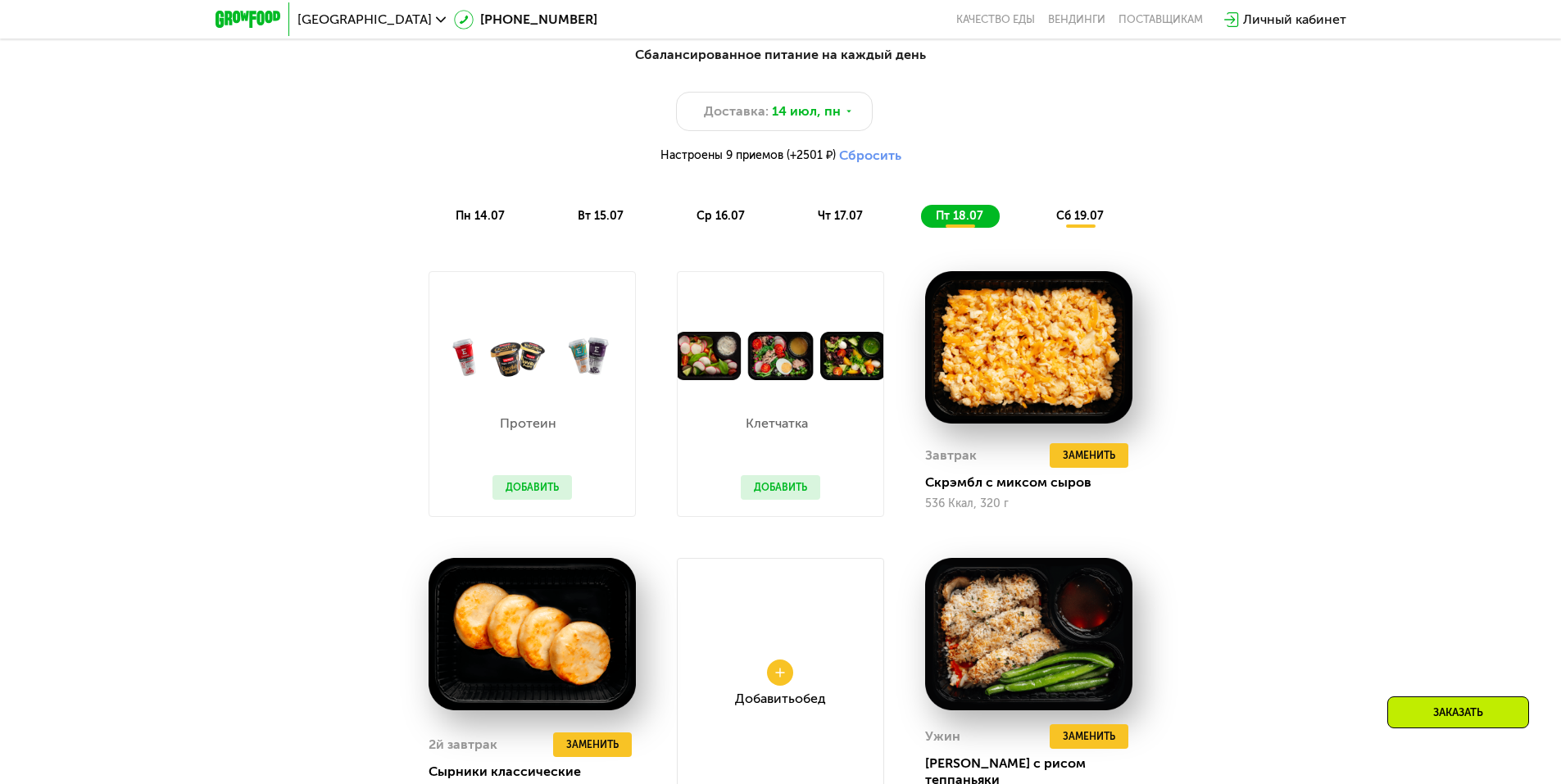 scroll, scrollTop: 1049, scrollLeft: 0, axis: vertical 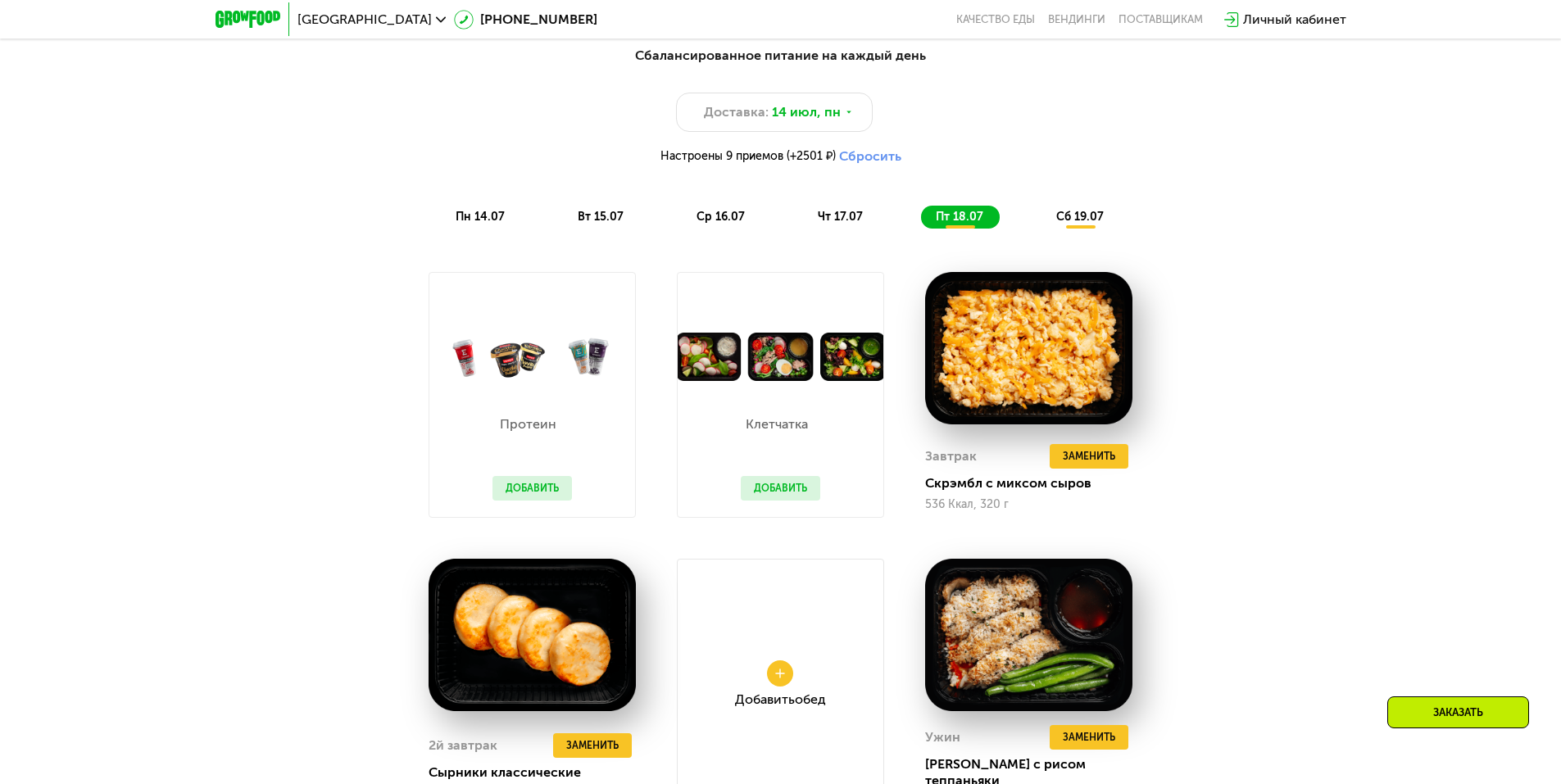 click on "сб 19.07" 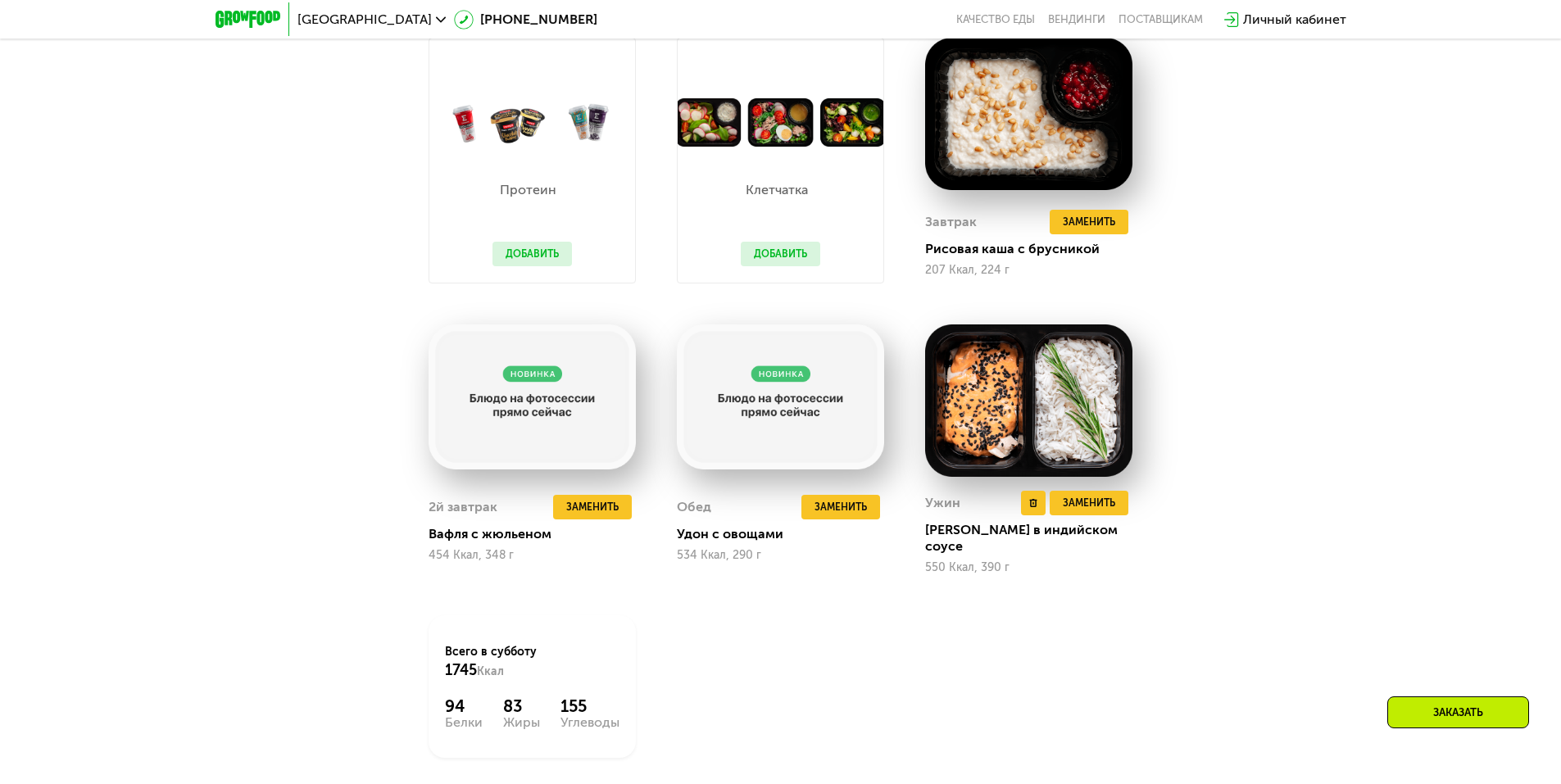 scroll, scrollTop: 1294, scrollLeft: 0, axis: vertical 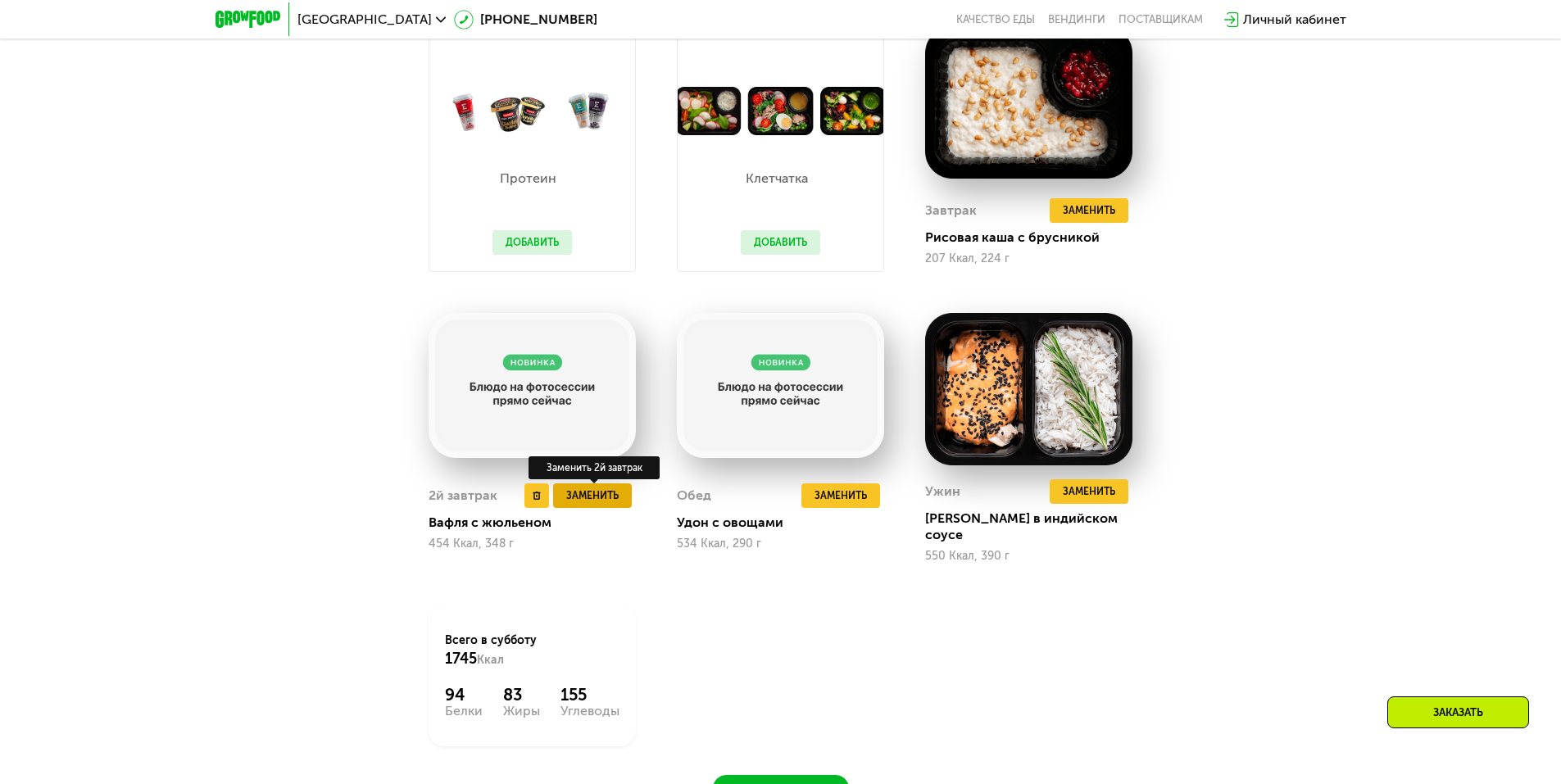 click on "Заменить" at bounding box center (592, 496) 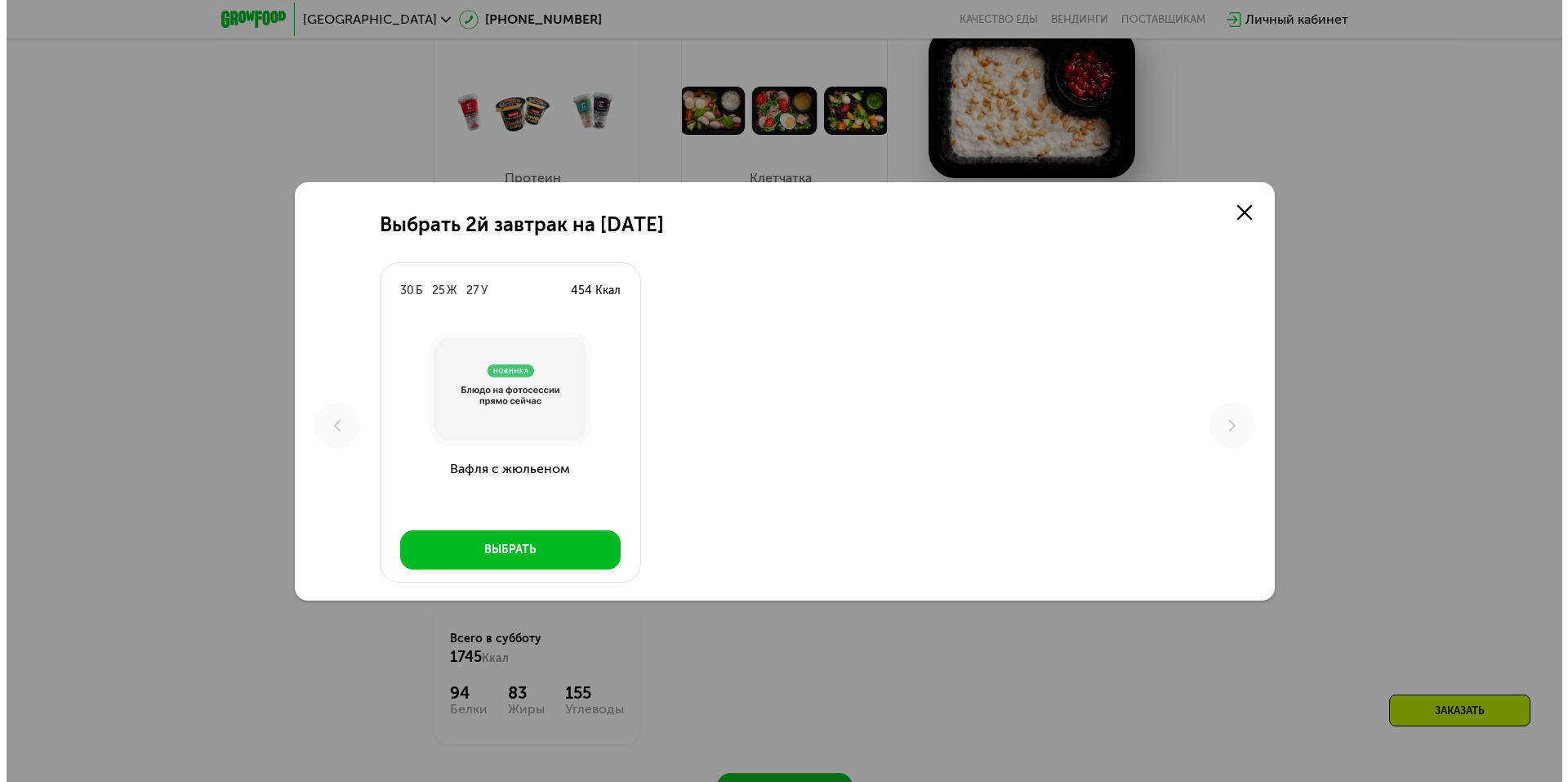 scroll, scrollTop: 0, scrollLeft: 0, axis: both 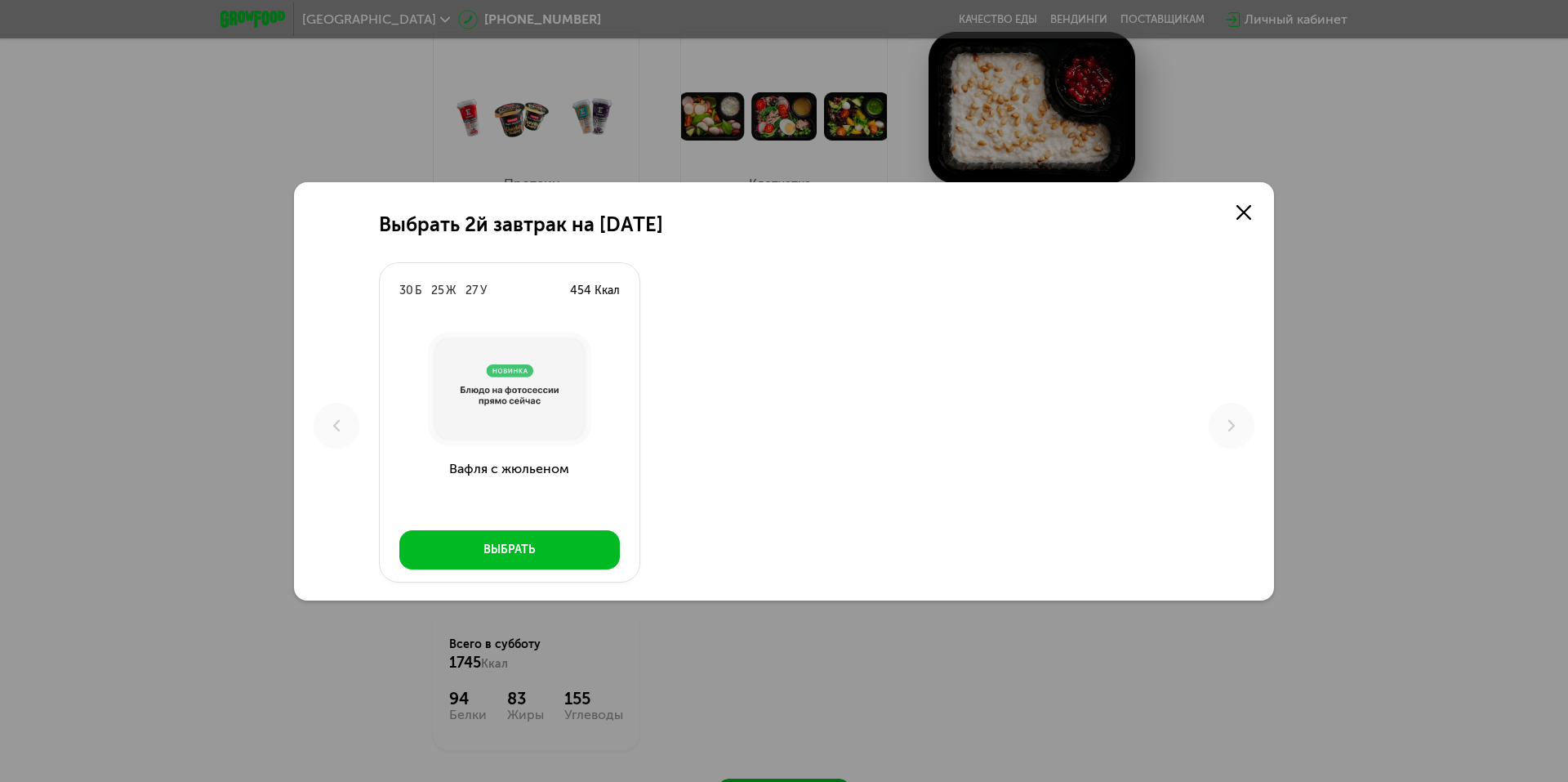 click 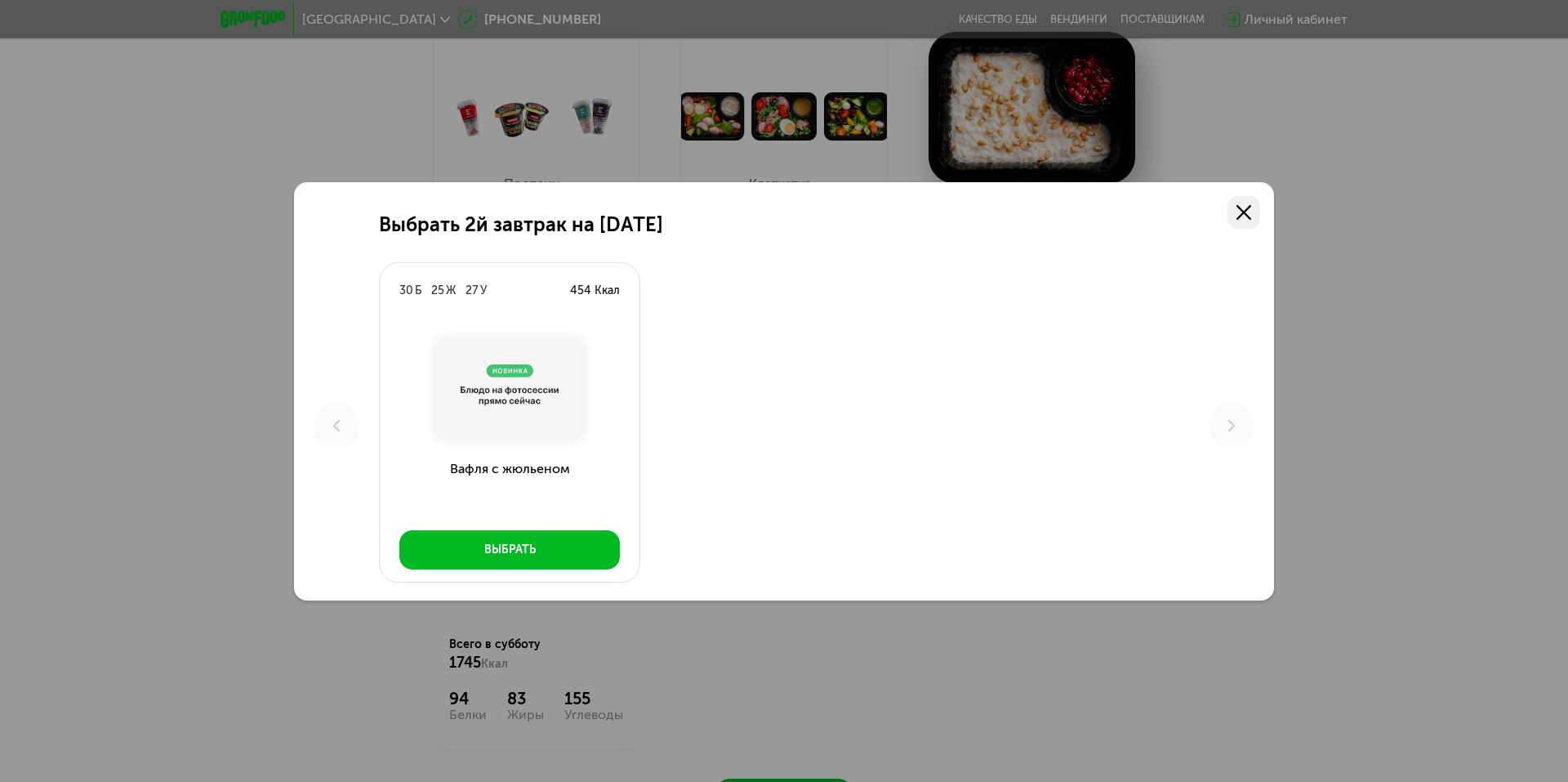 click 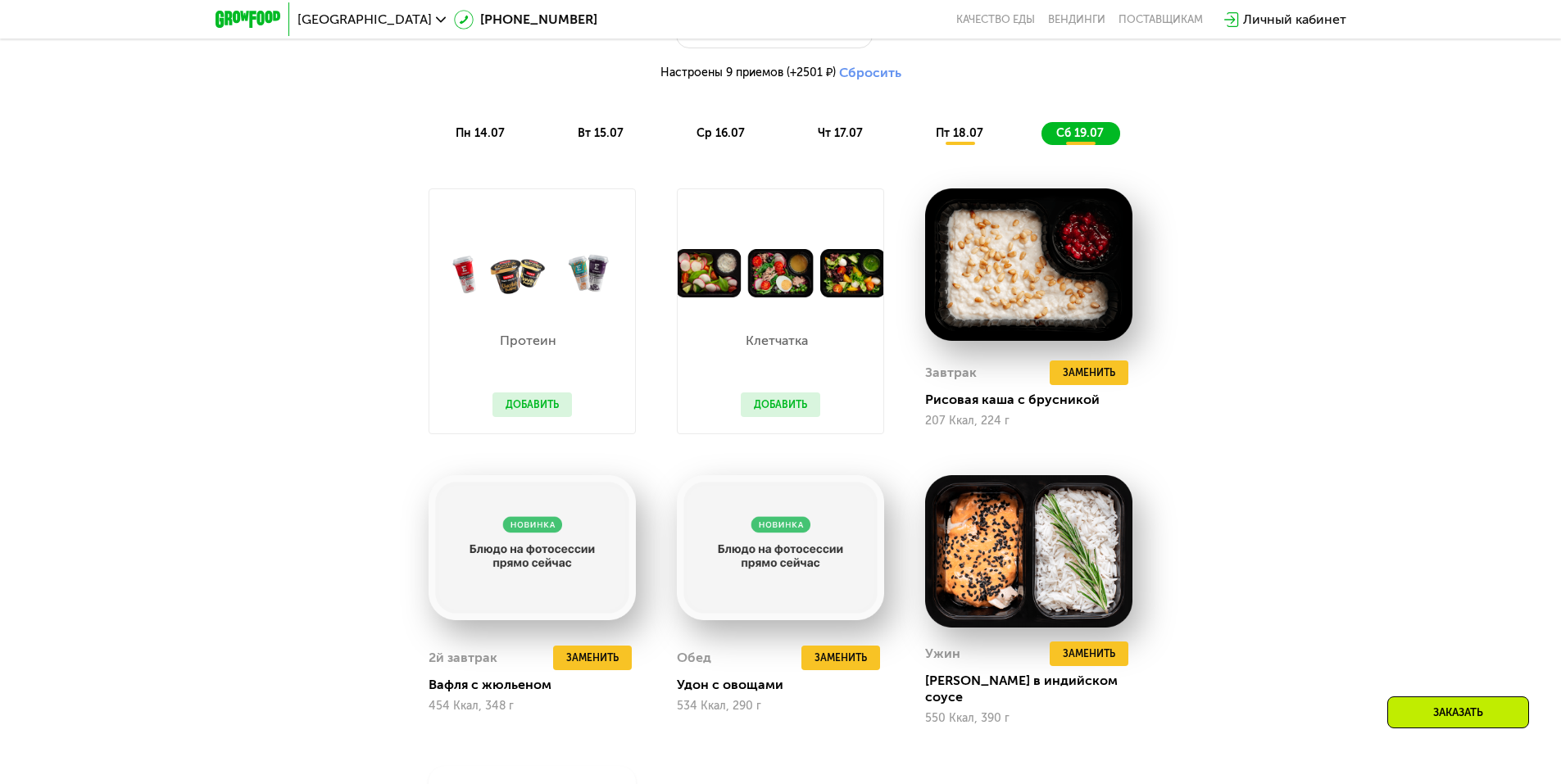 scroll, scrollTop: 1131, scrollLeft: 0, axis: vertical 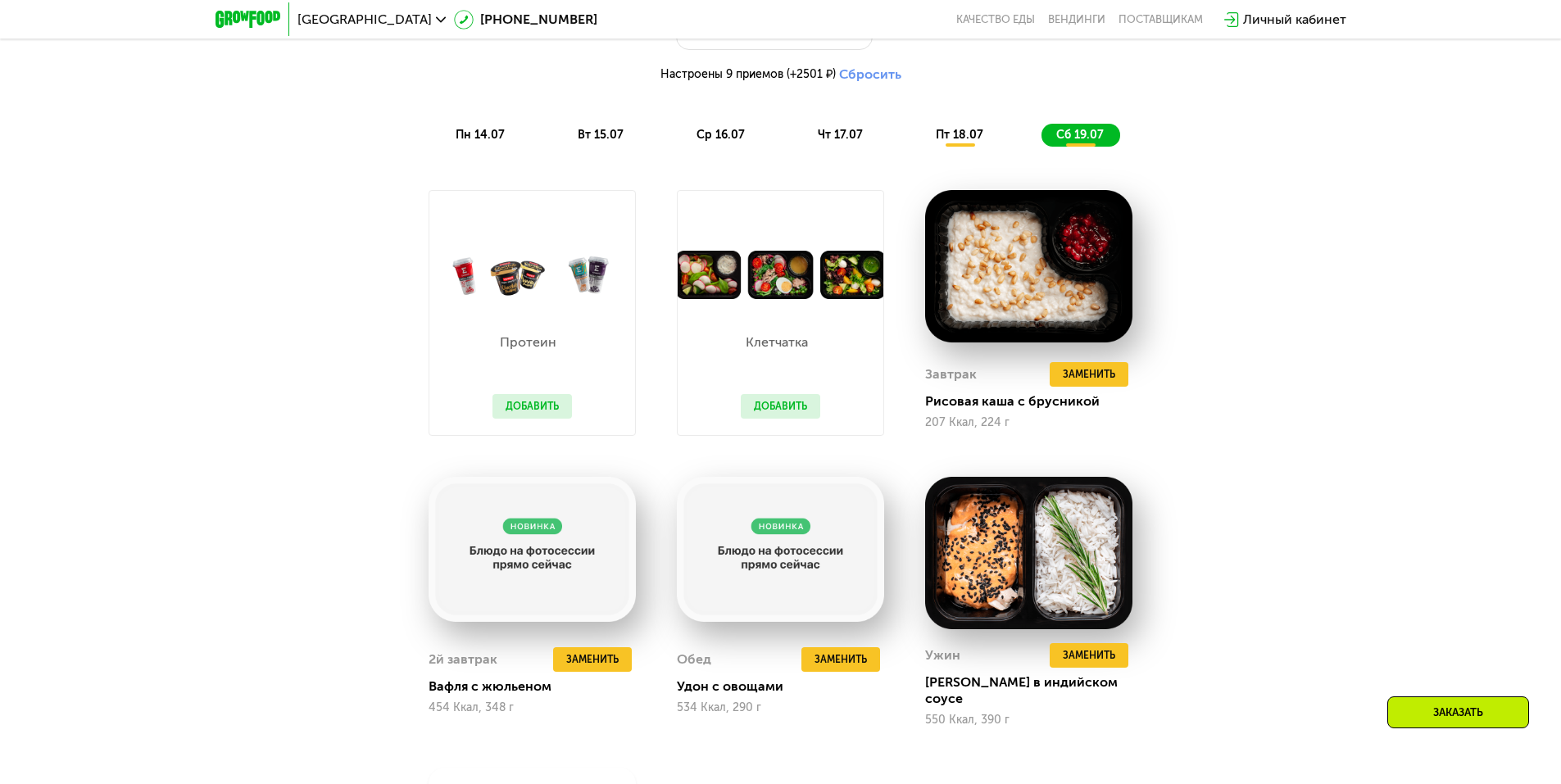 click on "пн 14.07" 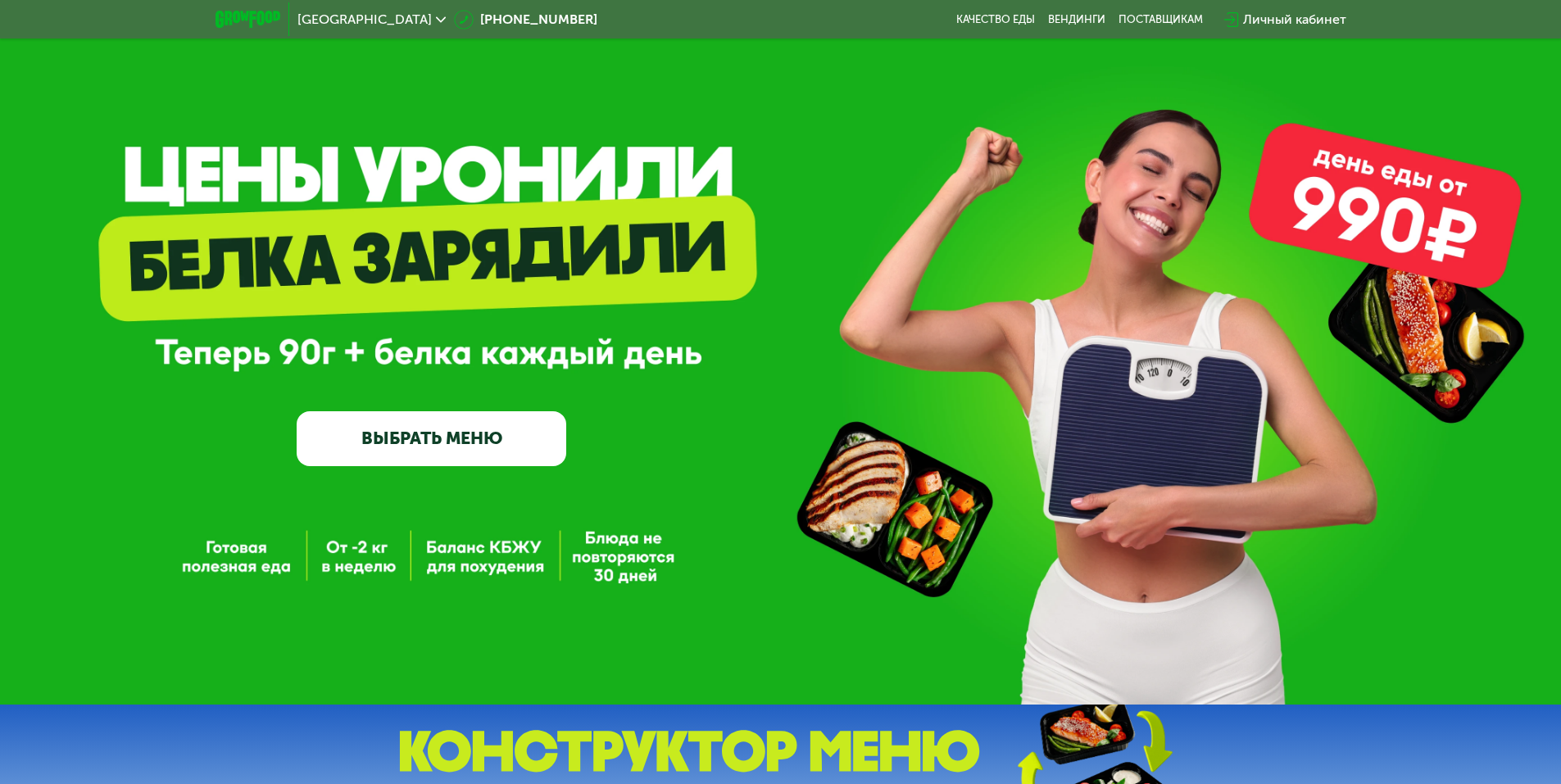 scroll, scrollTop: 0, scrollLeft: 0, axis: both 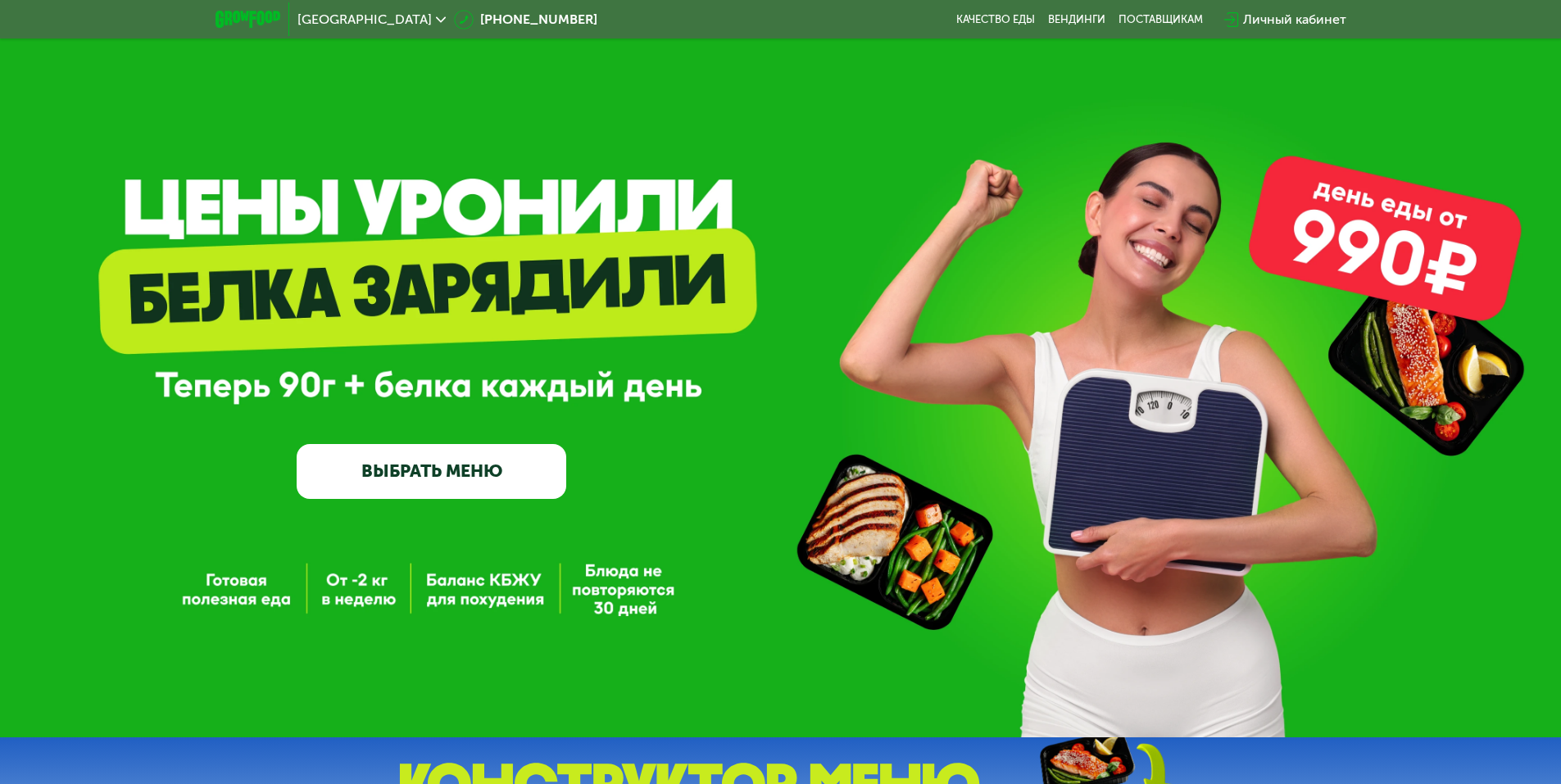 click on "Москва  8 (800) 555-21-78   Качество еды   Вендинги   поставщикам   Личный кабинет" at bounding box center (781, 20) 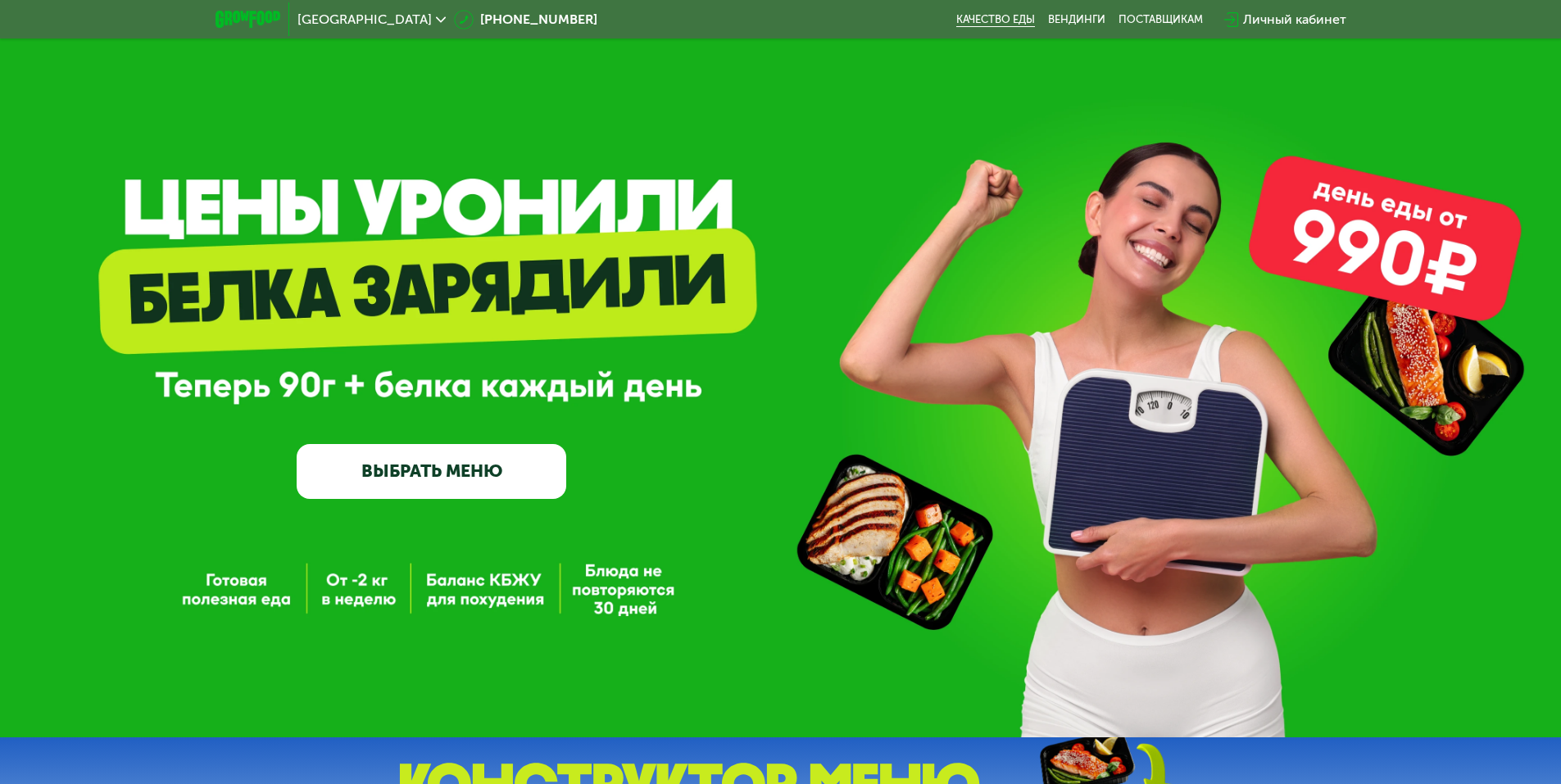 click on "Качество еды" at bounding box center (996, 20) 